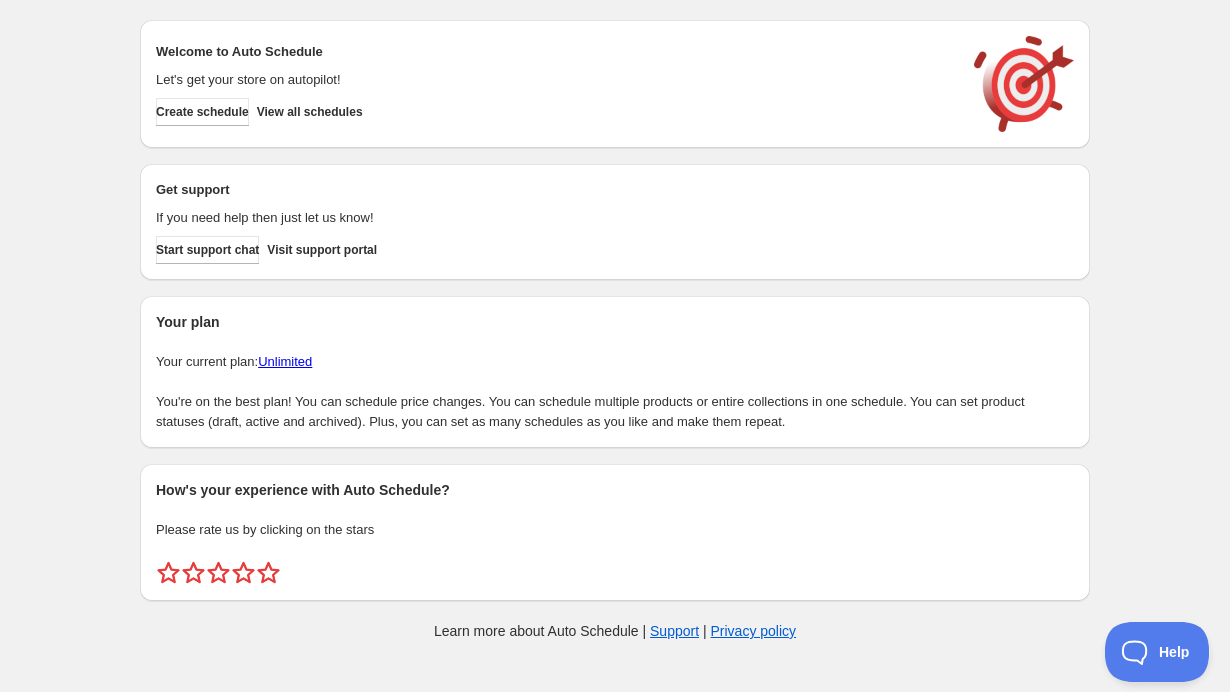 scroll, scrollTop: 0, scrollLeft: 0, axis: both 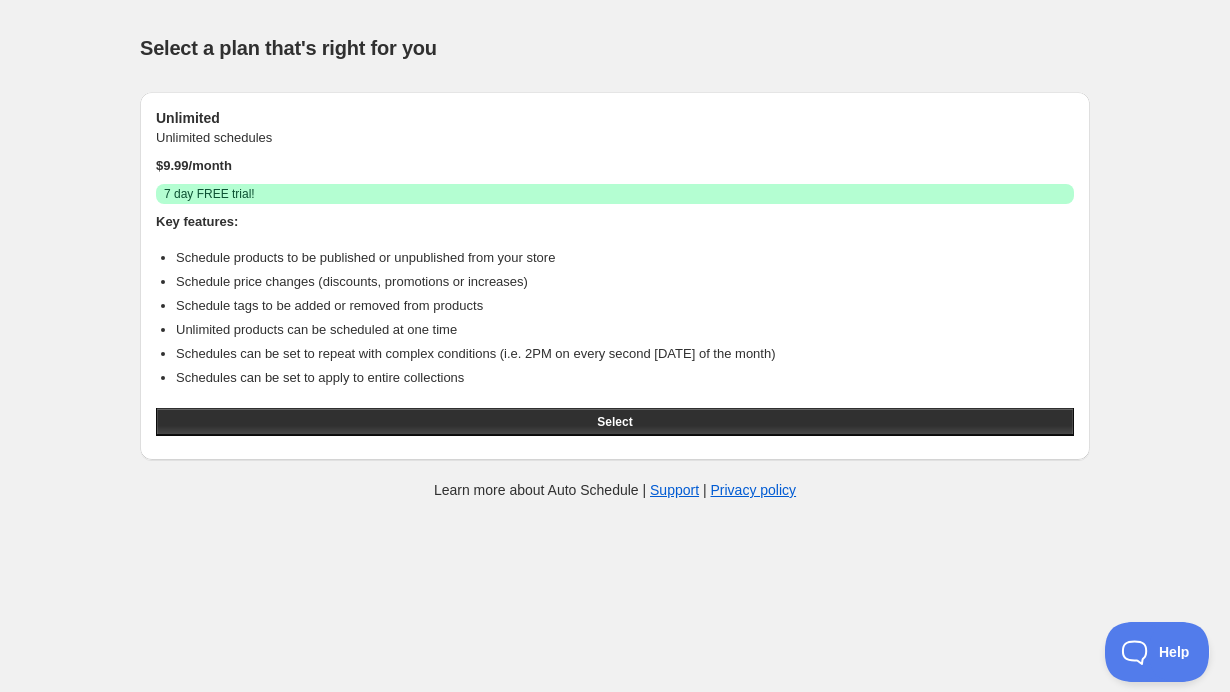 click on "Unlimited" at bounding box center (615, 118) 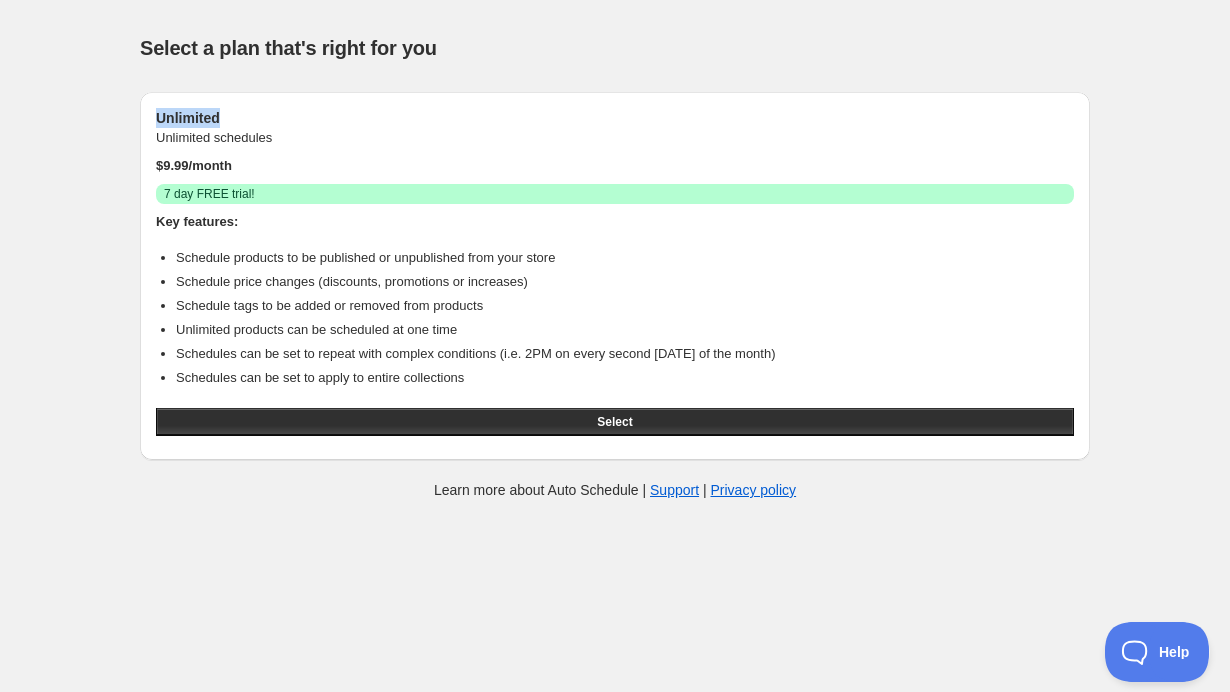 click on "Unlimited" at bounding box center (615, 118) 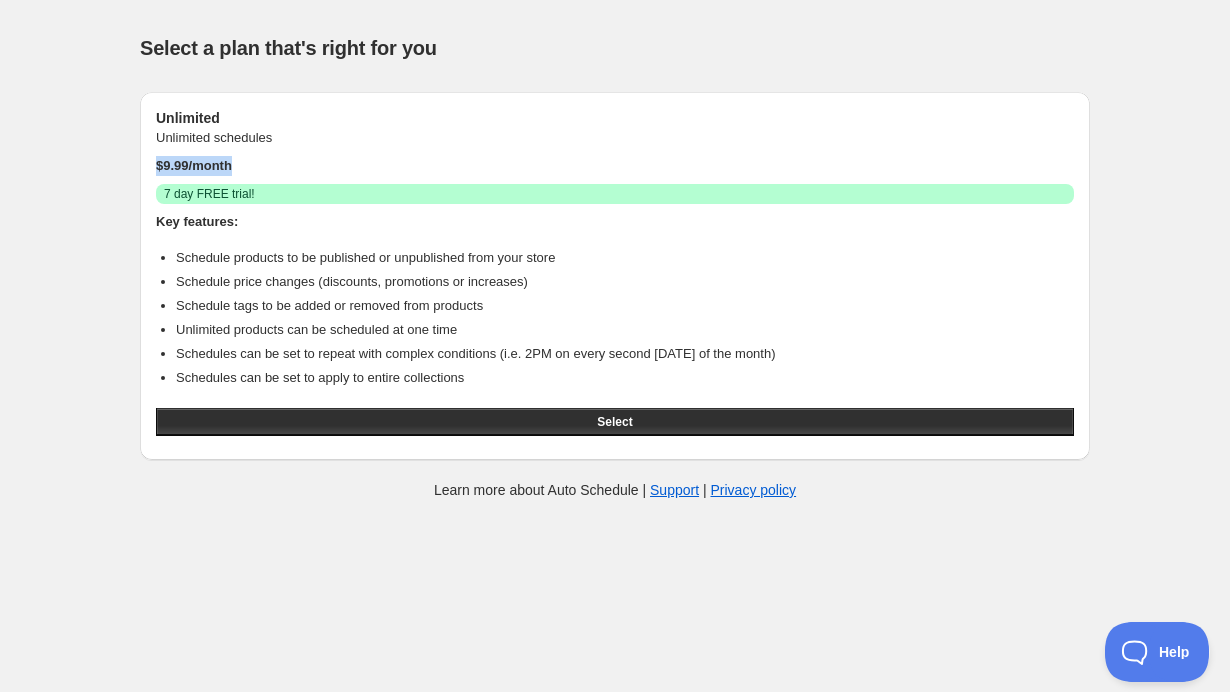 drag, startPoint x: 237, startPoint y: 166, endPoint x: 157, endPoint y: 165, distance: 80.00625 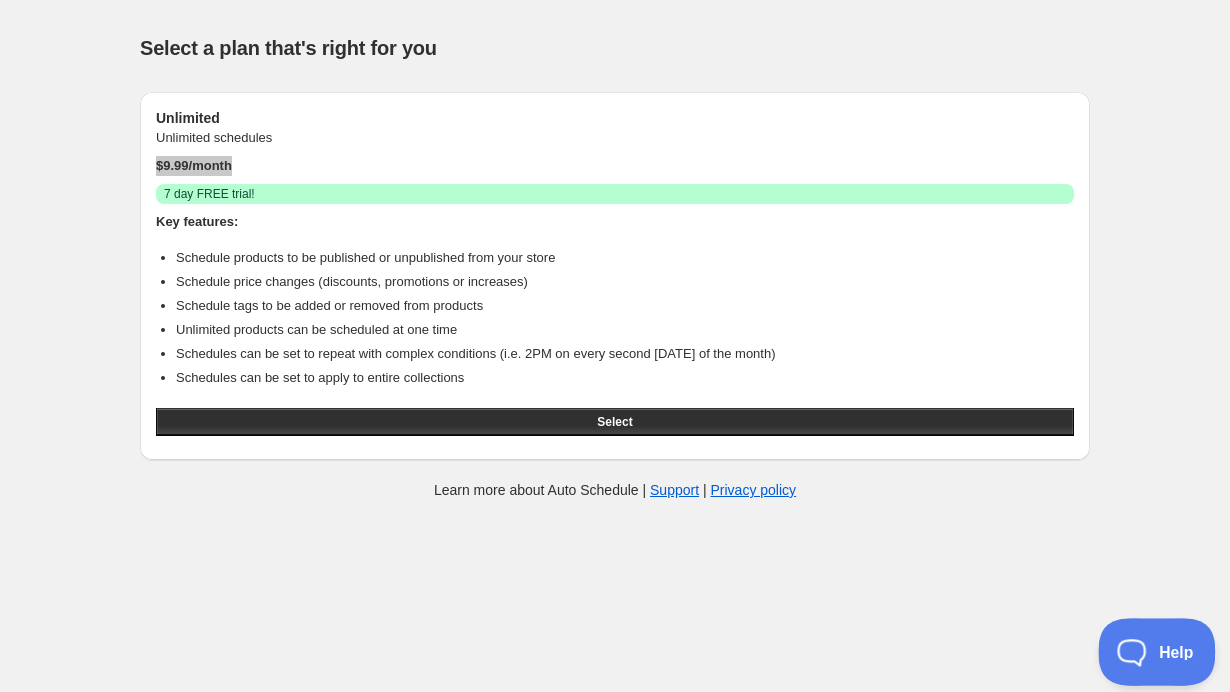 click on "Help" at bounding box center [1150, 648] 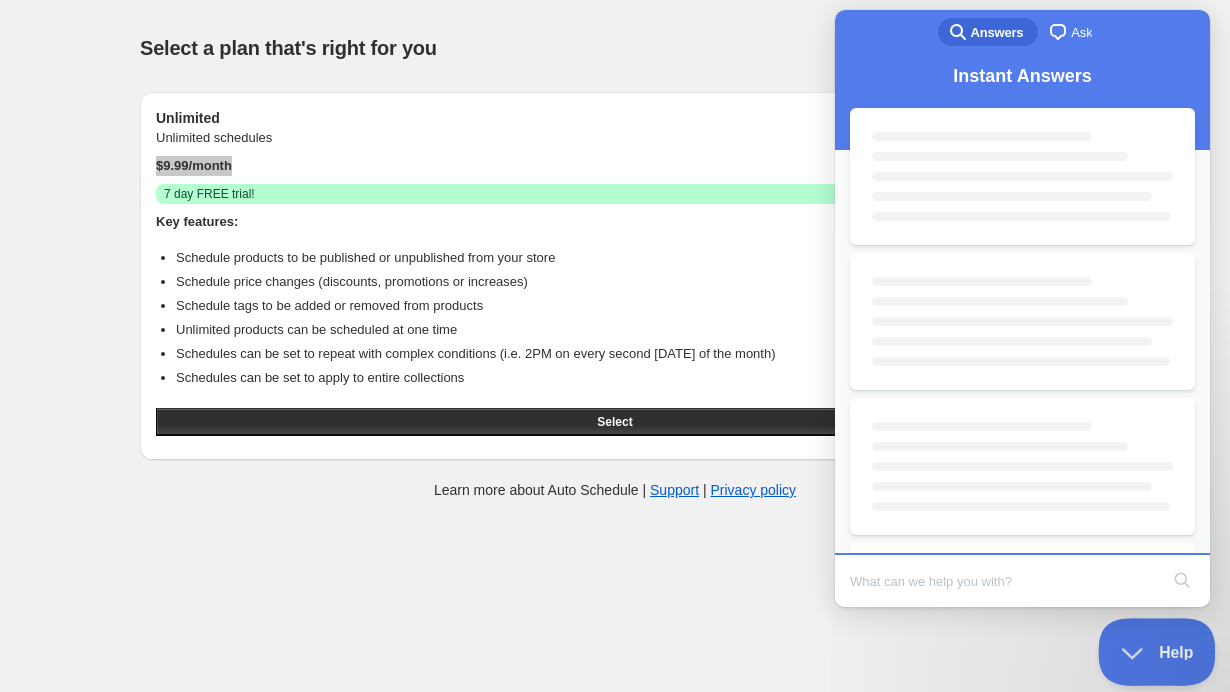 scroll, scrollTop: 0, scrollLeft: 0, axis: both 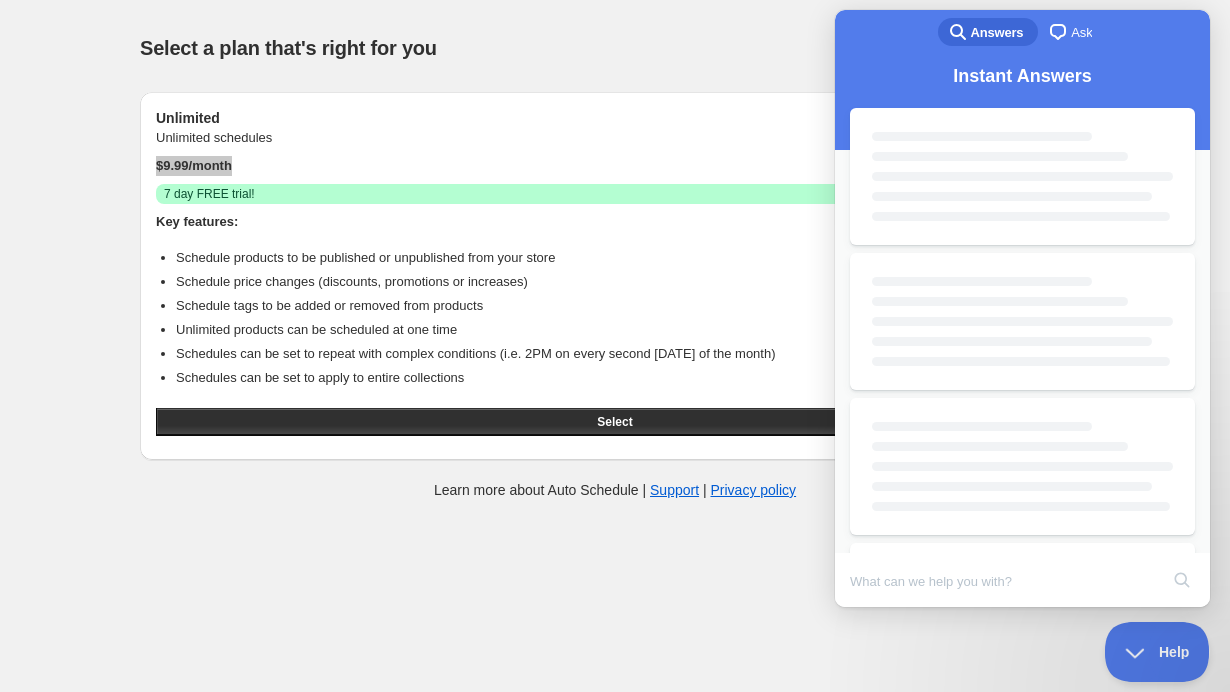 click on "chat-square" at bounding box center [1058, 32] 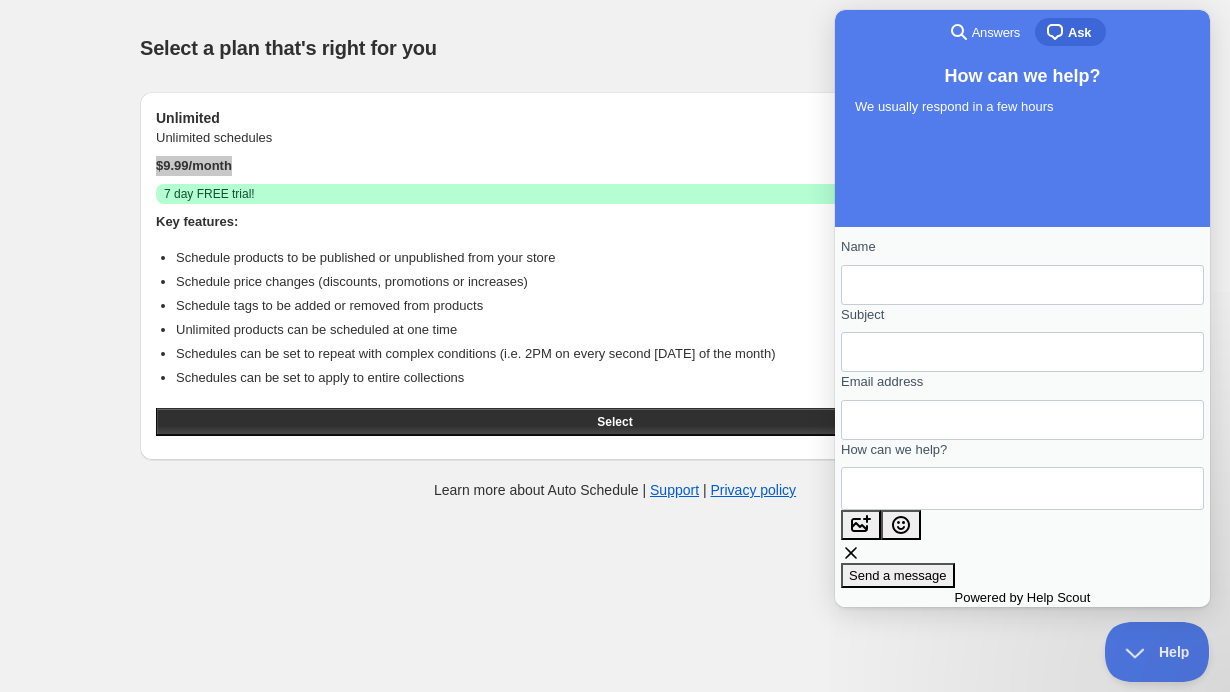 click on "How can we help?" at bounding box center (947, 488) 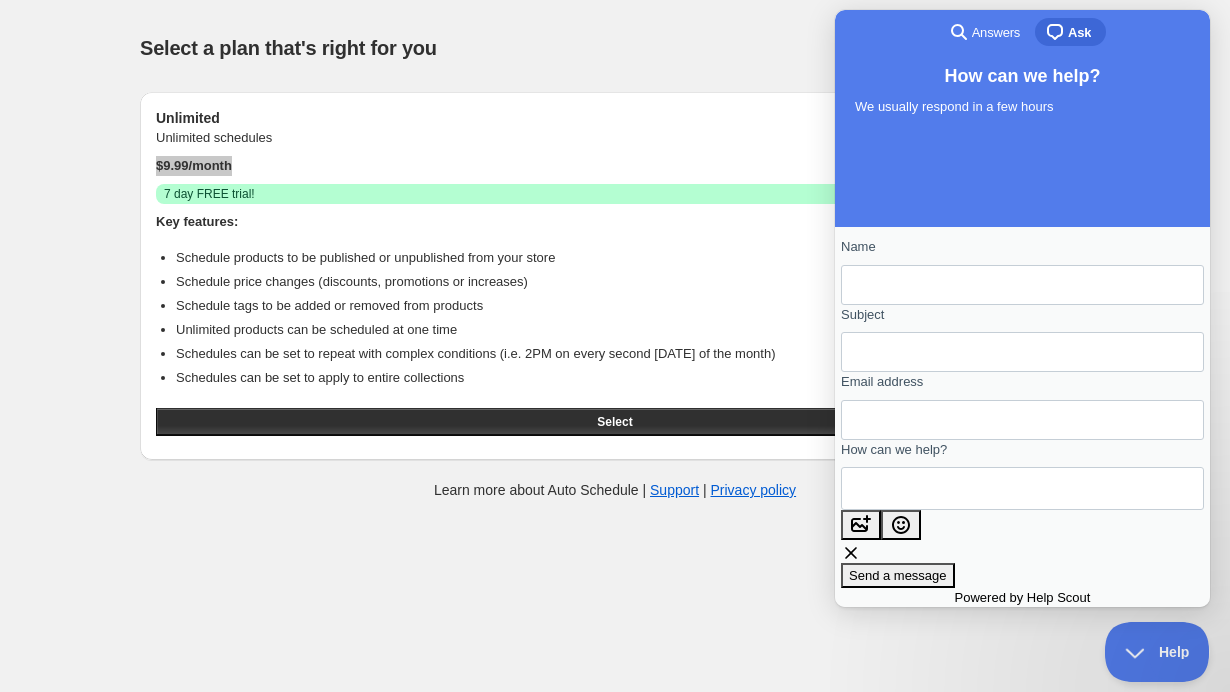 paste on "Hi,
I’ve recently installed your app in a Shopify development store as part of testing for a future live store. During the installation process, I was asked to select the Unlimited Plan ($9.99/month) with a 7-day free trial.
Since the app listing mentions it is “Free for development stores only”, I wanted to confirm:
•	Am I currently on a free plan because the store is a development store?
•	Will I be charged after the trial ends, even though the store is still in development mode?
So far, I haven’t found a clear indication in the app’s admin whether the development store discount is being applied.
Could you please clarify how this works?
Thank you very much in advance.
Best regards," 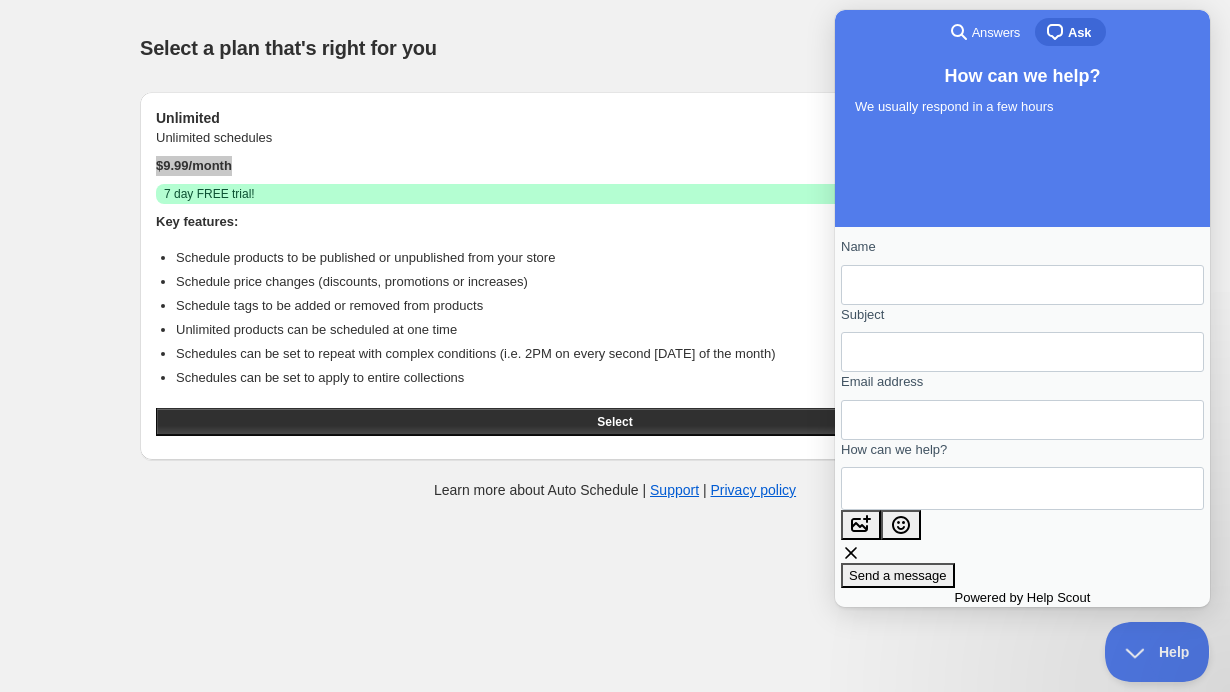 scroll, scrollTop: 309, scrollLeft: 0, axis: vertical 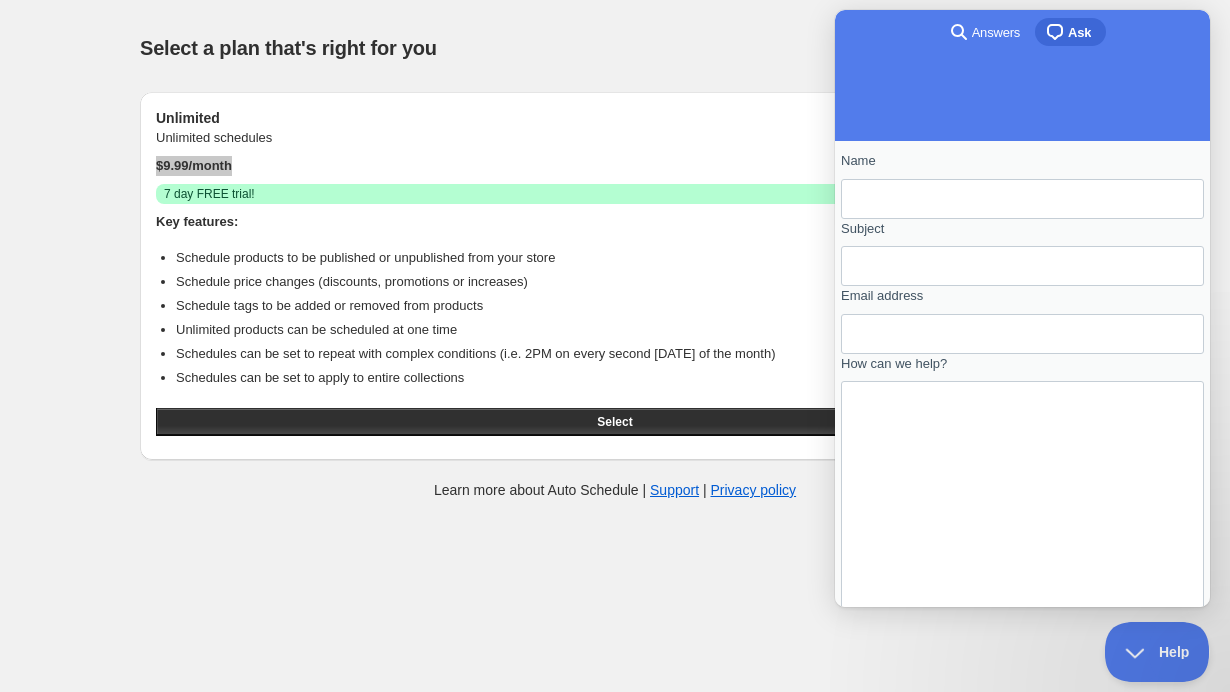 click on "Hi,
I’ve recently installed your app in a Shopify development store as part of testing for a future live store. During the installation process, I was asked to select the Unlimited Plan ($9.99/month) with a 7-day free trial.
Since the app listing mentions it is “Free for development stores only”, I wanted to confirm:
•	Am I currently on a free plan because the store is a development store?
•	Will I be charged after the trial ends, even though the store is still in development mode?
So far, I haven’t found a clear indication in the app’s admin whether the development store discount is being applied.
Could you please clarify how this works?
Thank you very much in advance.
Best regards,
Jakub" at bounding box center [880, 636] 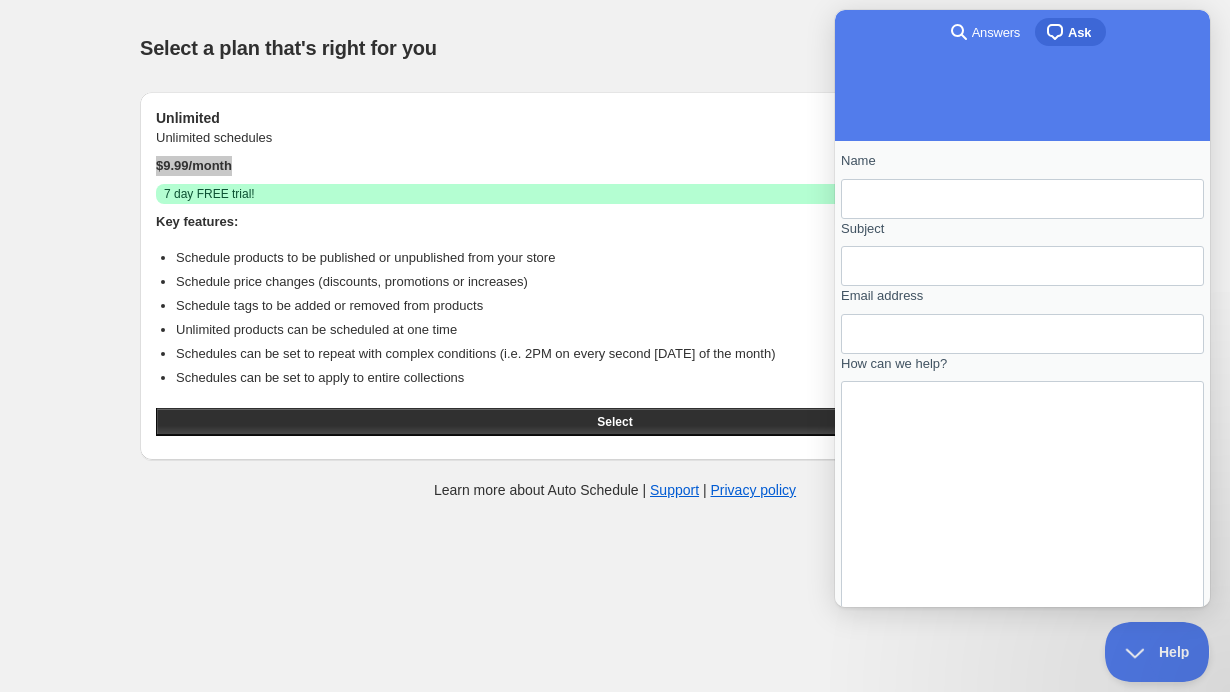 scroll, scrollTop: 329, scrollLeft: 0, axis: vertical 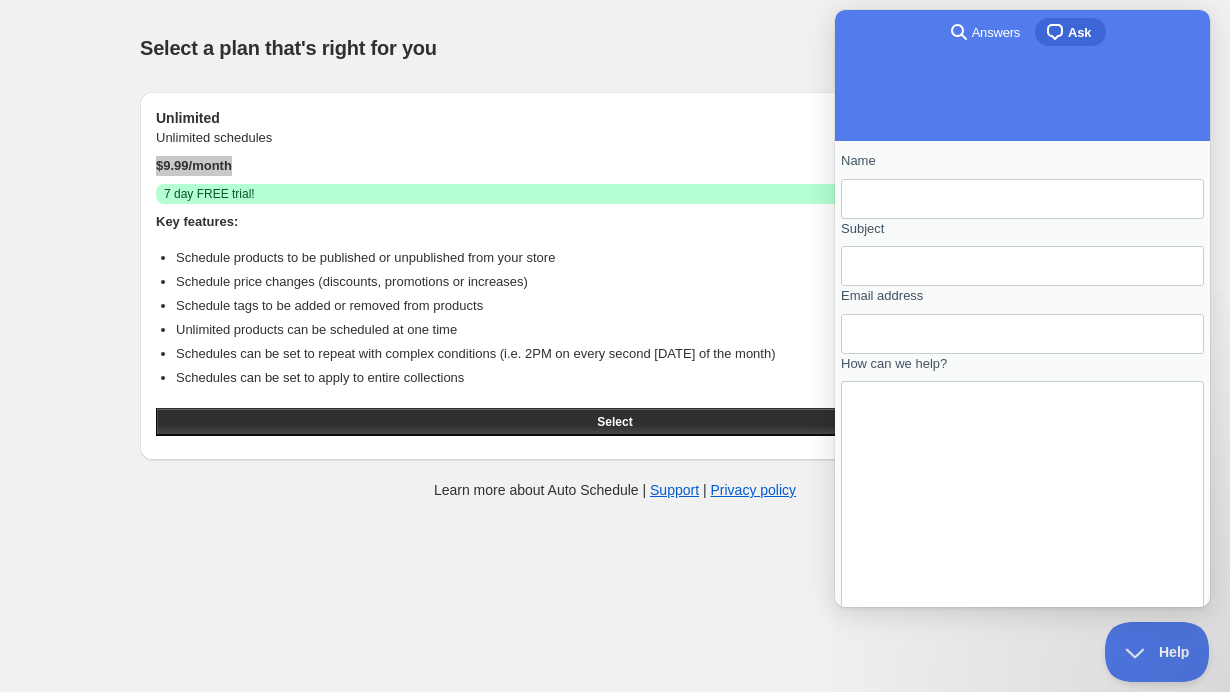 type on "Hi,
I’ve recently installed your app in a Shopify development store as part of testing for a future live store. During the installation process, I was asked to select the Unlimited Plan ($9.99/month) with a 7-day free trial.
Since the app listing mentions it is “Free for development stores only”, I wanted to confirm:
•	Am I currently on a free plan because the store is a development store?
•	Will I be charged after the trial ends, even though the store is still in development mode?
So far, I haven’t found a clear indication in the app’s admin whether the development store discount is being applied.
Could you please clarify how this works?
Thank you very much in advance.
Best regards,
Jakub" 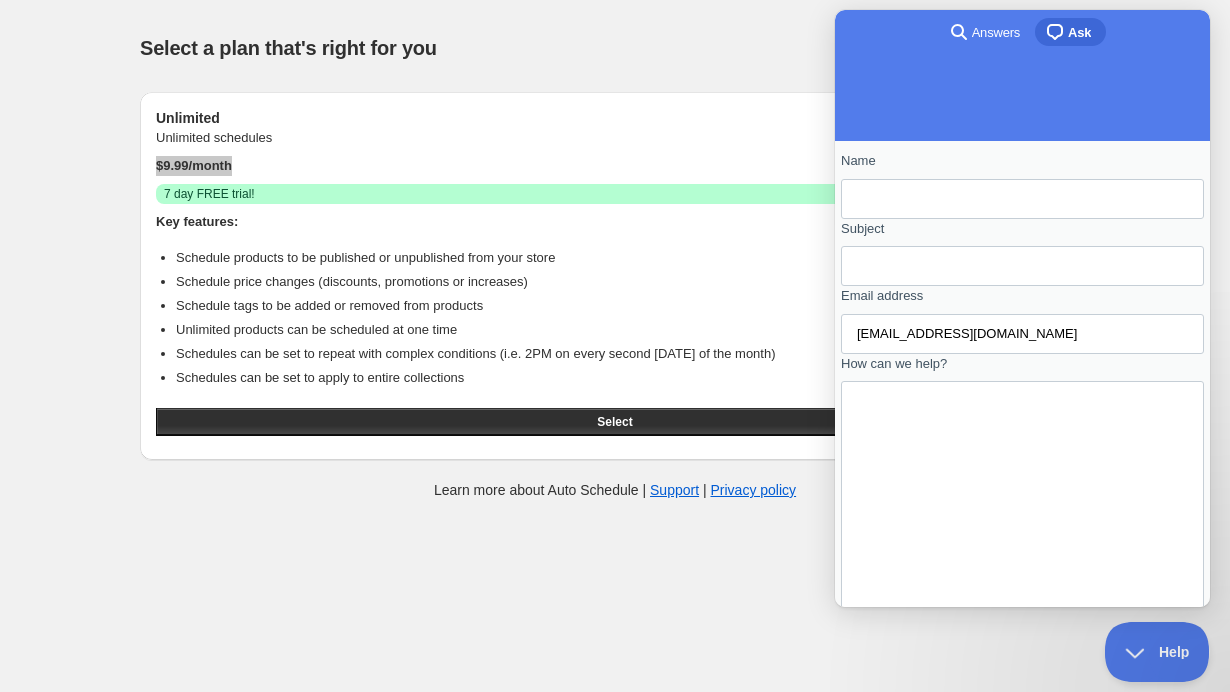 click on "jakub.zafer@O2.cz" at bounding box center [1022, 334] 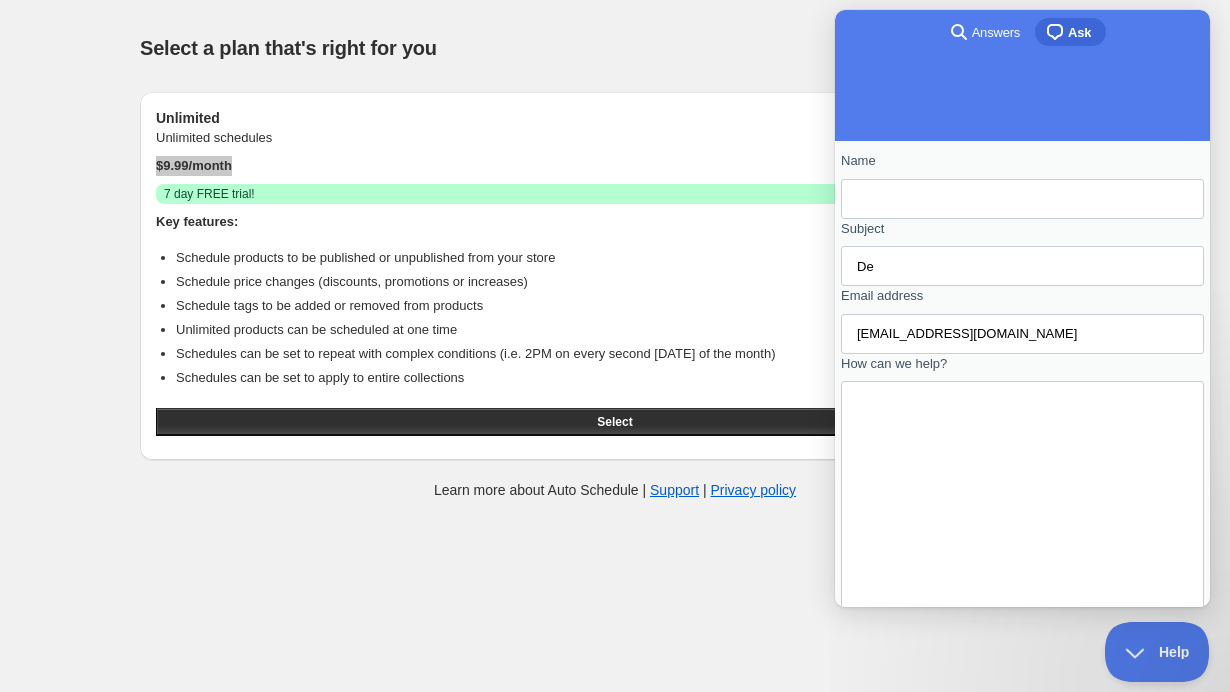 scroll, scrollTop: 41, scrollLeft: 0, axis: vertical 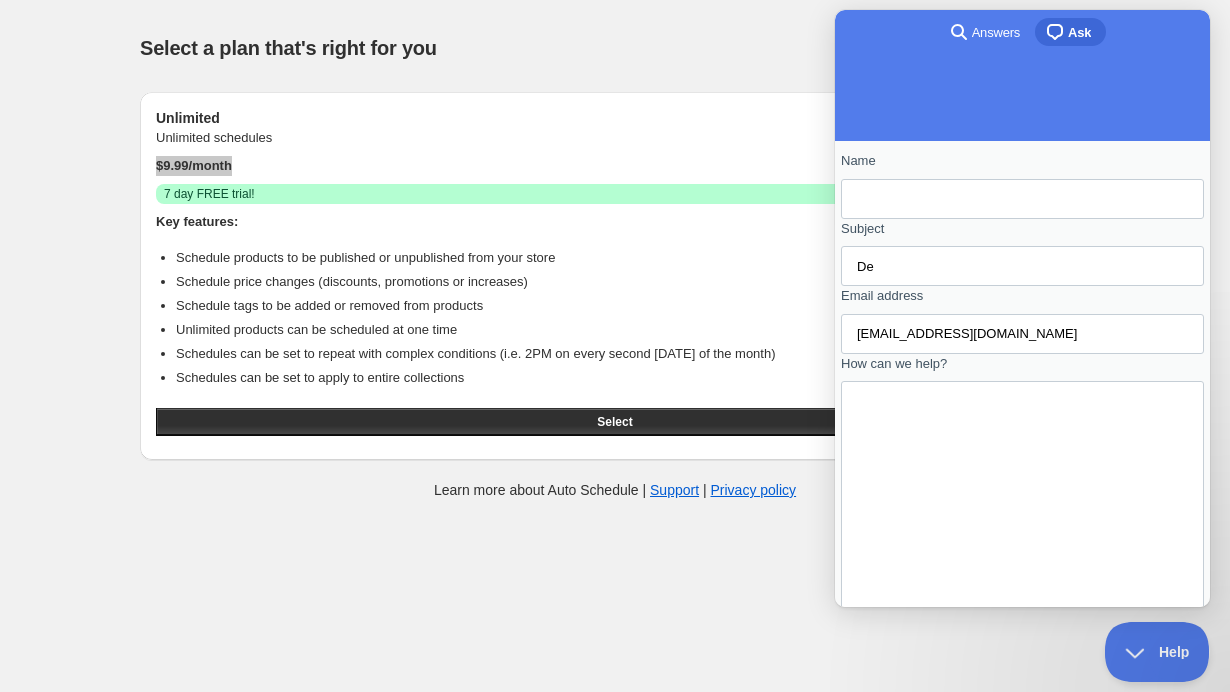 drag, startPoint x: 948, startPoint y: 275, endPoint x: 783, endPoint y: 275, distance: 165 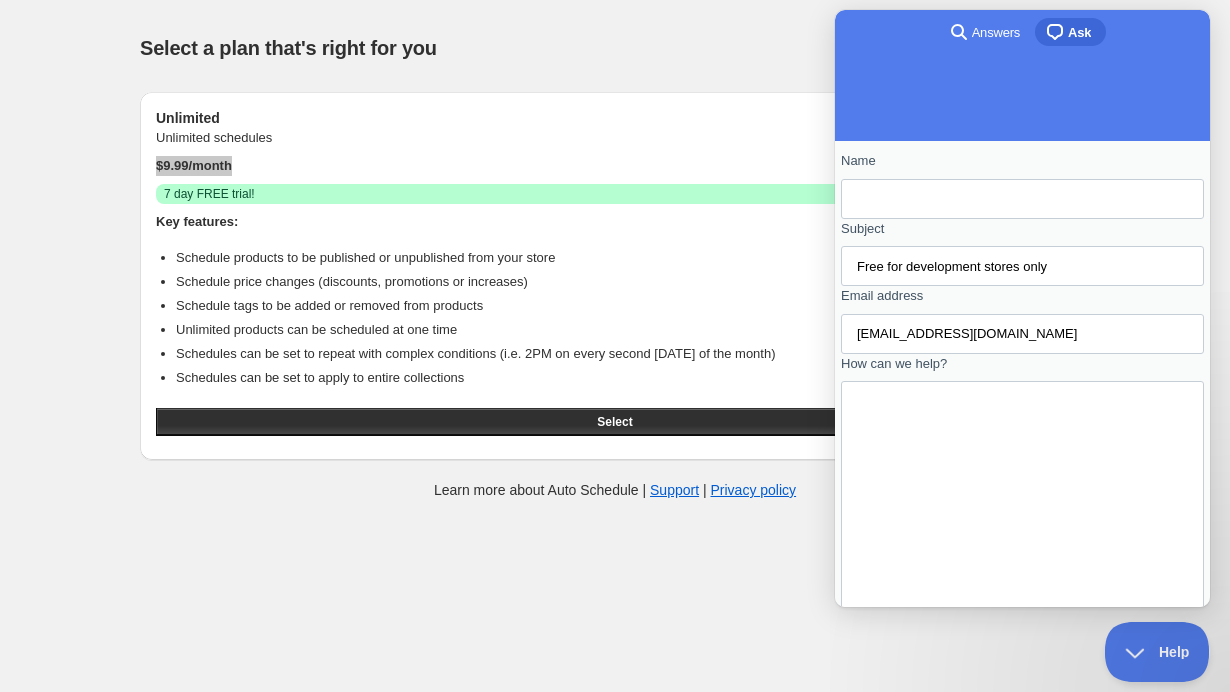 click at bounding box center [1022, 266] 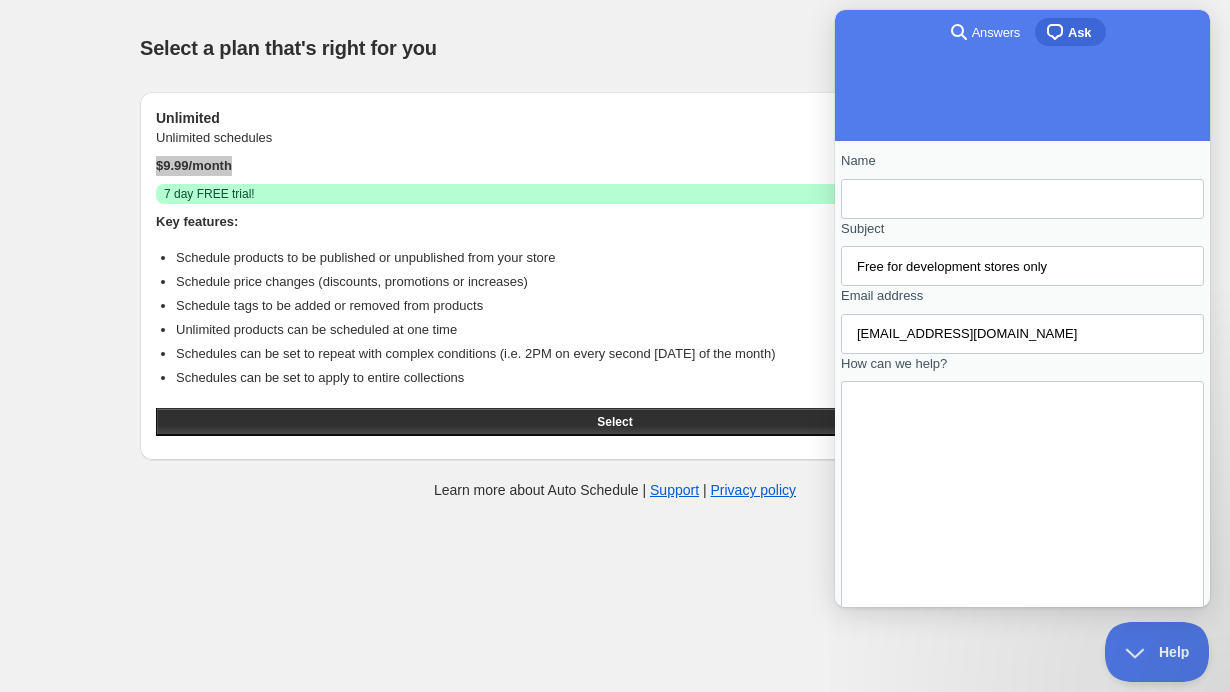 click on "Free for development stores only" at bounding box center (1022, 266) 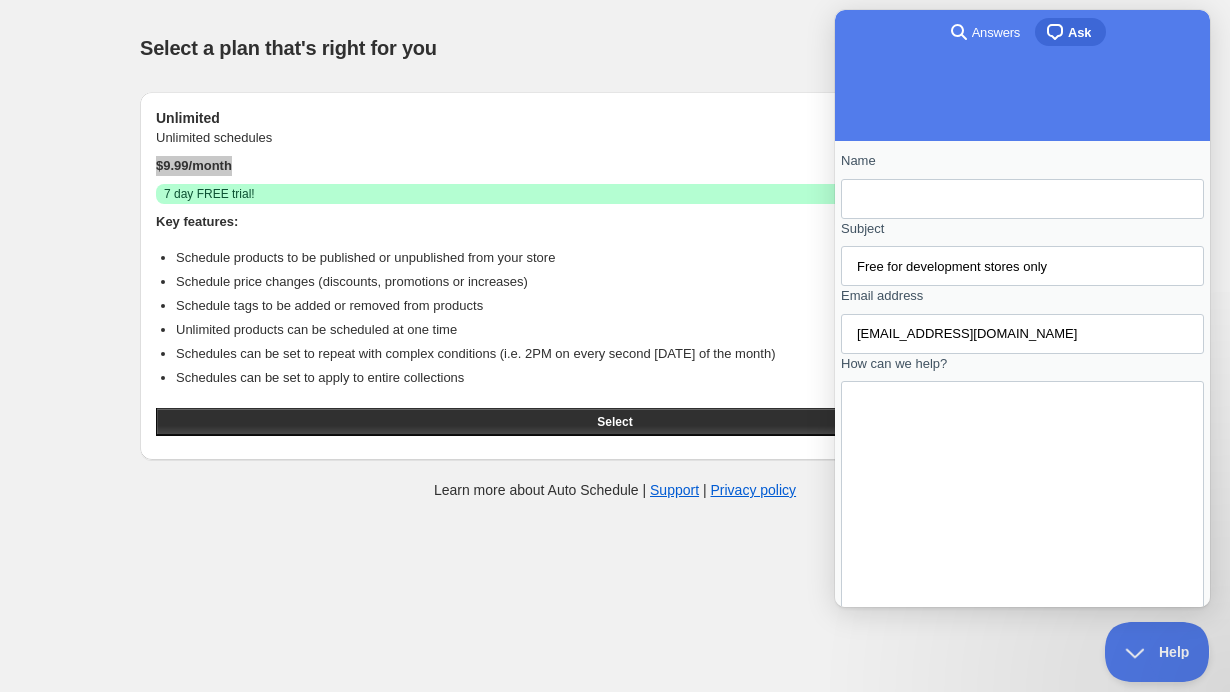 click on "Free for development stores only" at bounding box center (1022, 266) 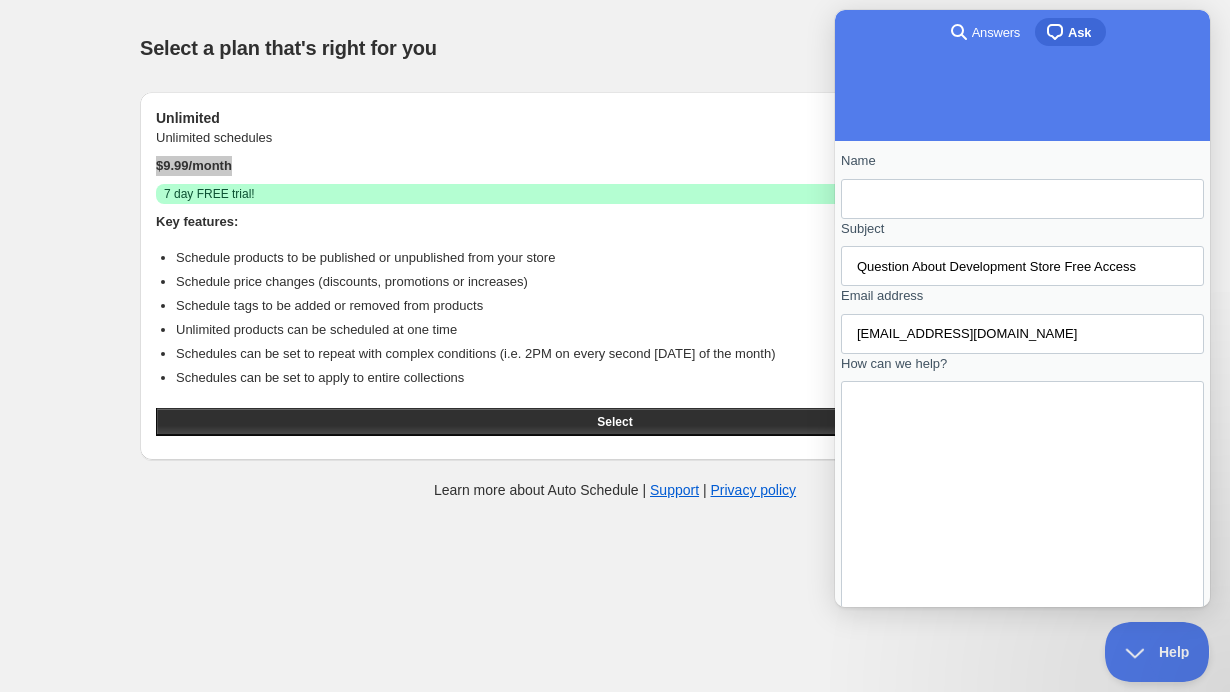 type on "Question About Development Store Free Access" 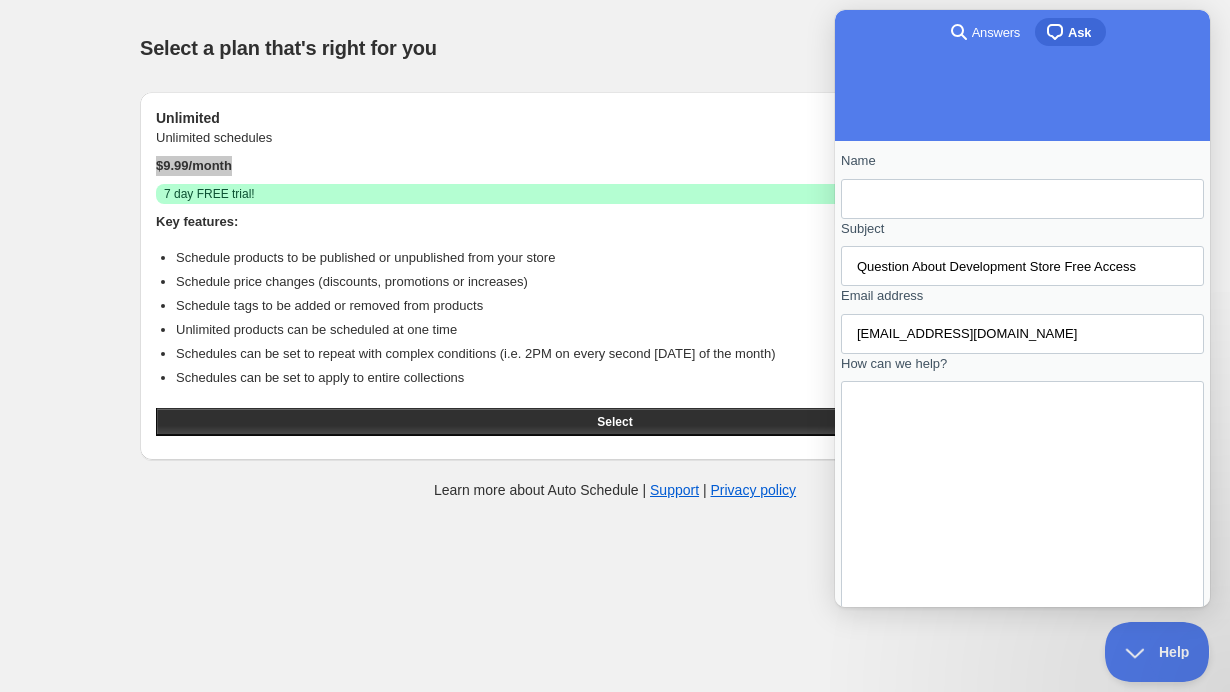 click on "Name" at bounding box center (1022, 199) 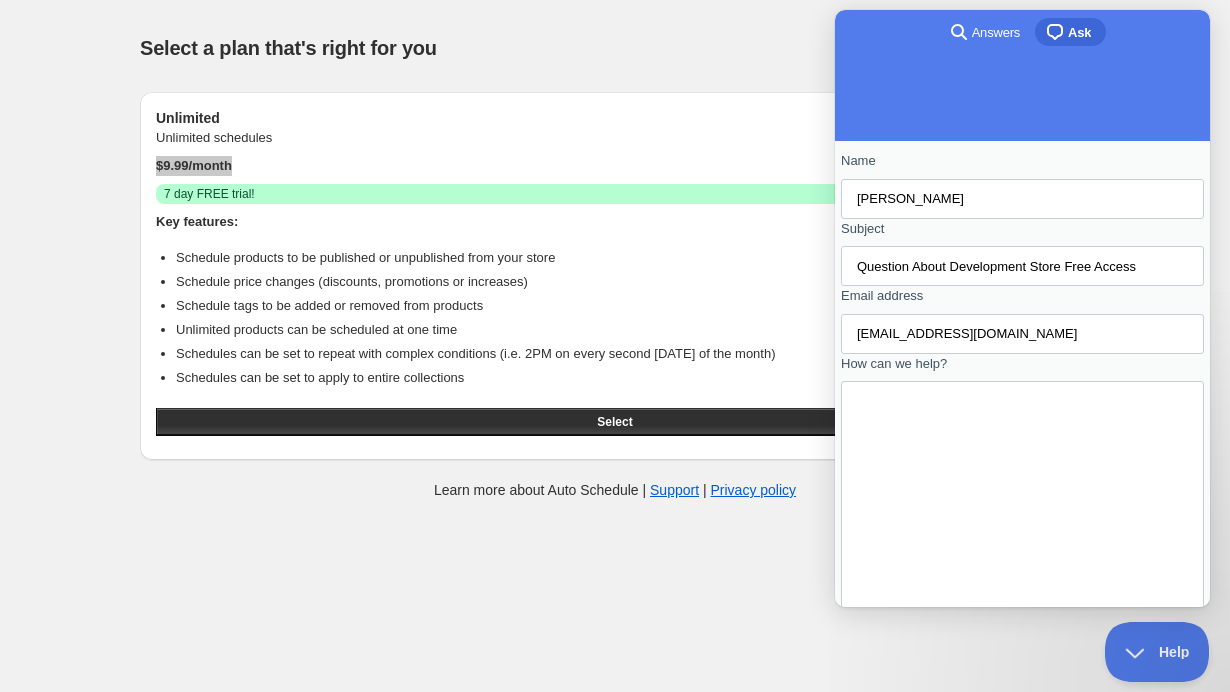 scroll, scrollTop: 267, scrollLeft: 0, axis: vertical 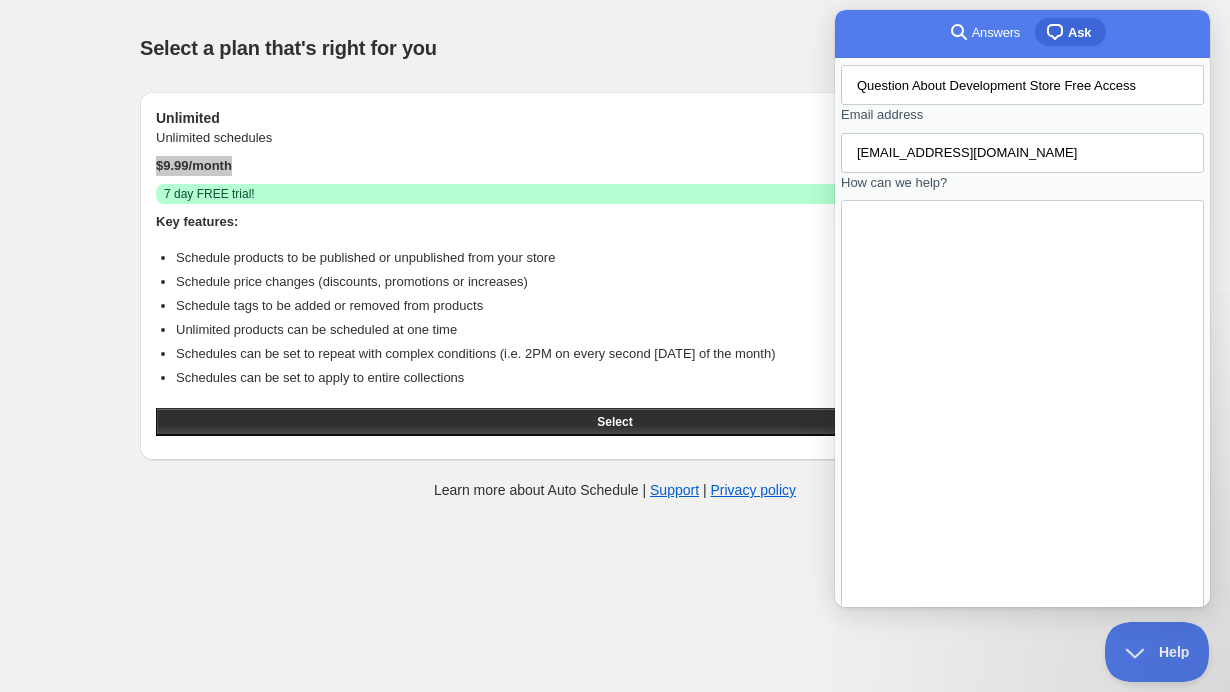 type on "[PERSON_NAME]" 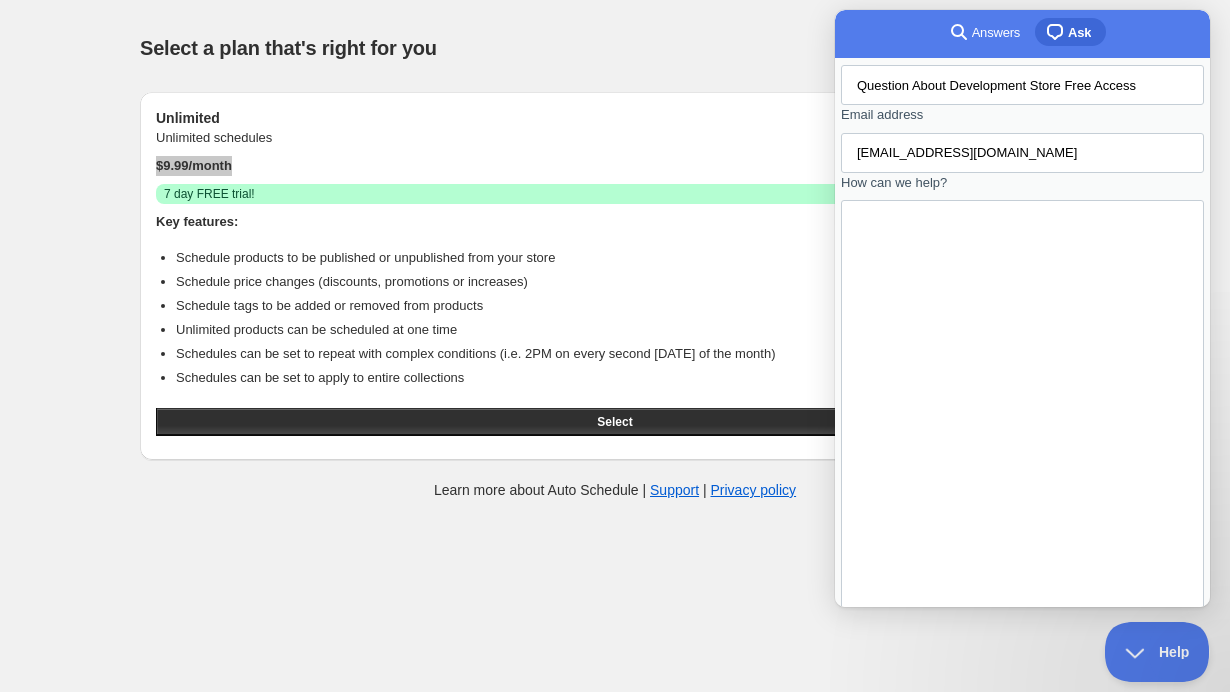 scroll, scrollTop: 0, scrollLeft: 0, axis: both 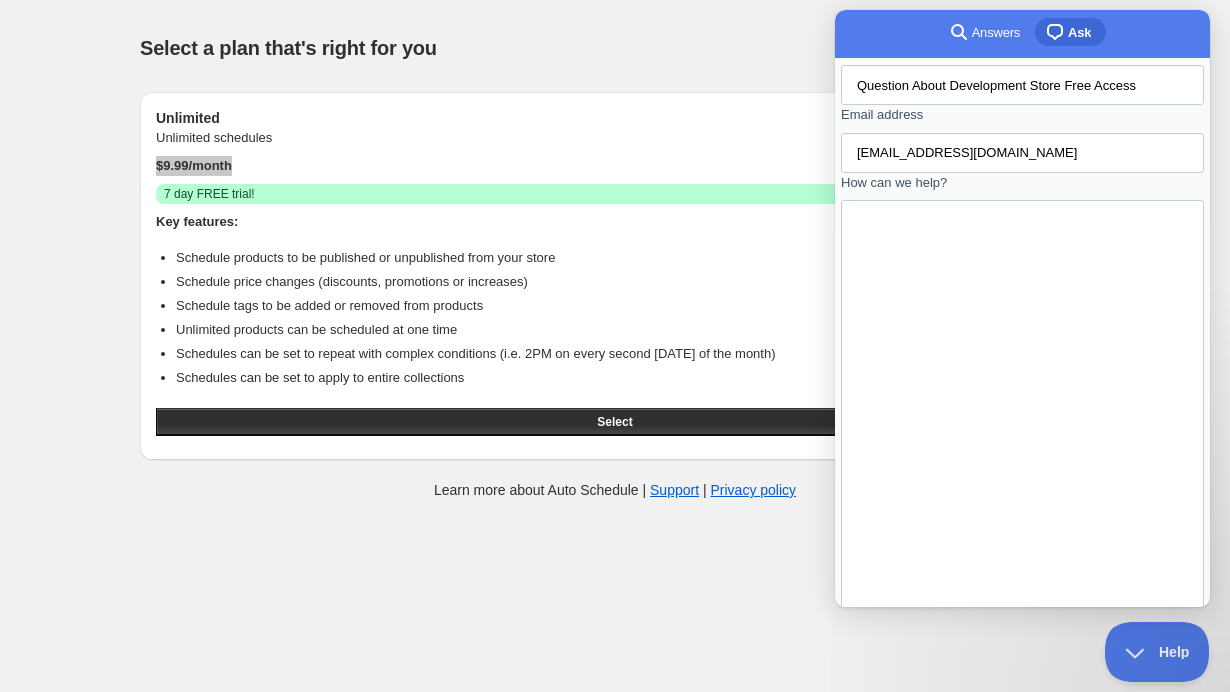 click on "Hi,
I’ve recently installed your app in a Shopify development store as part of testing for a future live store. During the installation process, I was asked to select the Unlimited Plan ($9.99/month) with a 7-day free trial.
Since the app listing mentions it is “Free for development stores only”, I wanted to confirm:
•	Am I currently on a free plan because the store is a development store?
•	Will I be charged after the trial ends, even though the store is still in development mode?
So far, I haven’t found a clear indication in the app’s admin whether the development store discount is being applied.
Could you please clarify how this works?
Thank you very much in advance.
Best regards,
Jakub." at bounding box center [880, 455] 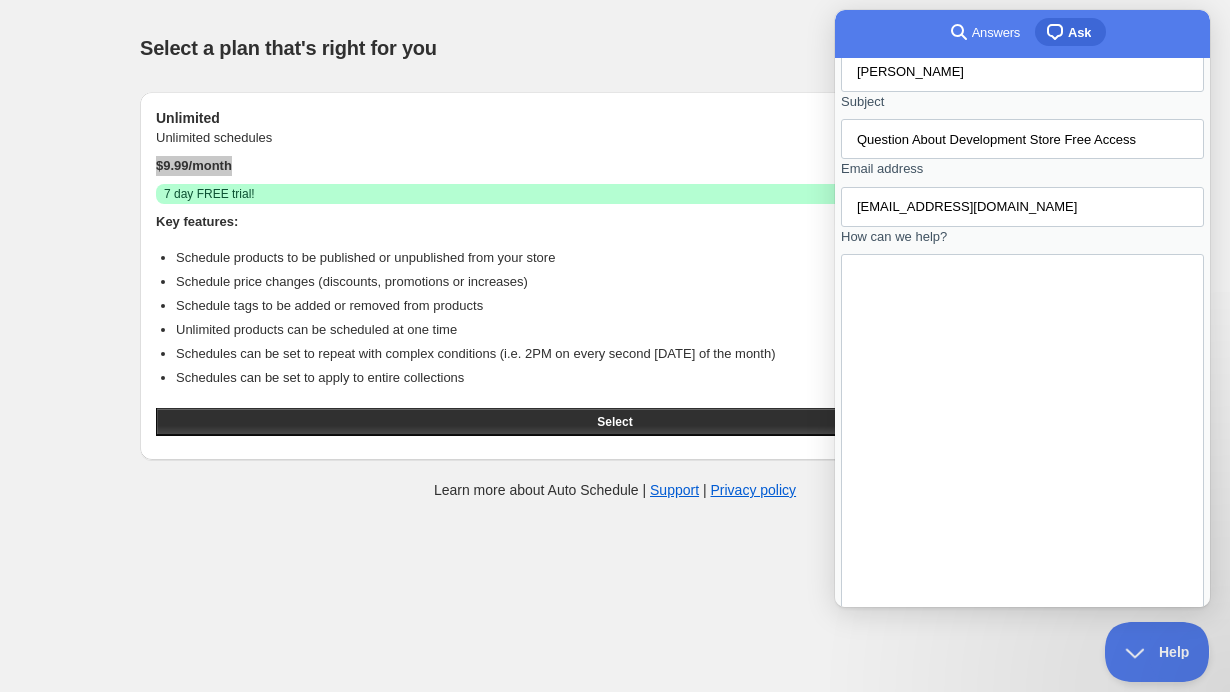 scroll, scrollTop: 267, scrollLeft: 0, axis: vertical 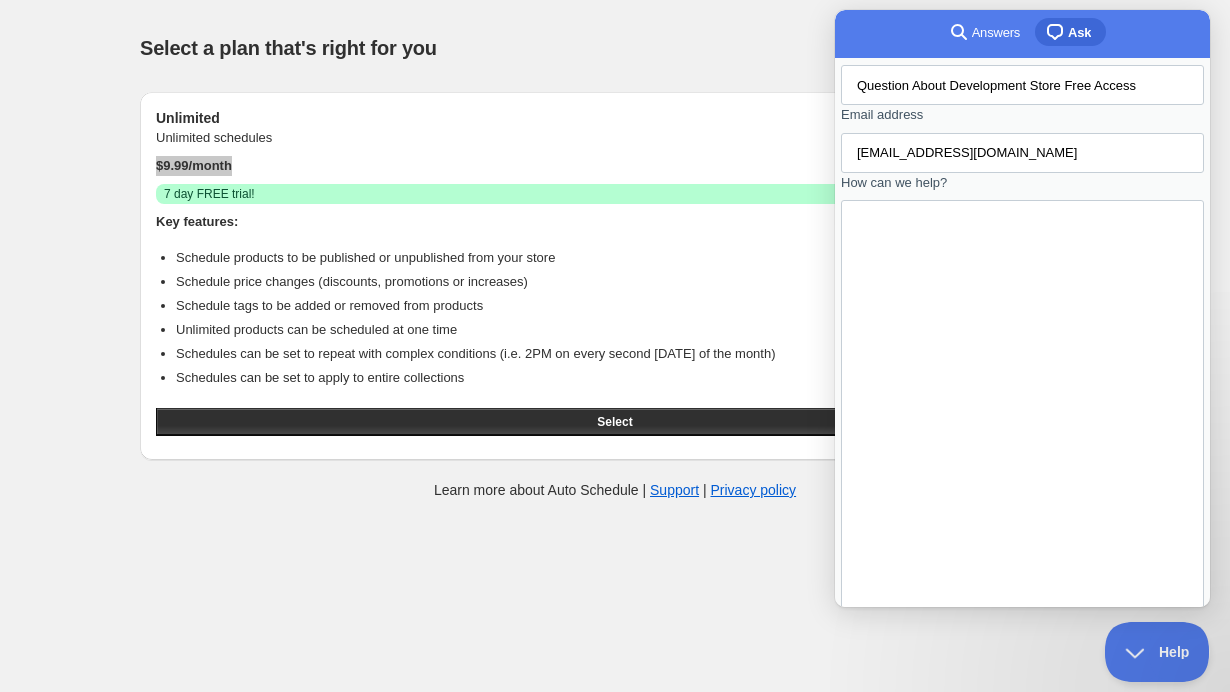 type on "Hi,
I’ve recently installed your app in a Shopify development store as part of testing for a future live store. During the installation process, I was asked to select the Unlimited Plan ($9.99/month) with a 7-day free trial.
Since the app listing mentions it is “Free for development stores only”, I wanted to confirm:
•	Am I currently on a free plan because the store is a development store?
•	Will I be charged after the trial ends, even though the store is still in development mode?
So far, I haven’t found a clear indication in the app’s admin whether the development store discount is being applied.
Could you please clarify how this works?
Thank you very much in advance.
Best regards,
Jakub." 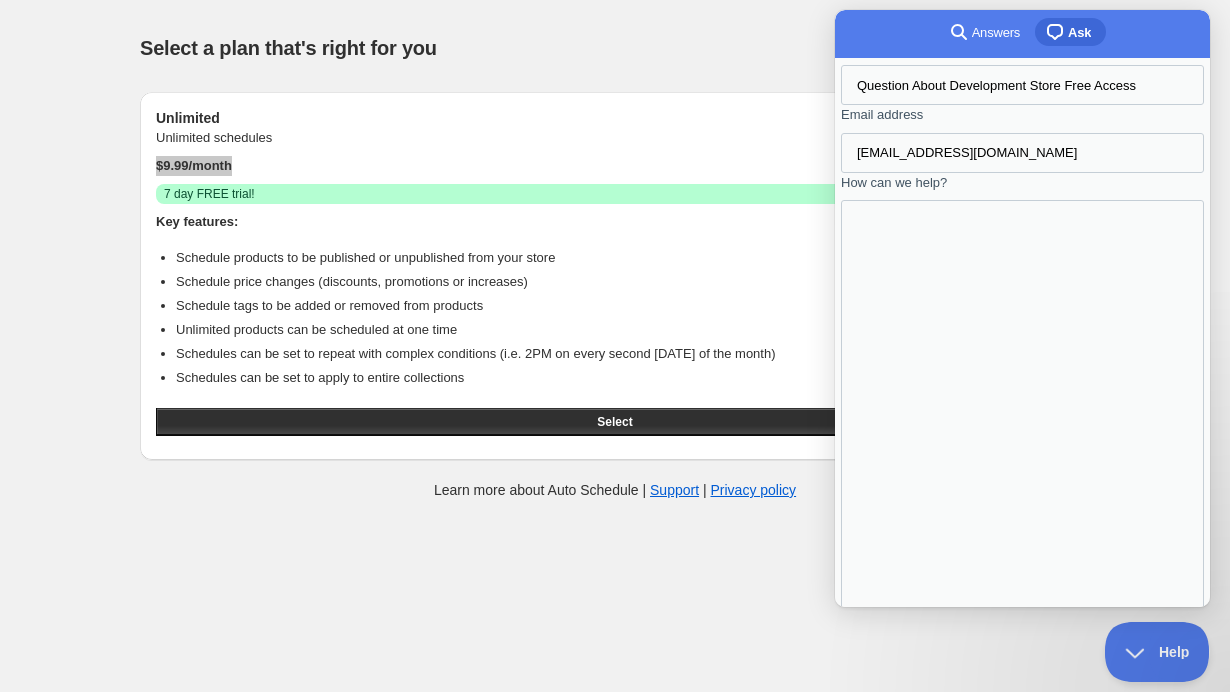 scroll, scrollTop: 0, scrollLeft: 0, axis: both 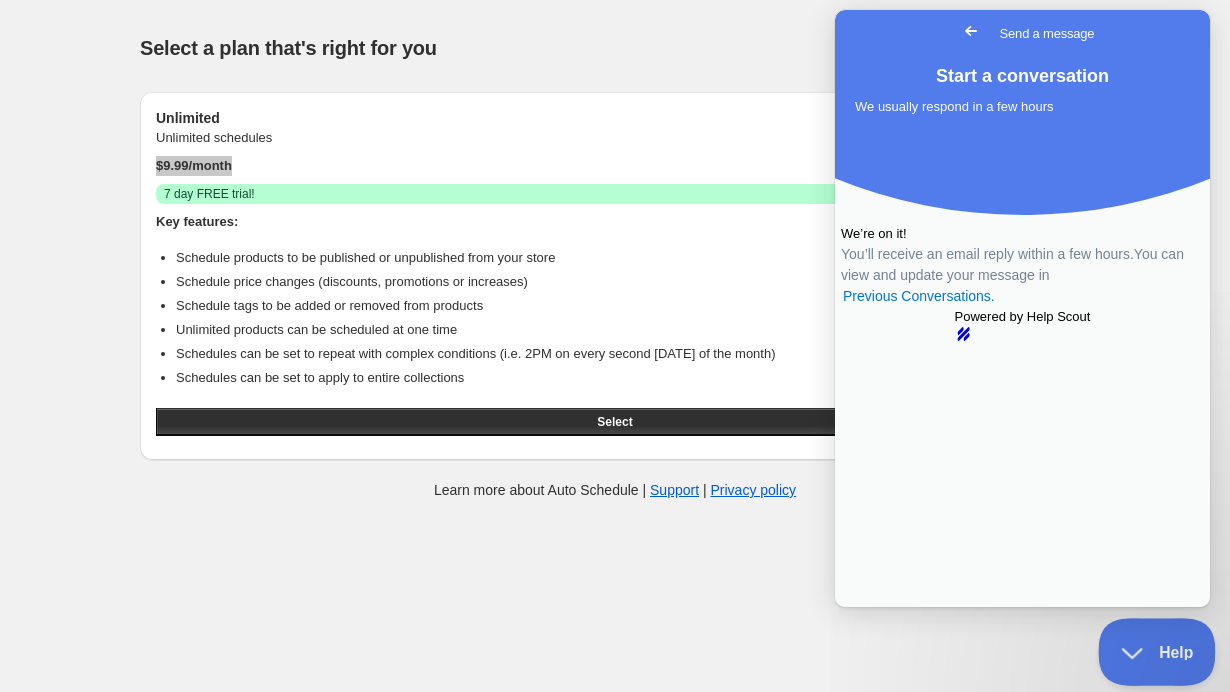 click on "Help" at bounding box center [1150, 648] 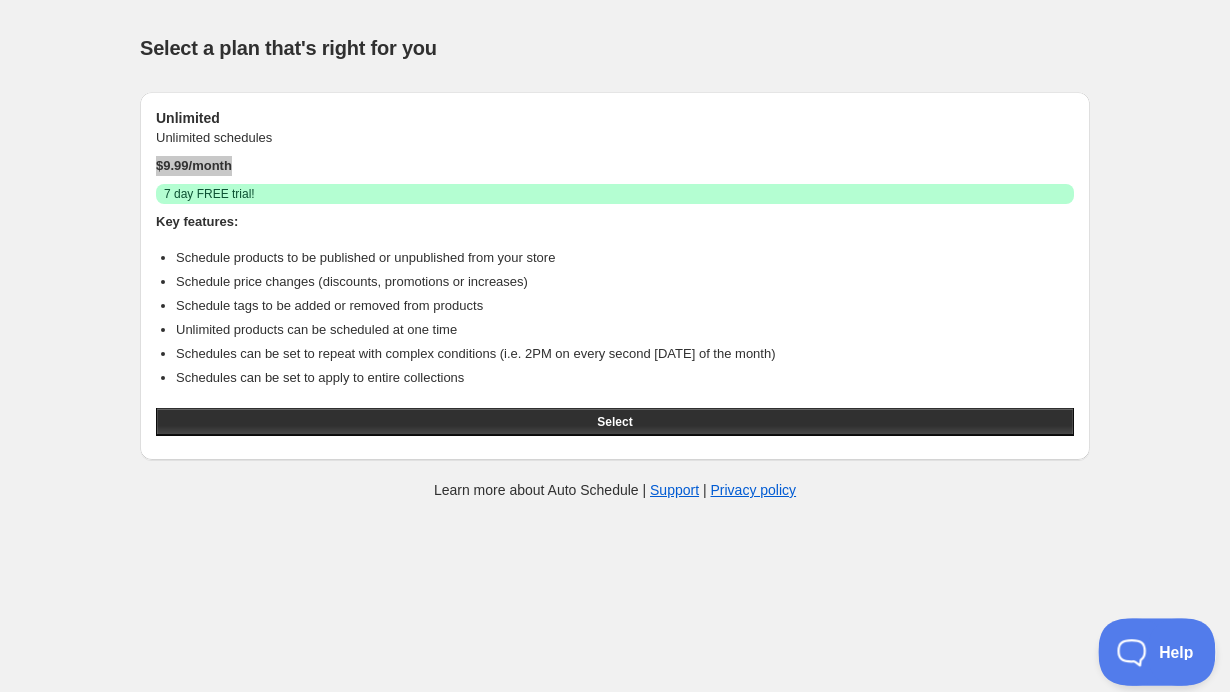 click on "Help" at bounding box center (1150, 648) 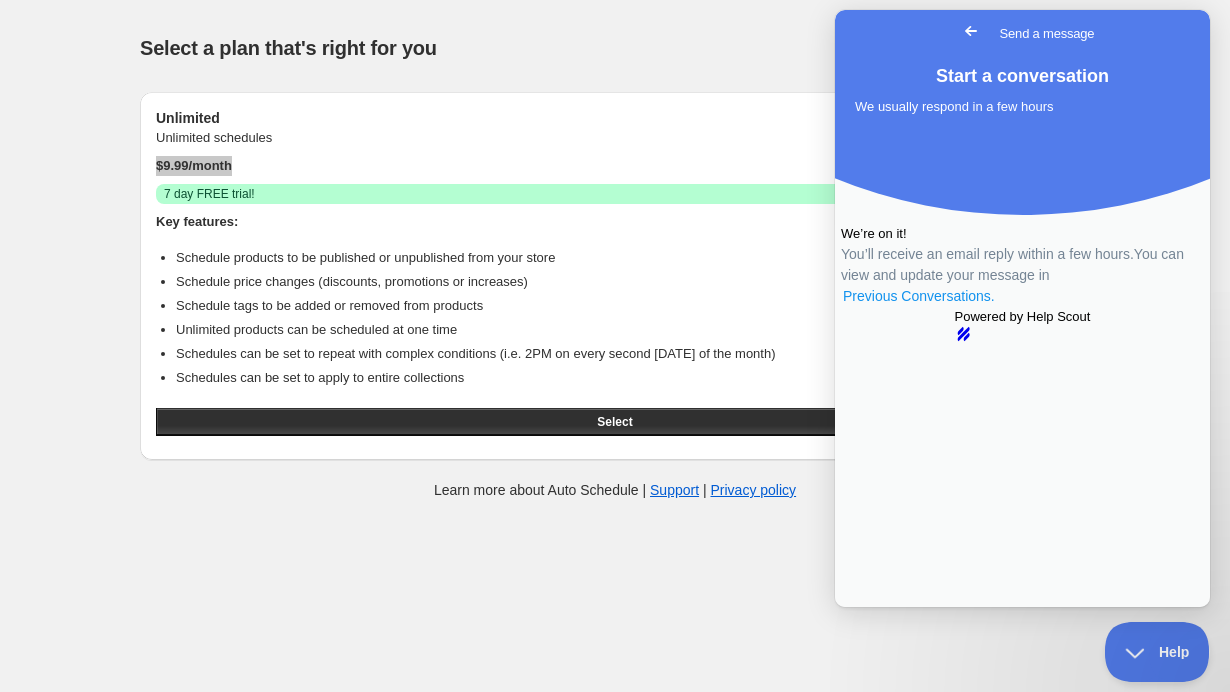 click on "Previous Conversations ." at bounding box center [919, 296] 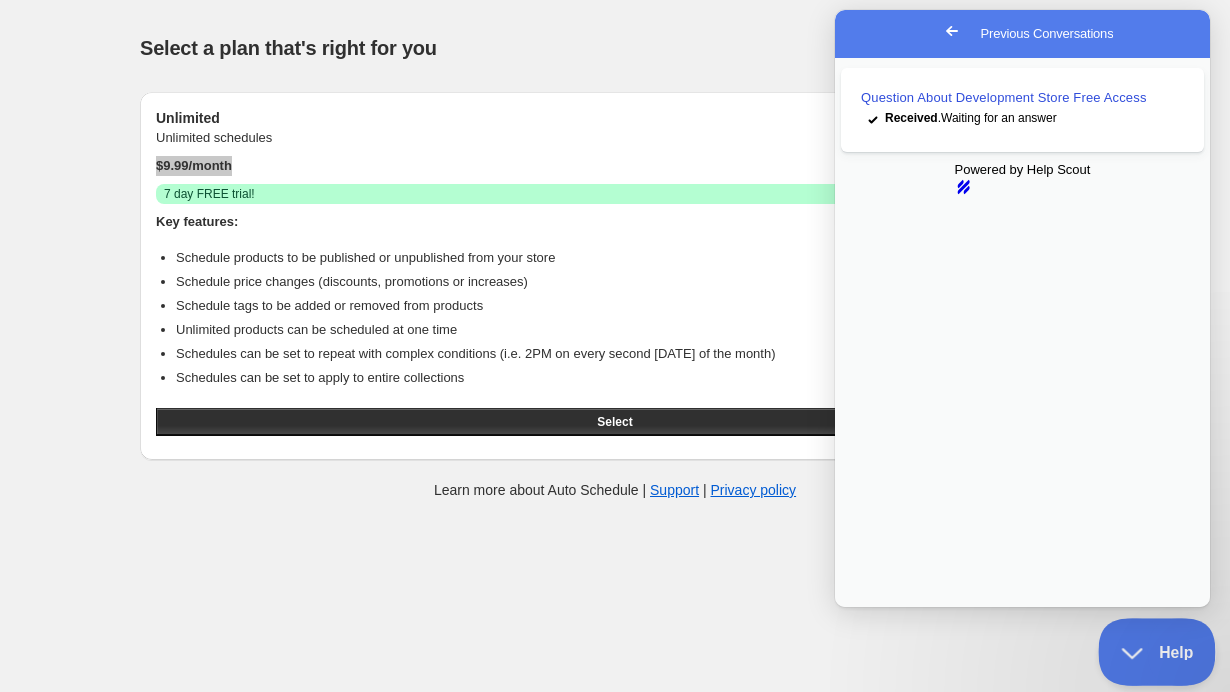 click on "Help" at bounding box center (1150, 648) 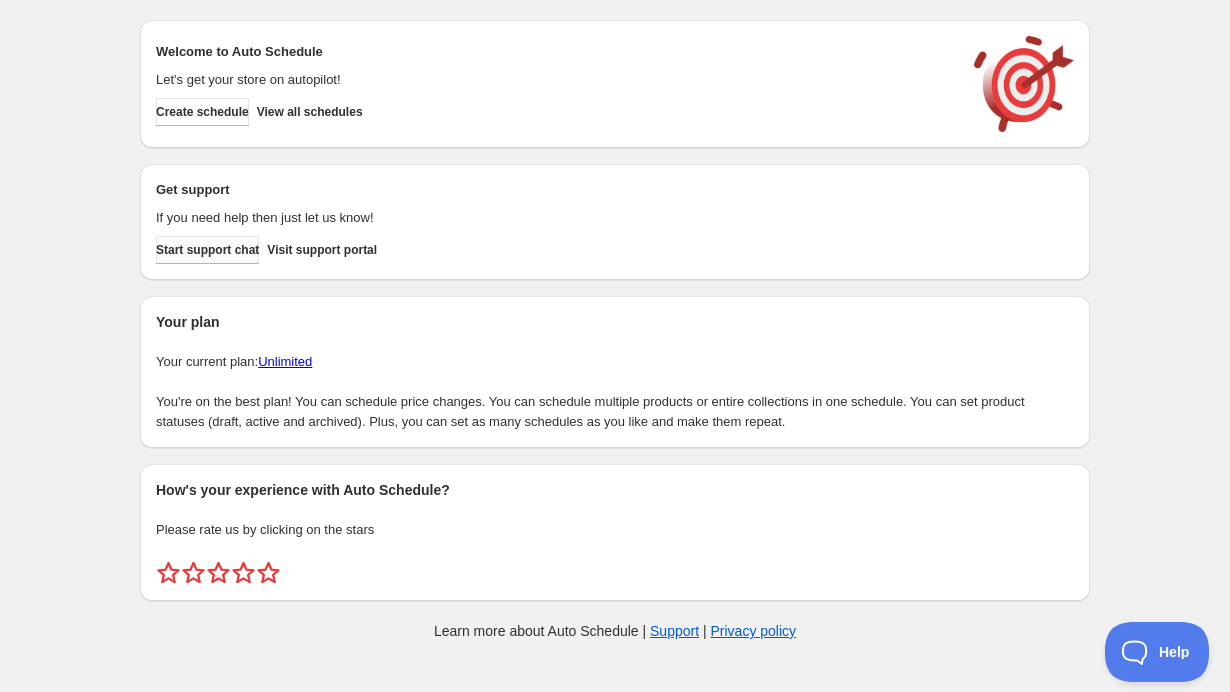 scroll, scrollTop: 0, scrollLeft: 0, axis: both 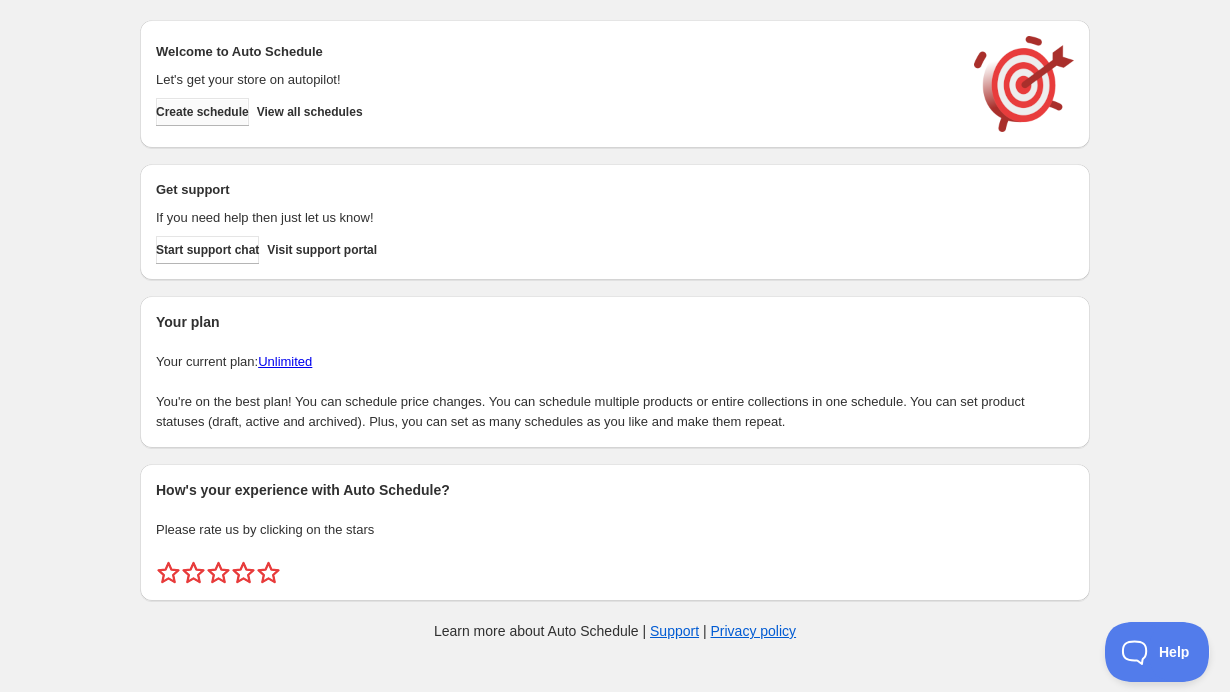 click on "Create schedule" at bounding box center [202, 112] 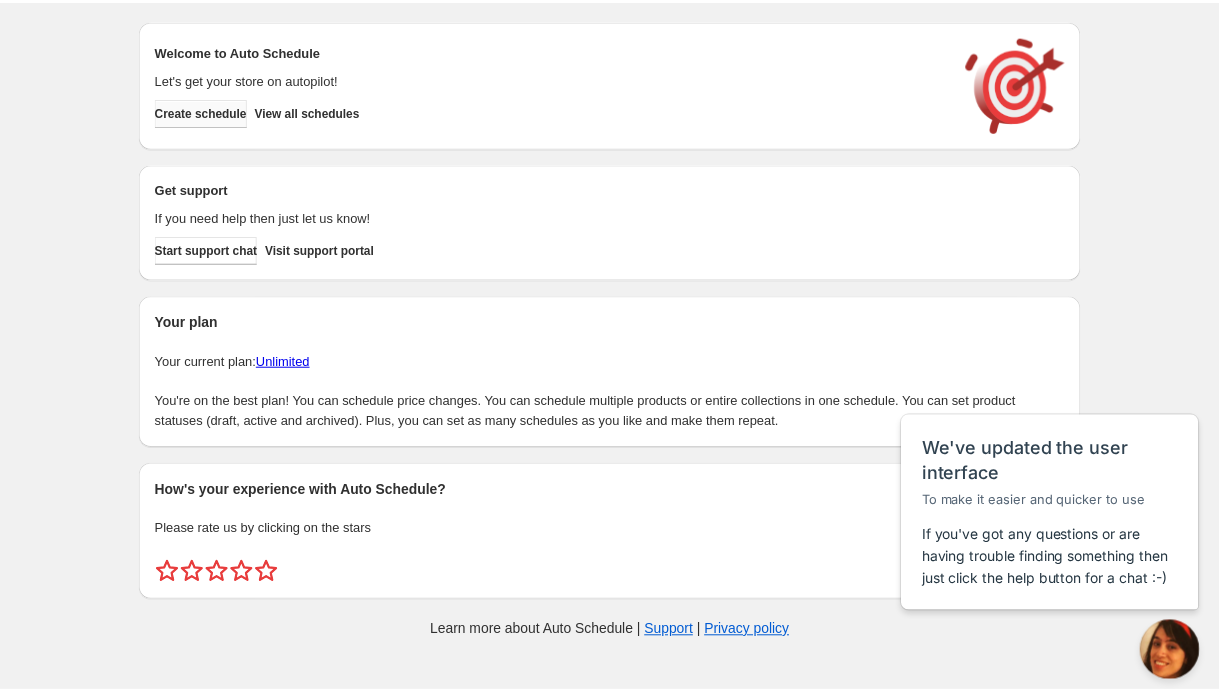 scroll, scrollTop: 0, scrollLeft: 0, axis: both 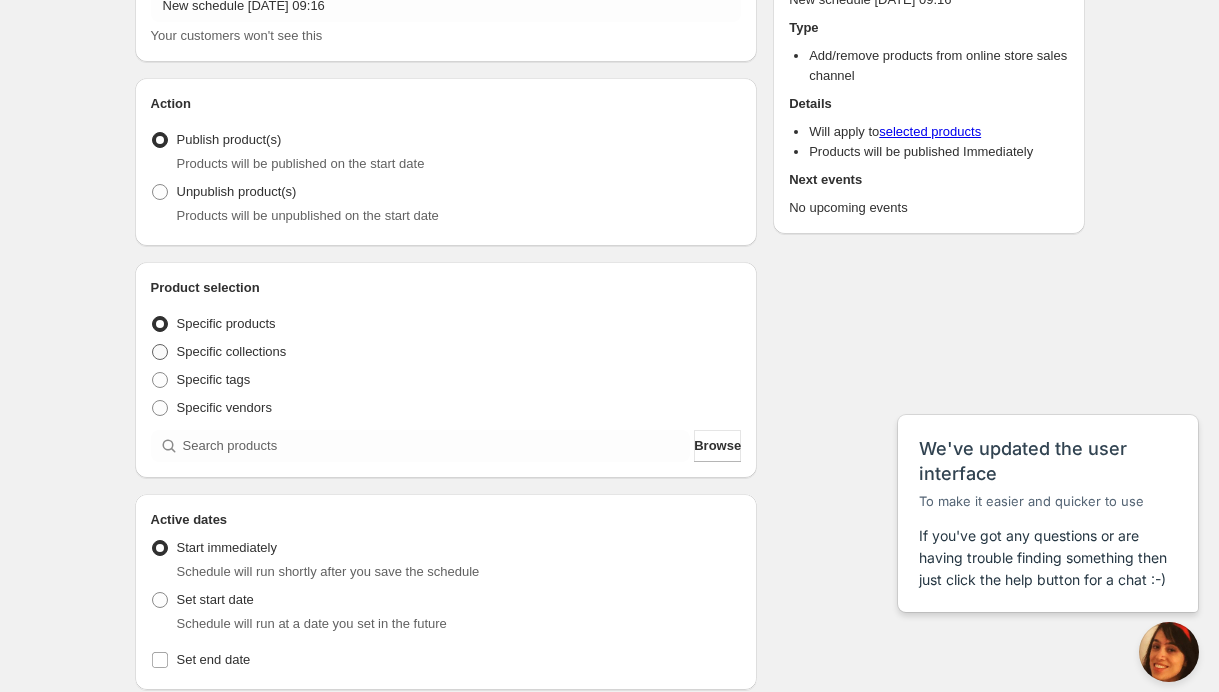 click on "Specific collections" at bounding box center [232, 351] 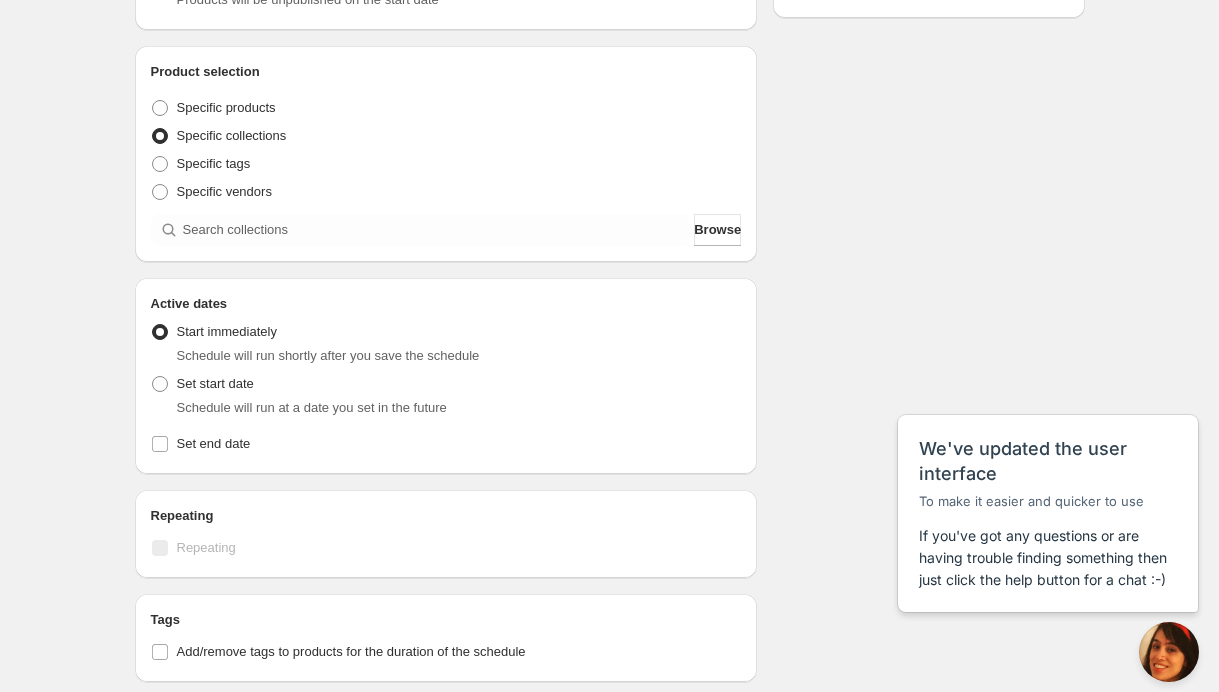 scroll, scrollTop: 0, scrollLeft: 0, axis: both 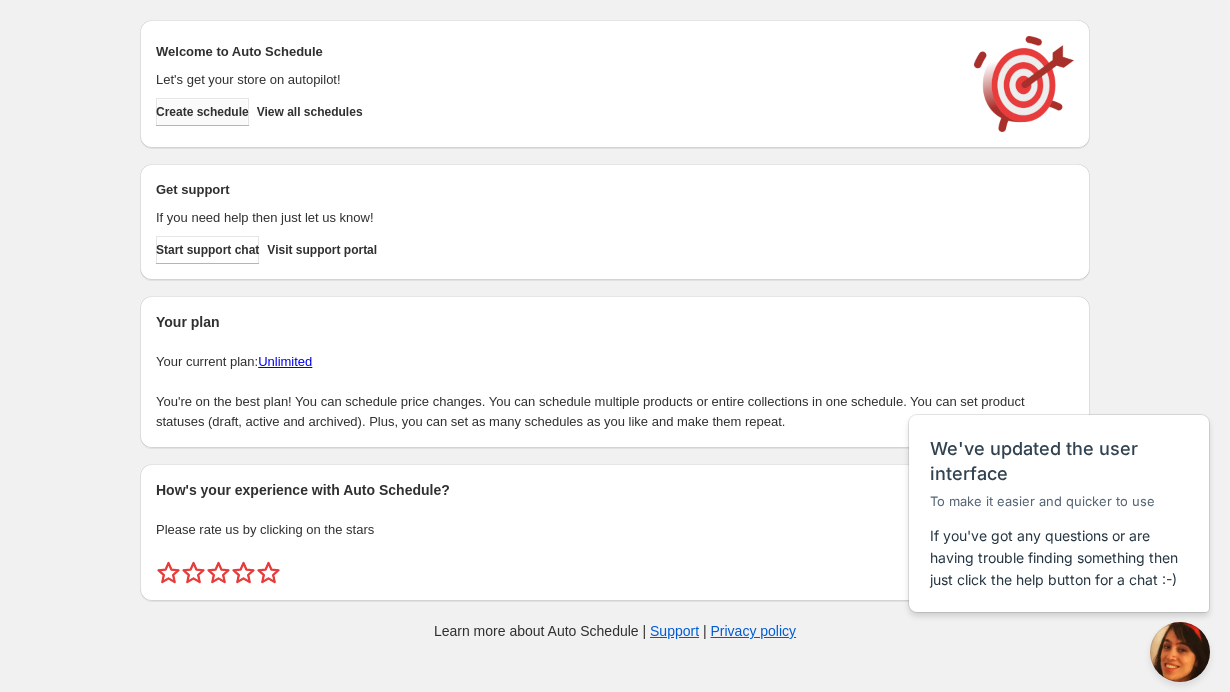 click on "Create schedule" at bounding box center (202, 112) 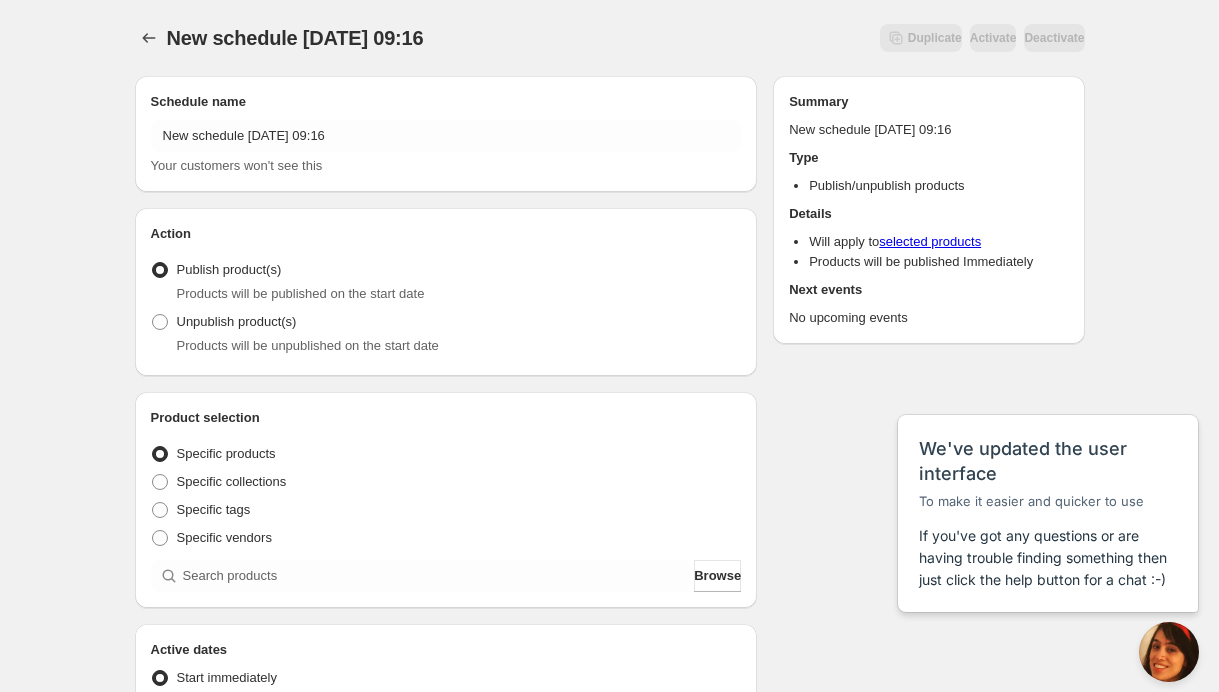 scroll, scrollTop: 88, scrollLeft: 0, axis: vertical 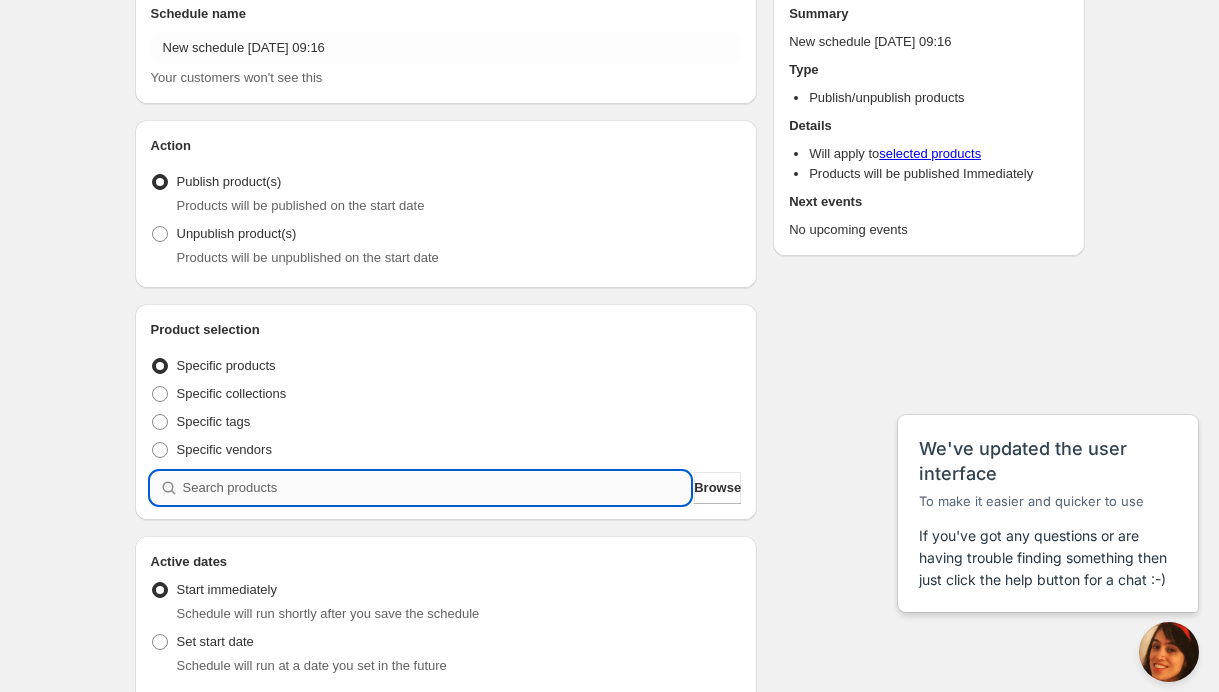 click at bounding box center (437, 488) 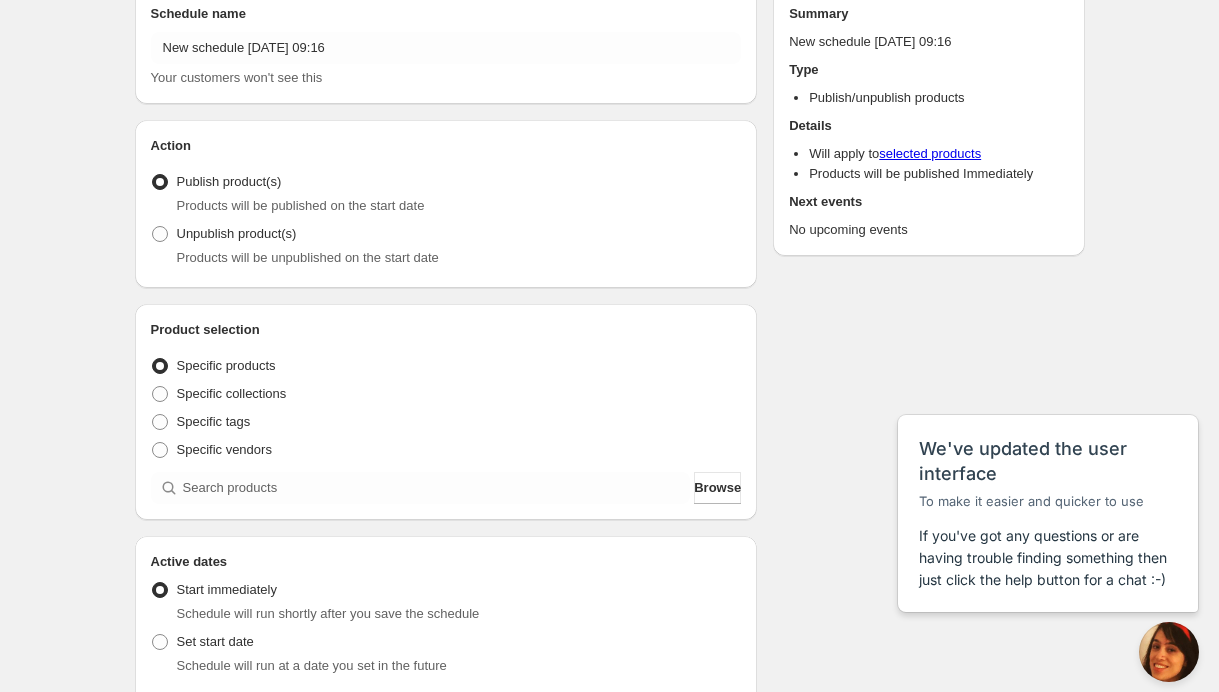 click on "Specific products" at bounding box center (226, 365) 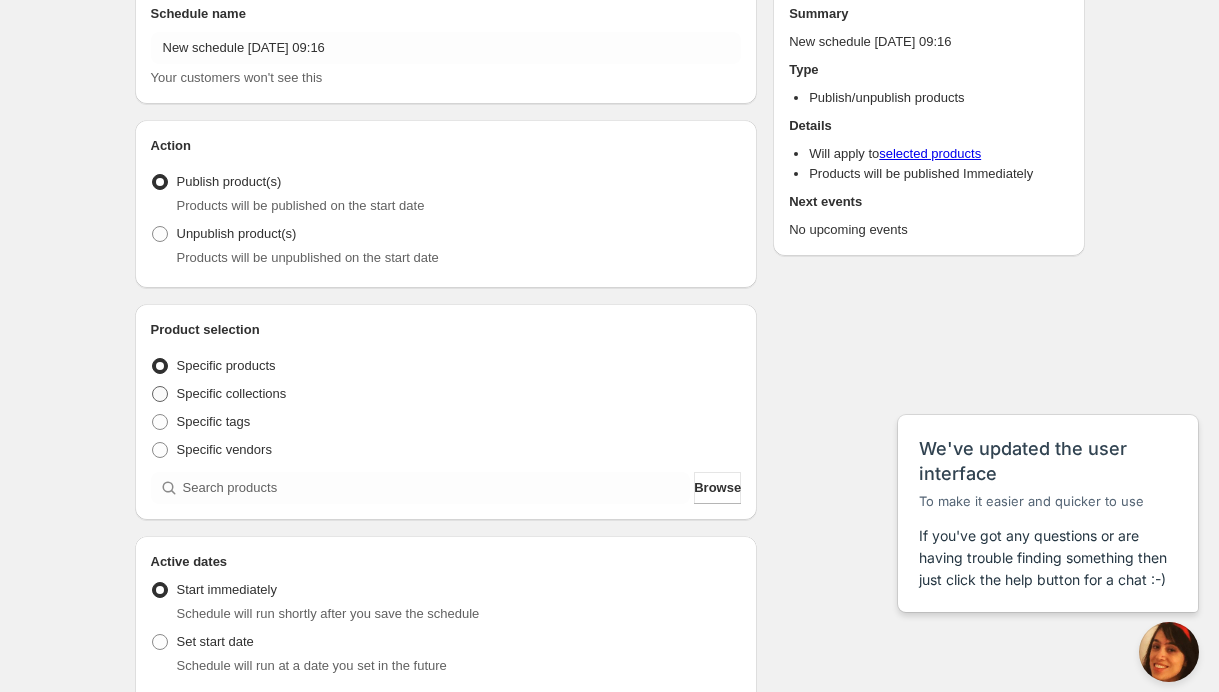 click on "Specific collections" at bounding box center [232, 393] 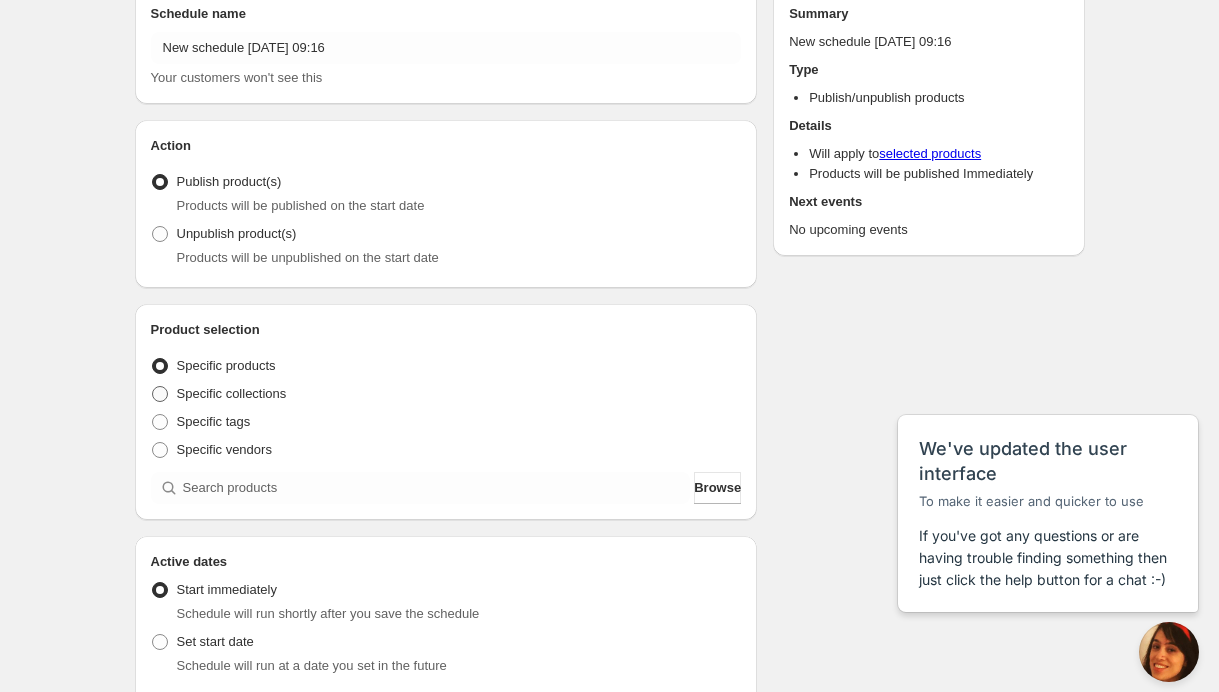 radio on "true" 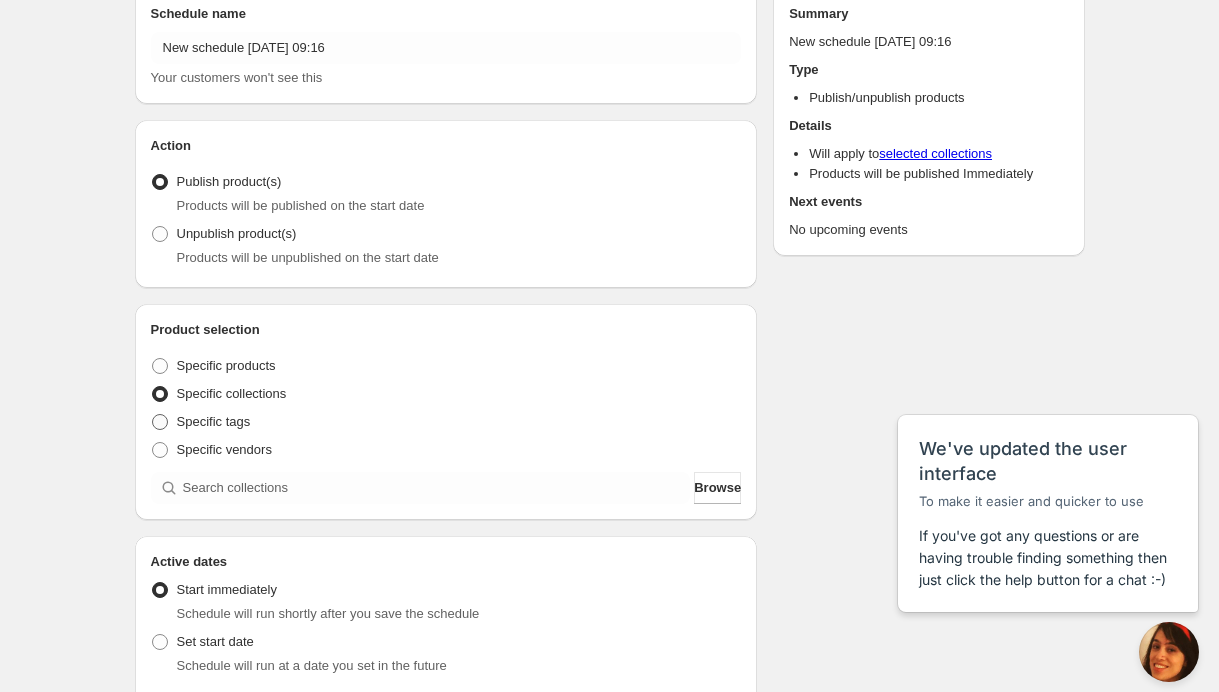 click on "Specific tags" at bounding box center [214, 421] 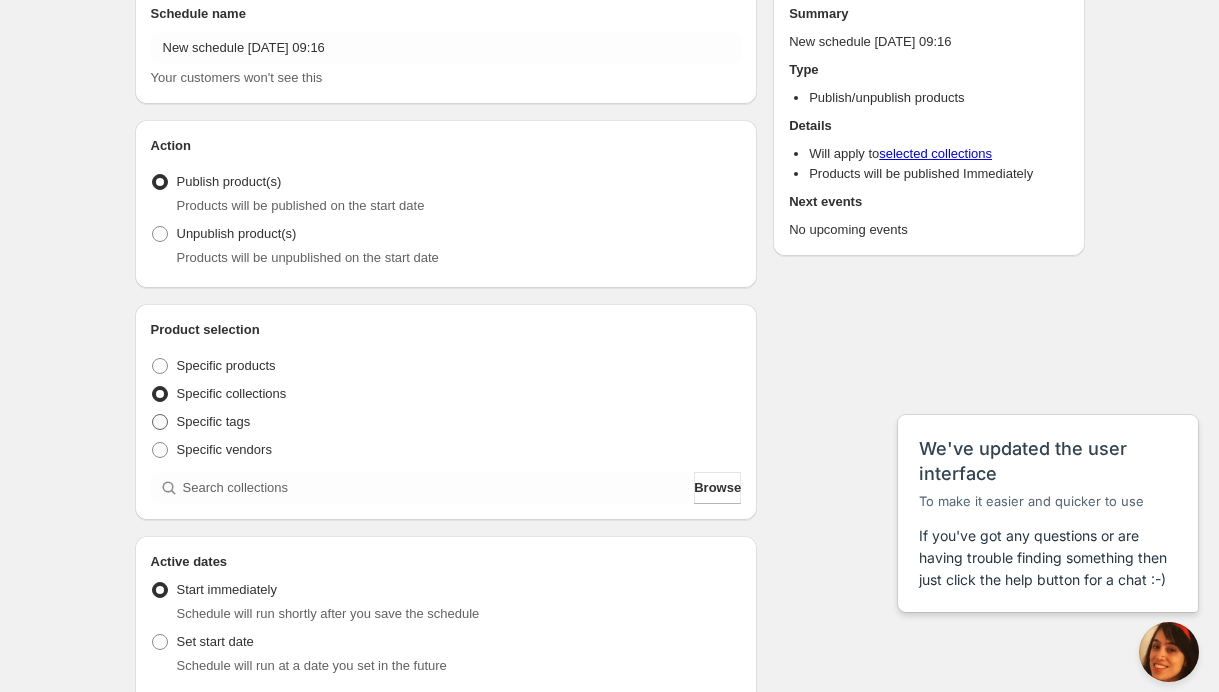 radio on "true" 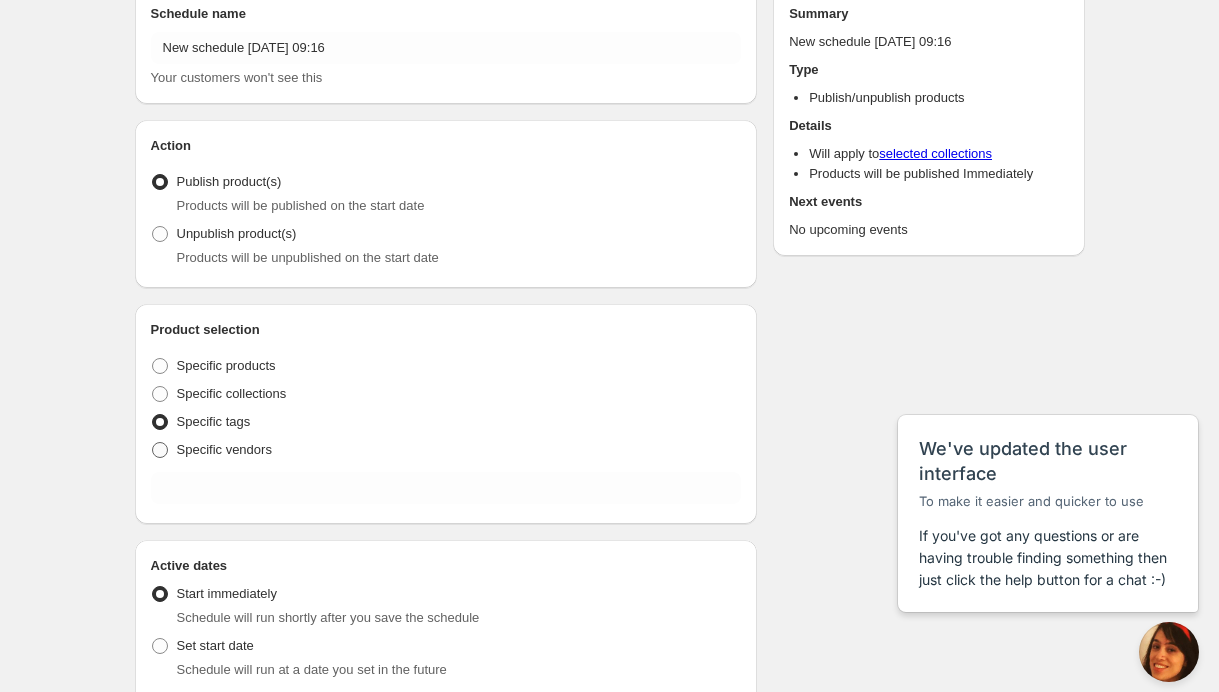 click on "Specific vendors" at bounding box center (224, 450) 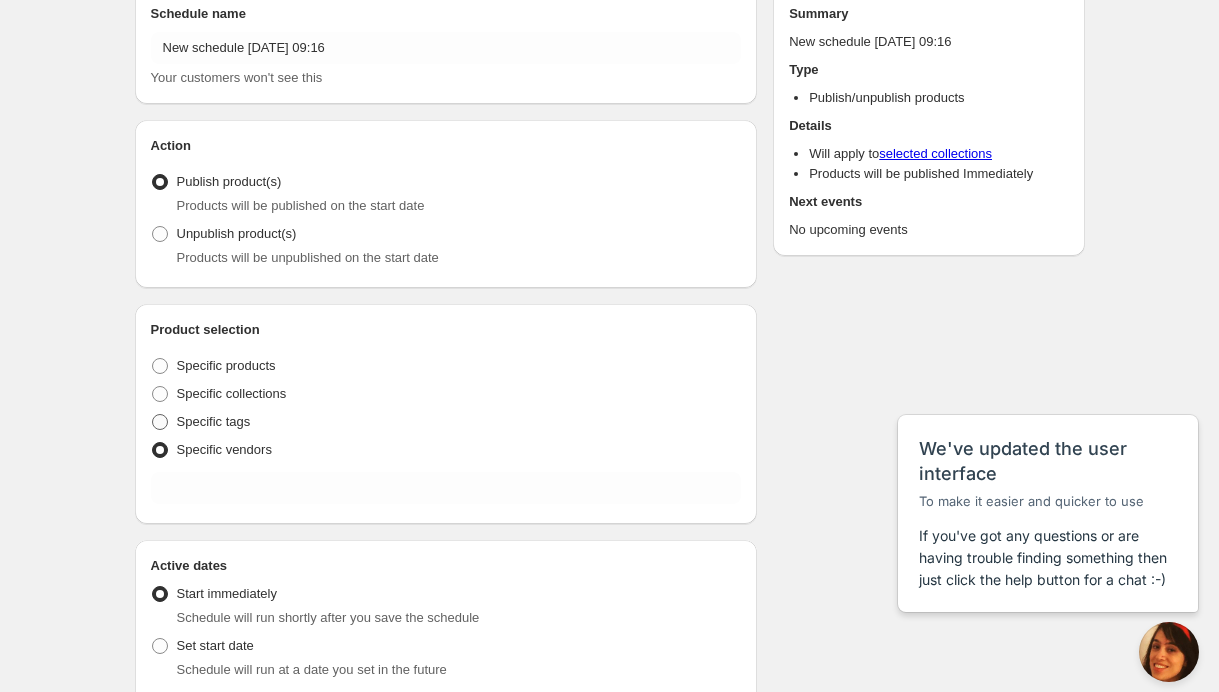 click on "Specific tags" at bounding box center (214, 421) 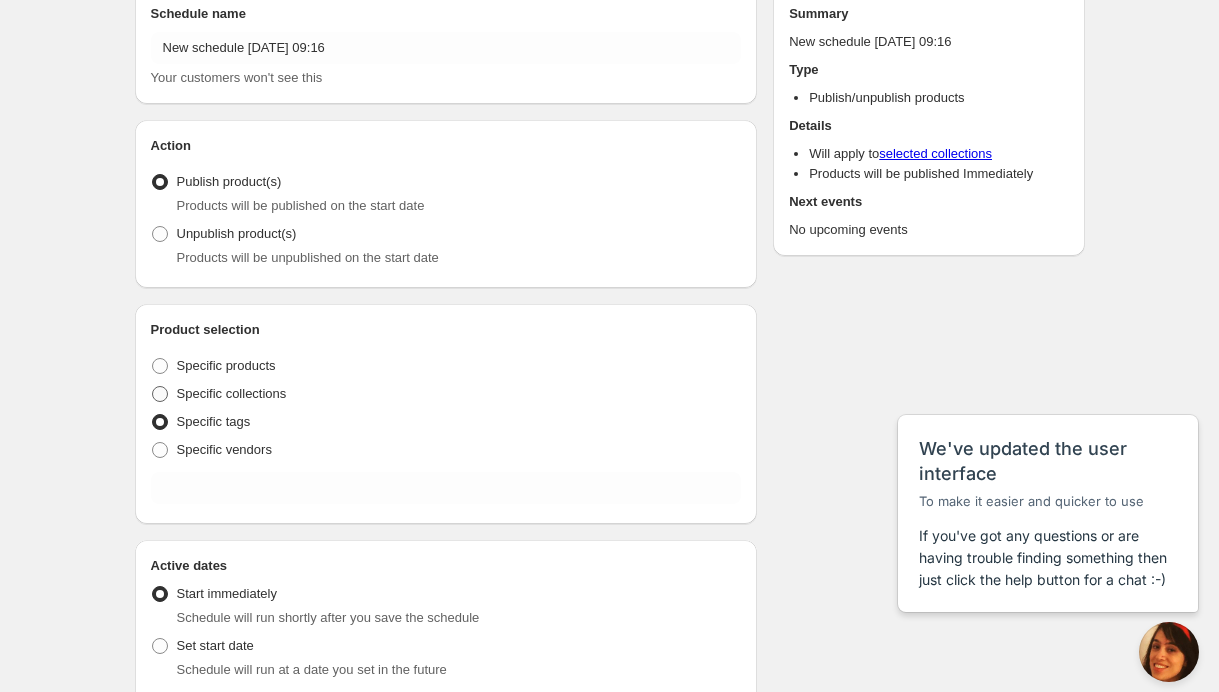 click on "Specific collections" at bounding box center [232, 393] 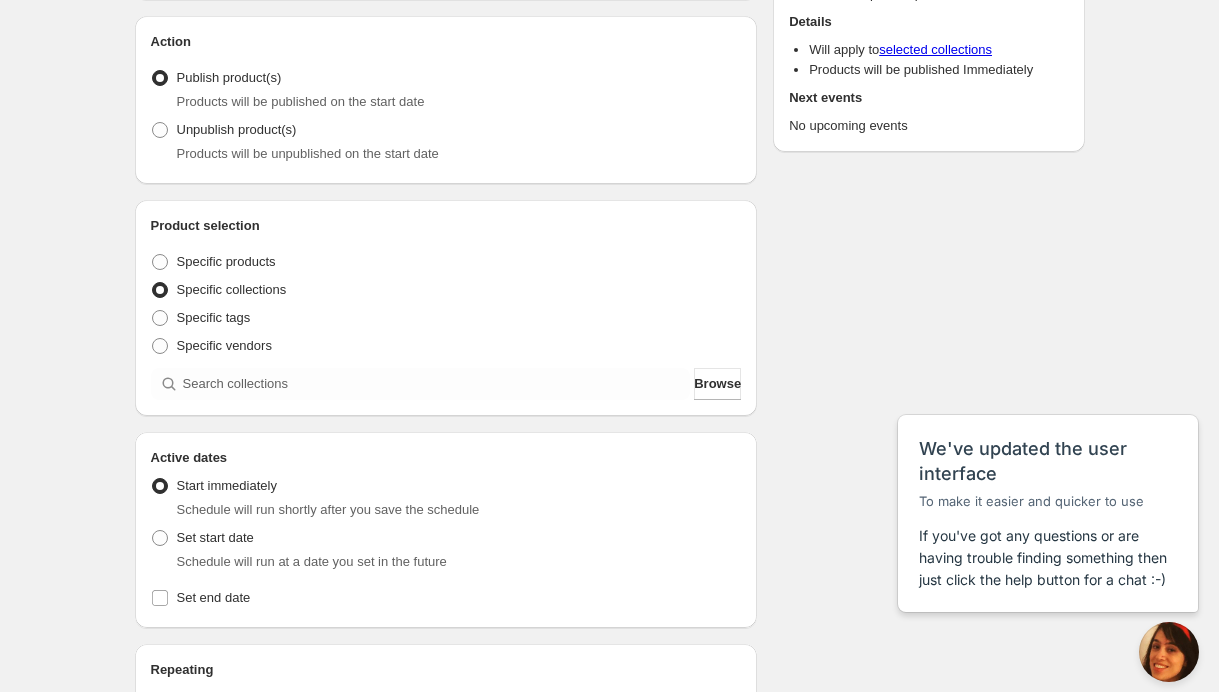 scroll, scrollTop: 496, scrollLeft: 0, axis: vertical 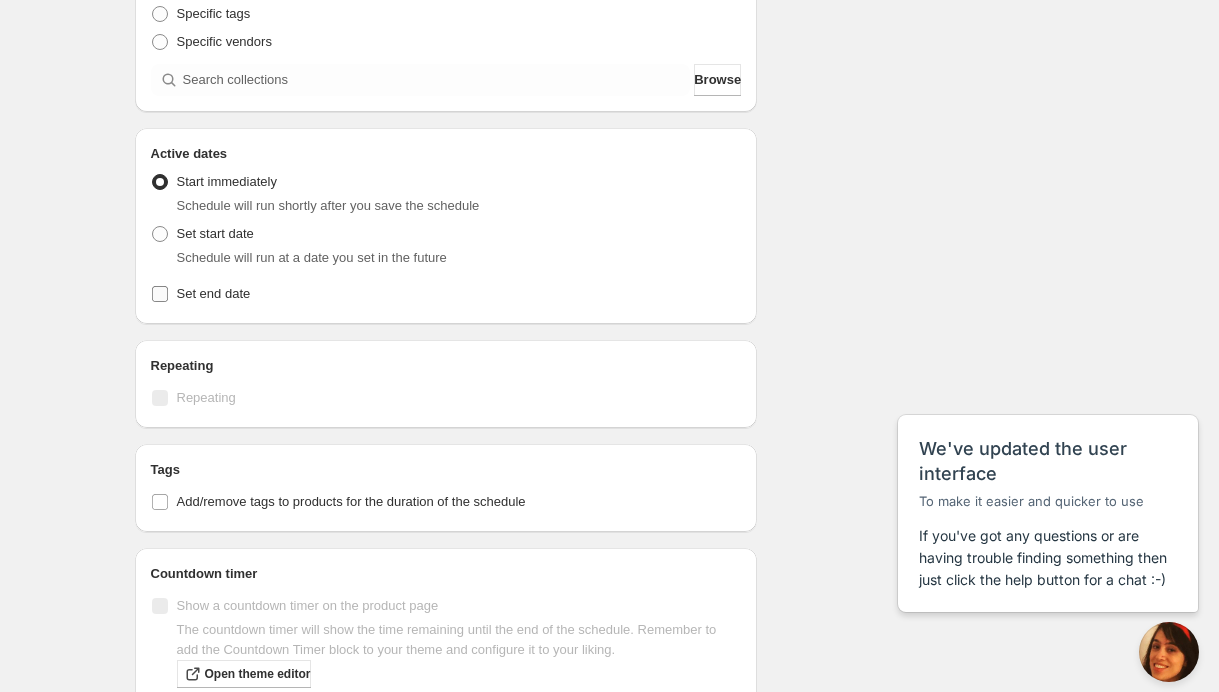 click on "Set end date" at bounding box center [446, 294] 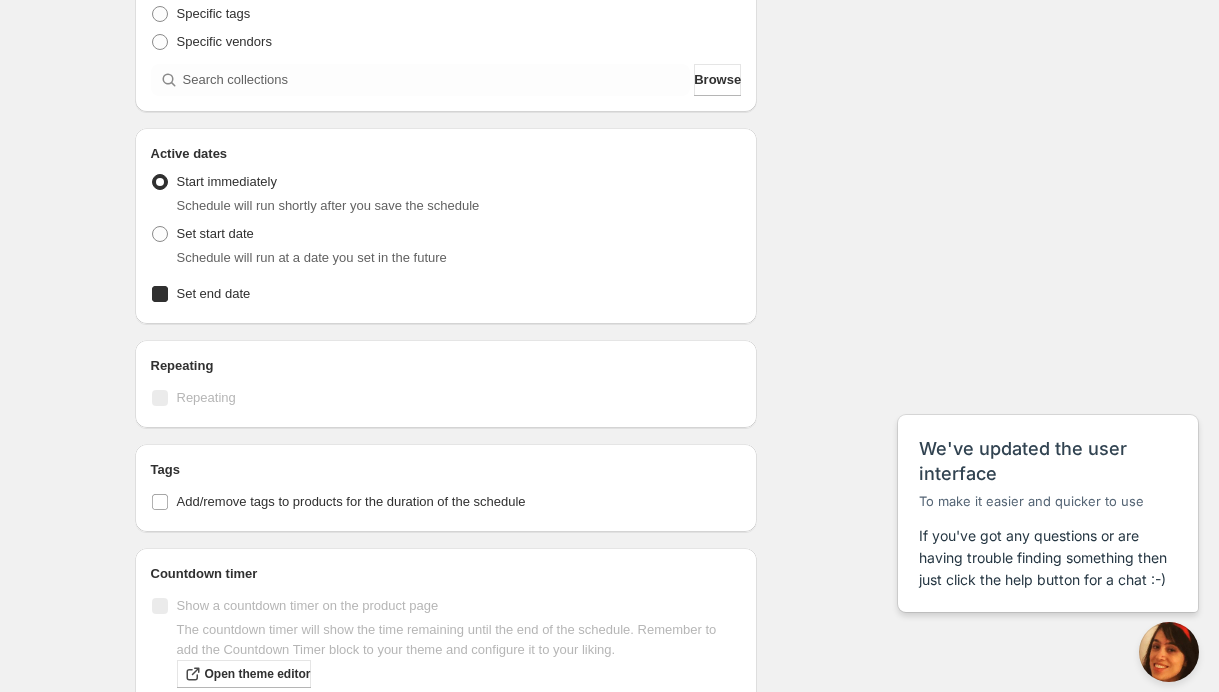 checkbox on "true" 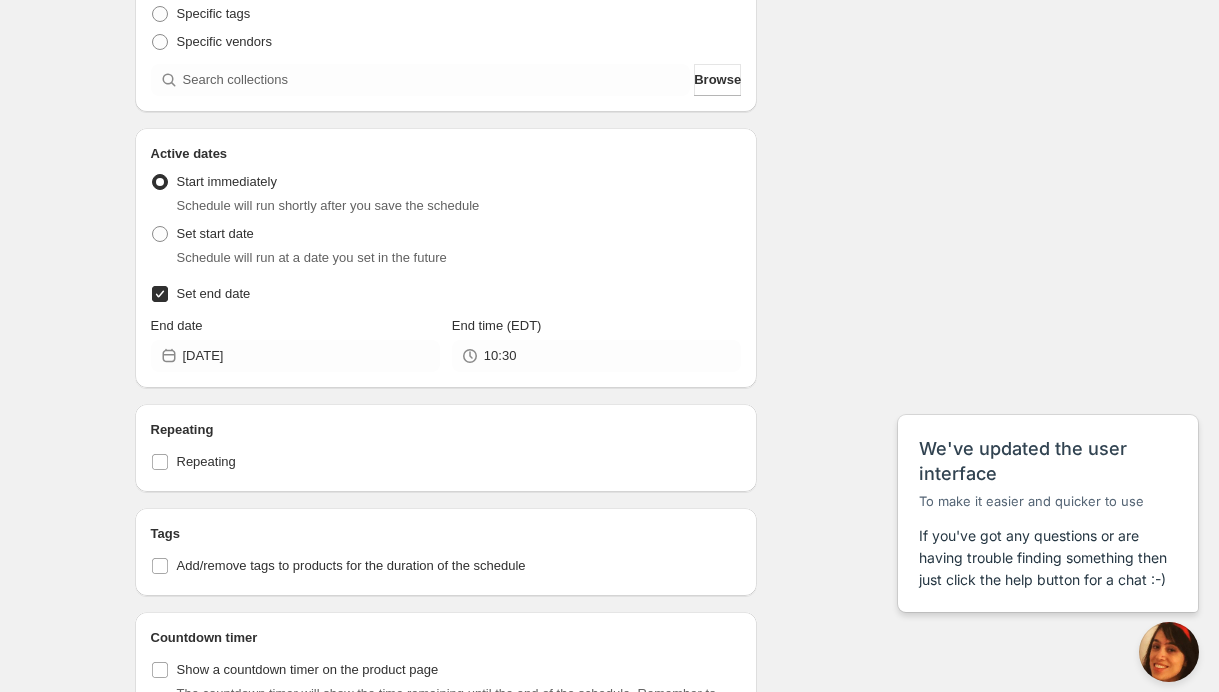 click on "Schedule will run at a date you set in the future" at bounding box center [459, 258] 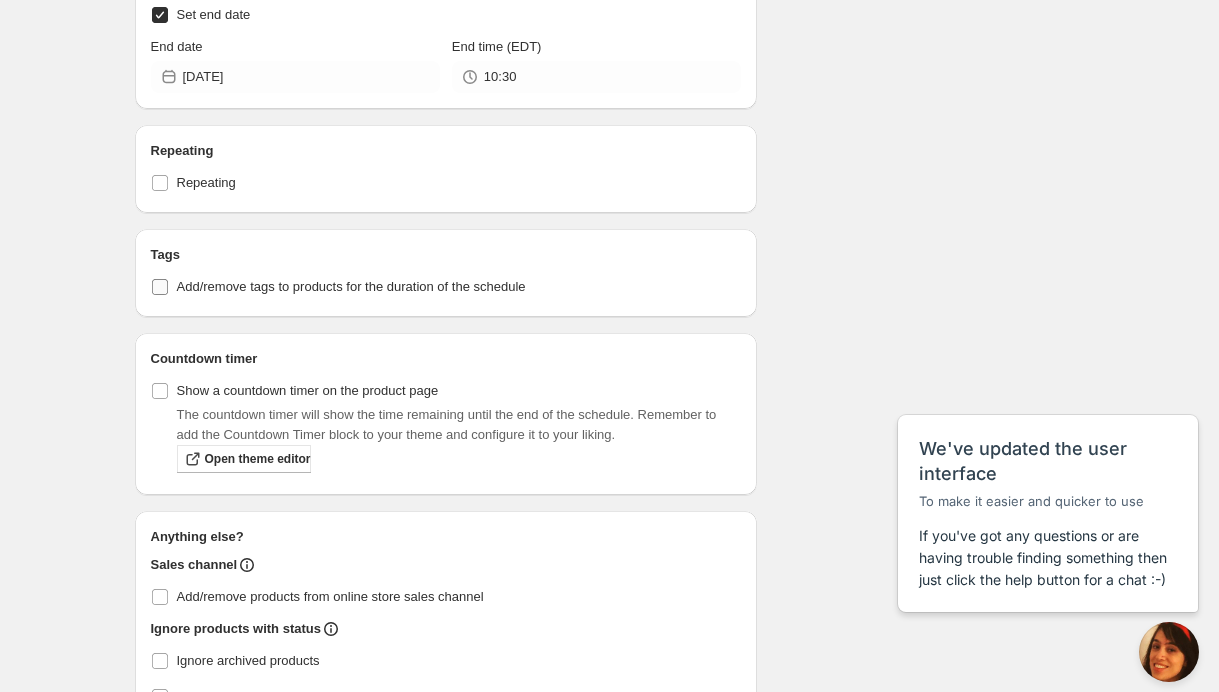 click on "Add/remove tags to products for the duration of the schedule" at bounding box center (351, 286) 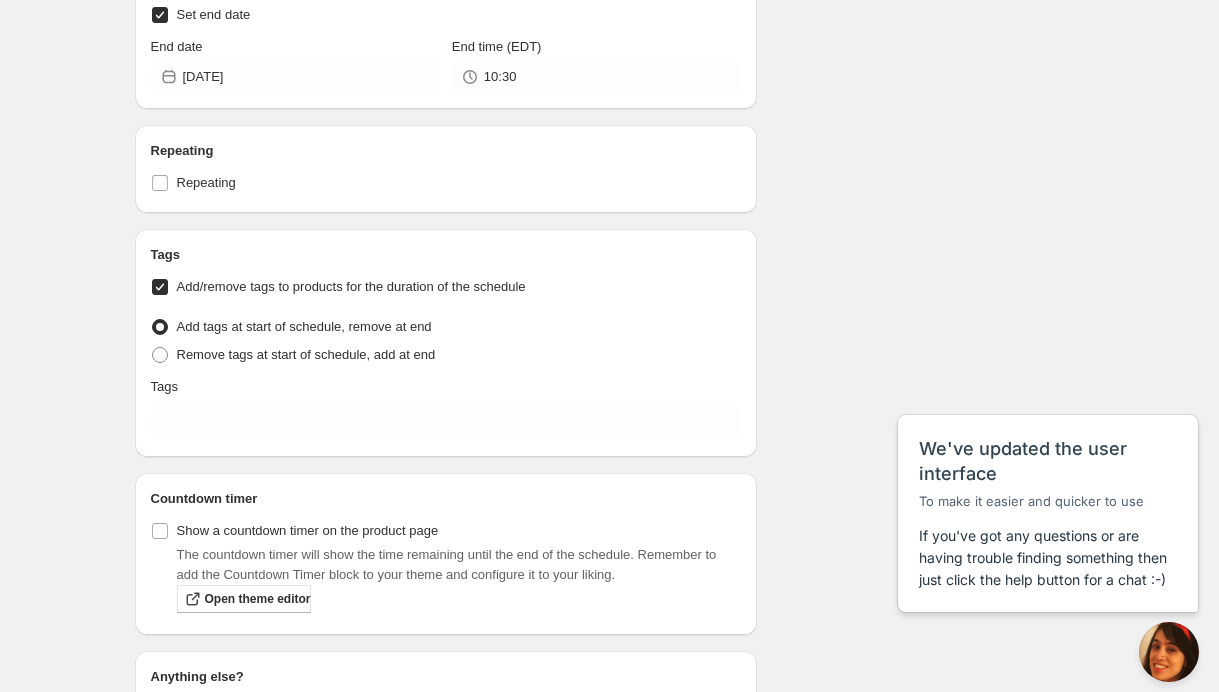 click on "Add/remove tags to products for the duration of the schedule" at bounding box center [351, 286] 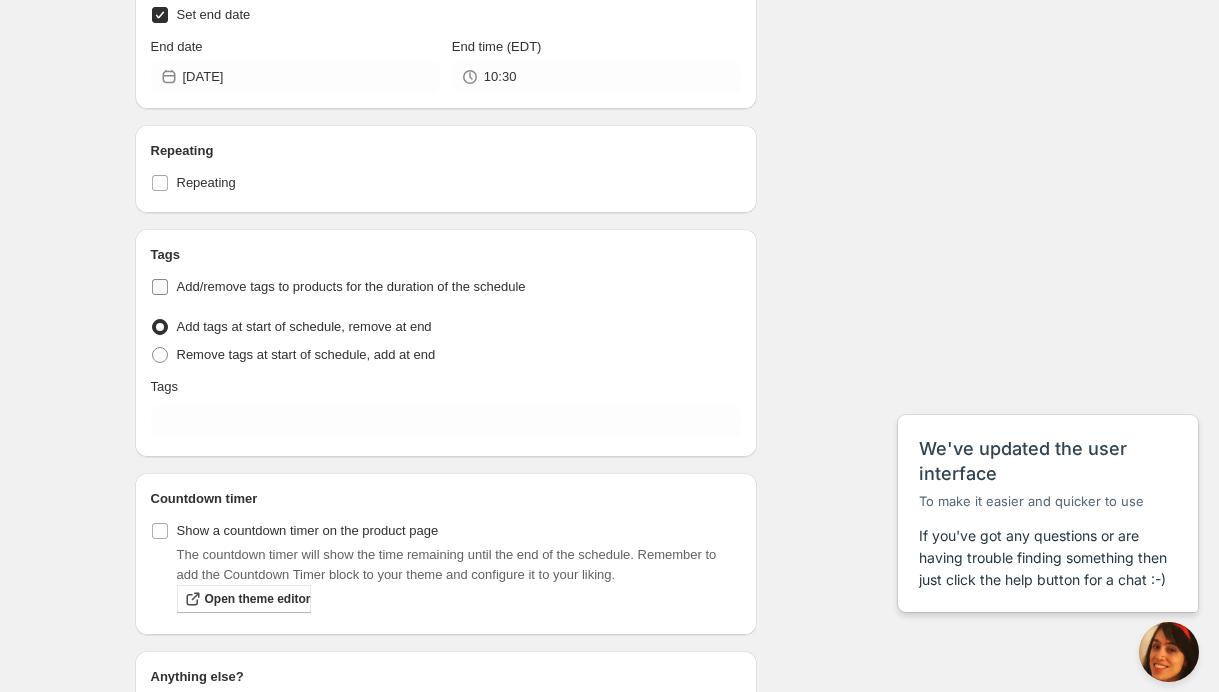 checkbox on "false" 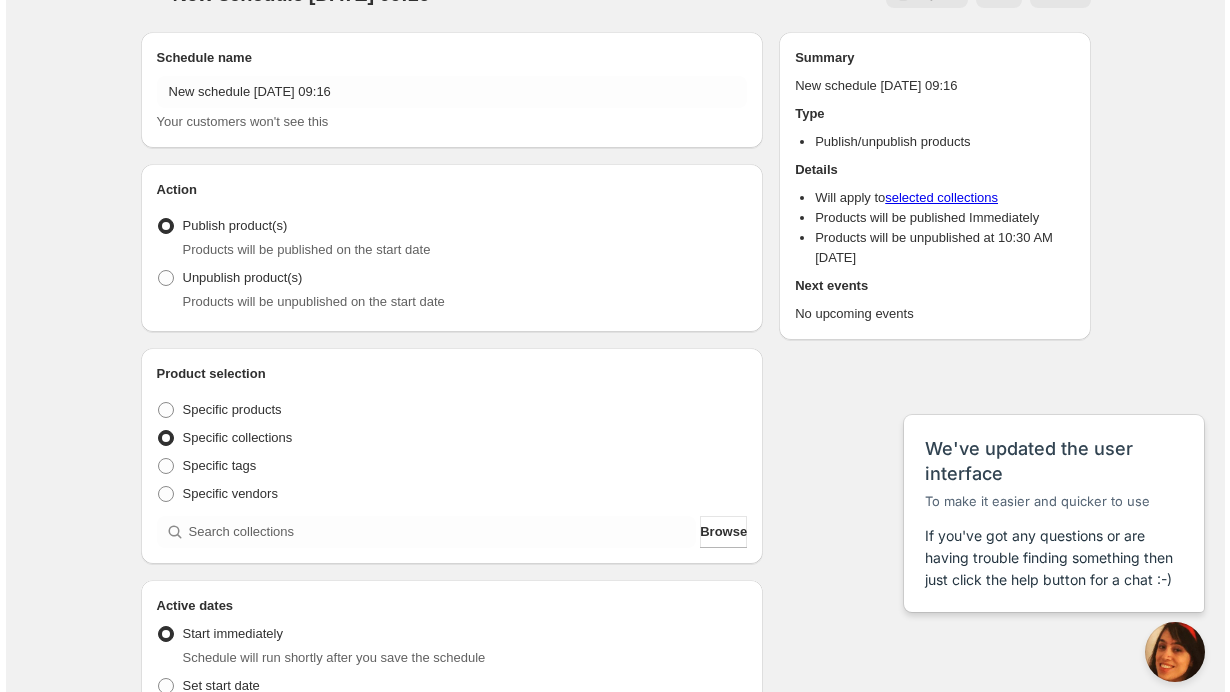 scroll, scrollTop: 0, scrollLeft: 0, axis: both 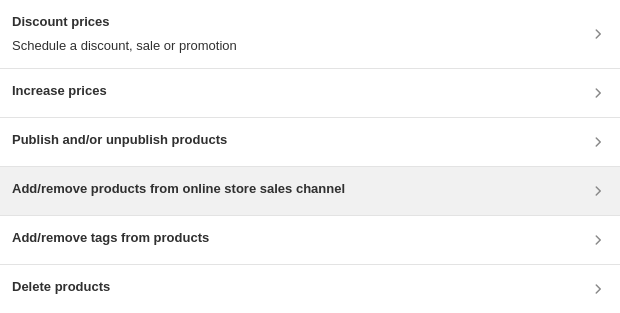 click on "Add/remove products from online store sales channel" at bounding box center [178, 189] 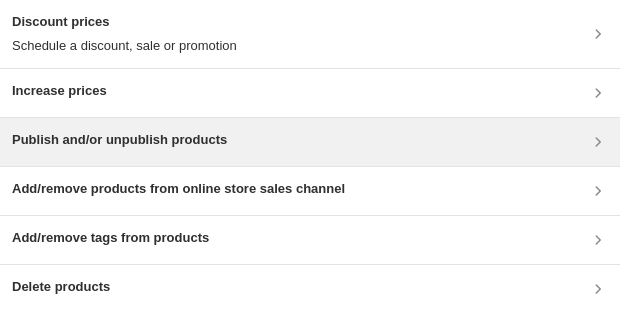 click on "Publish and/or unpublish products" at bounding box center (119, 142) 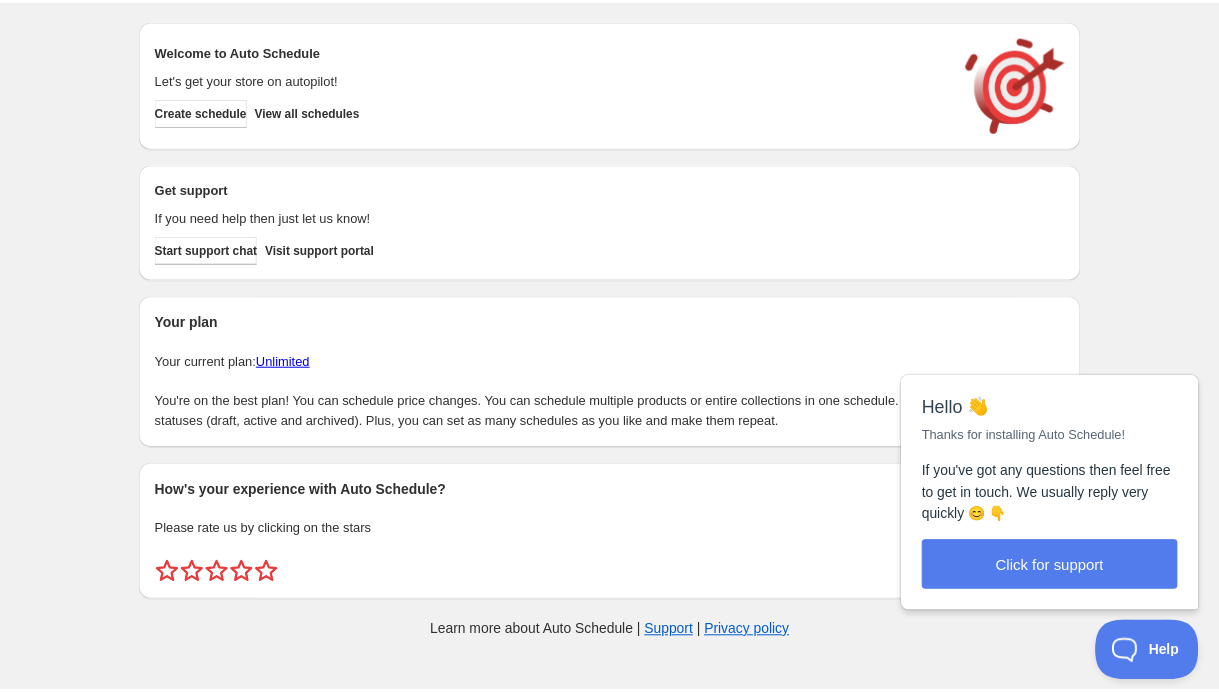scroll, scrollTop: 0, scrollLeft: 0, axis: both 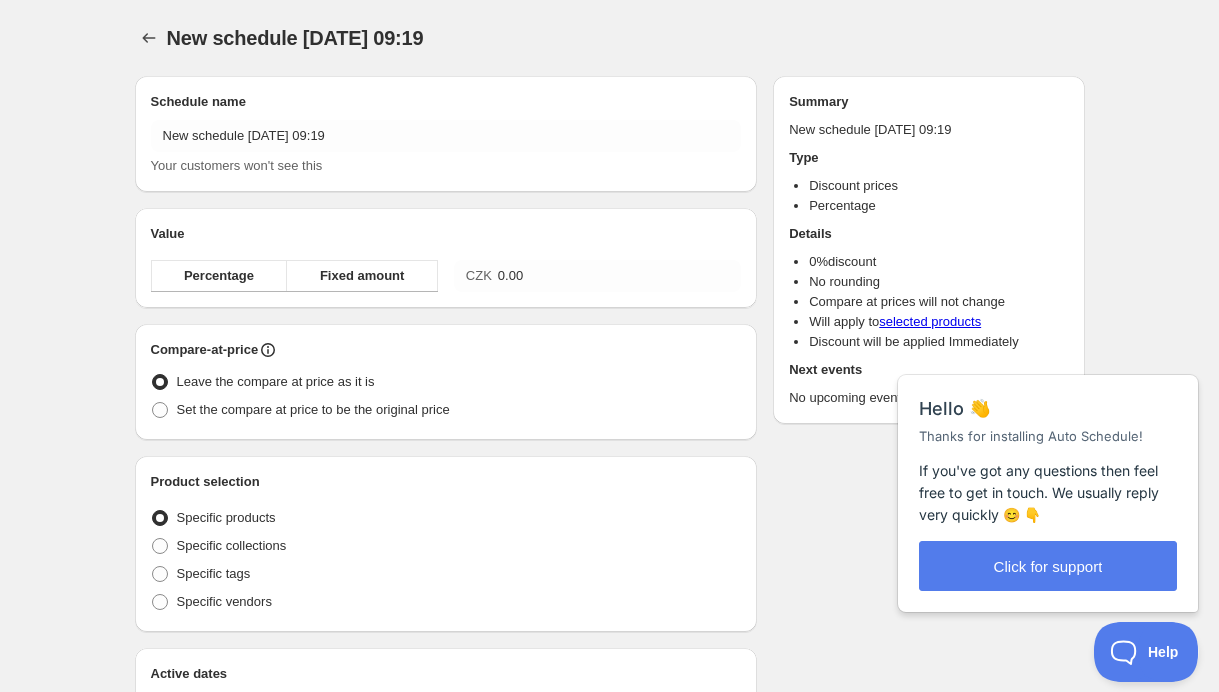 radio on "true" 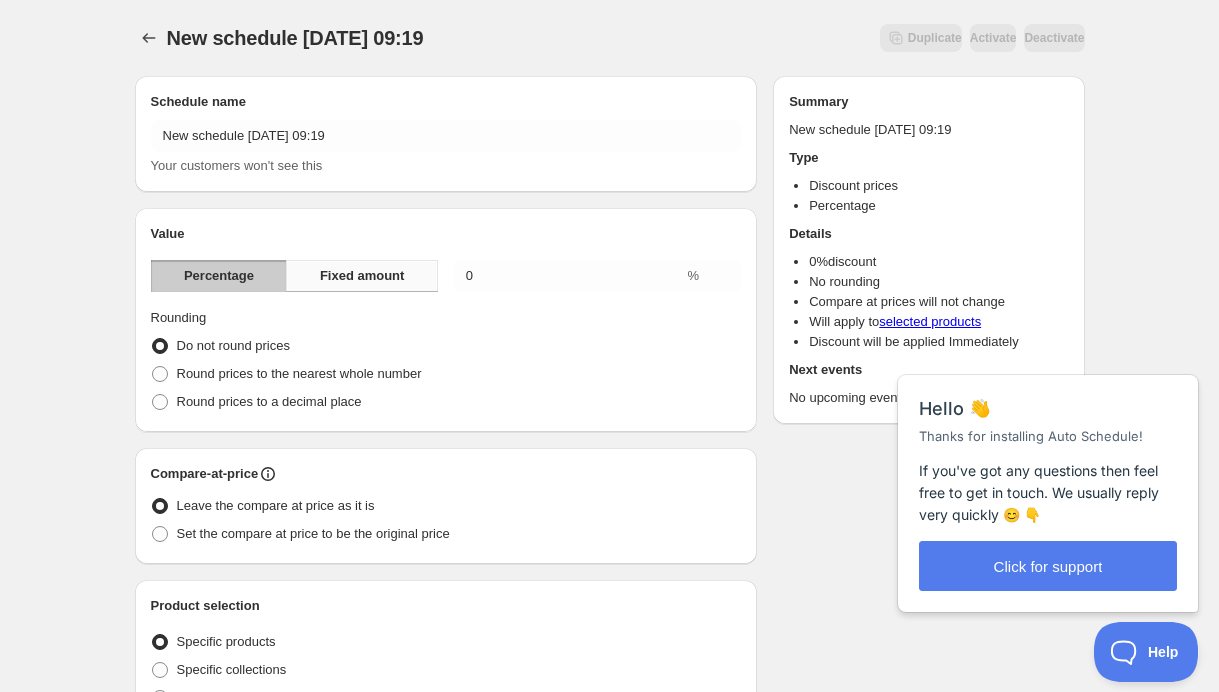 click on "Fixed amount" at bounding box center (361, 276) 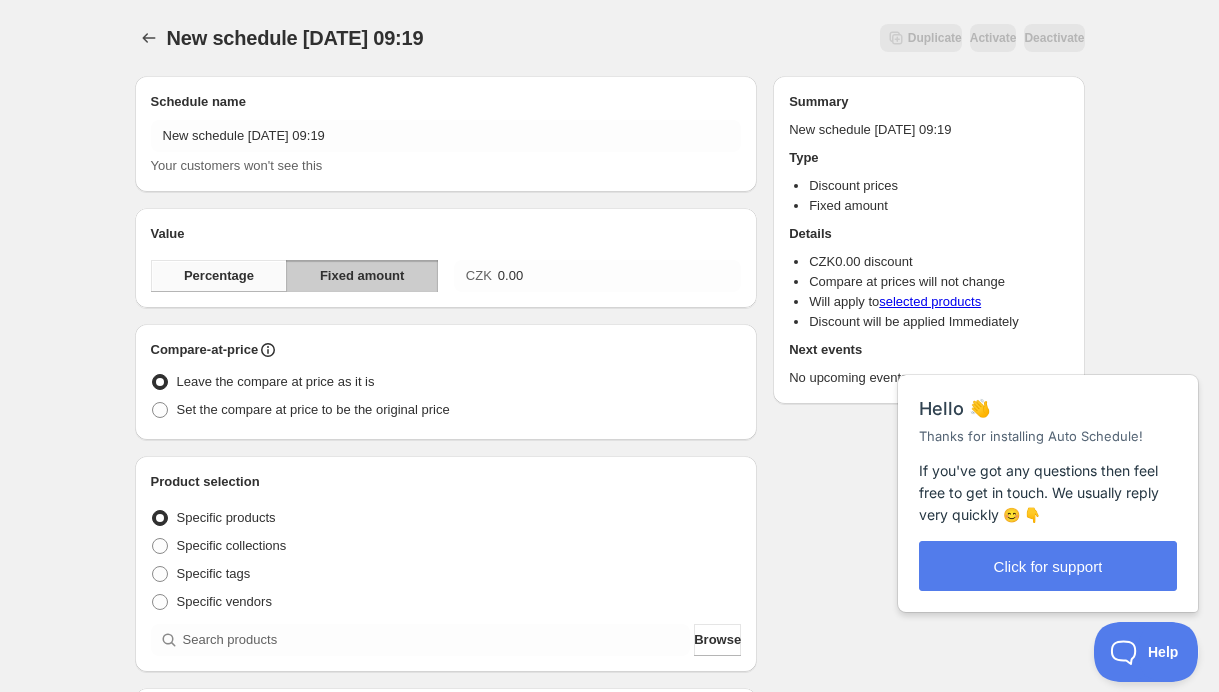 click on "Percentage" at bounding box center (219, 276) 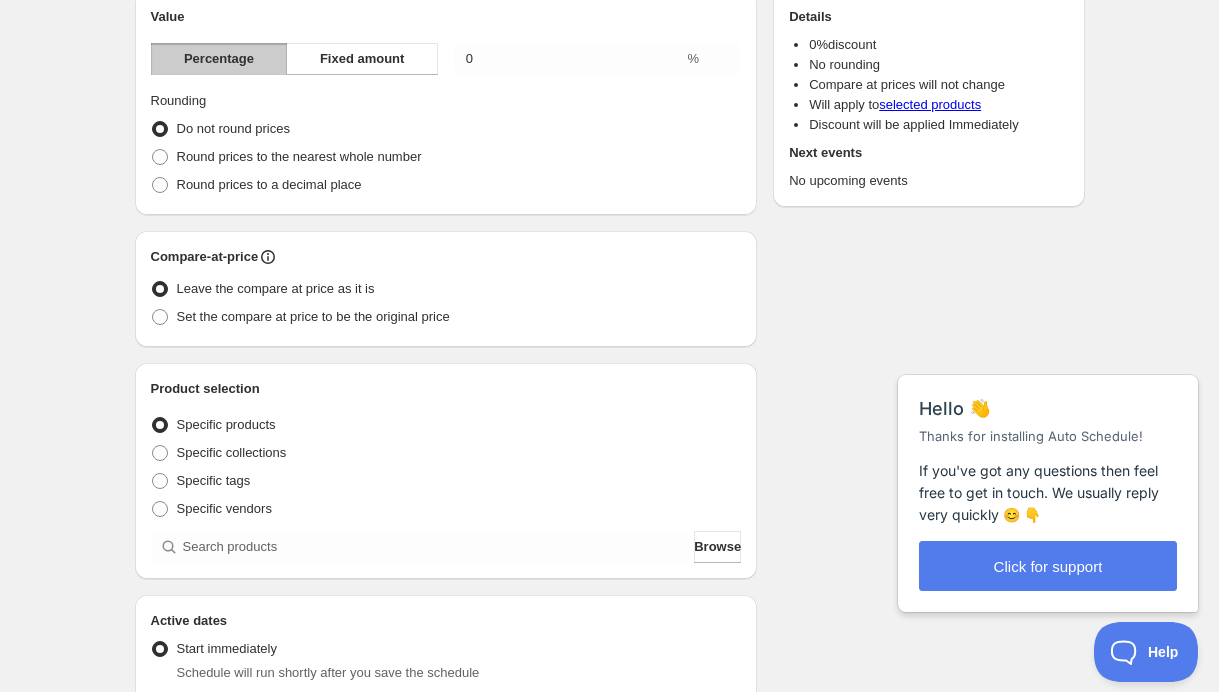 scroll, scrollTop: 0, scrollLeft: 0, axis: both 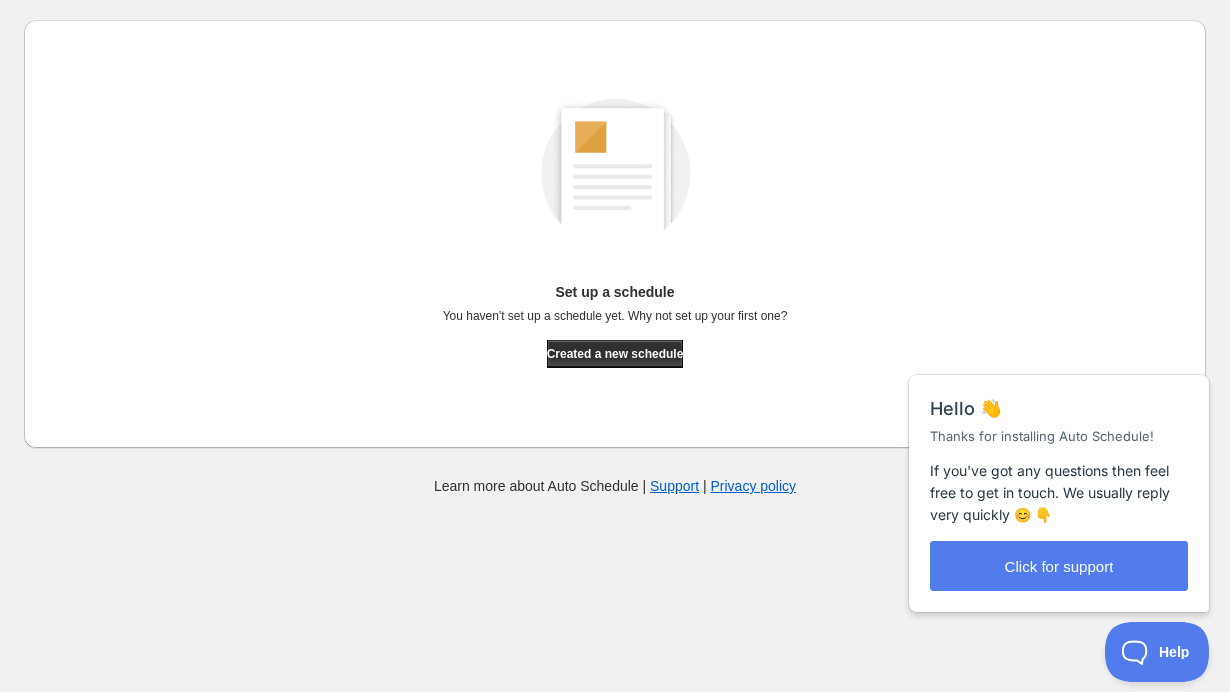 click on "Set up a schedule You haven't set up a schedule yet. Why not set up your first one?" at bounding box center [615, 311] 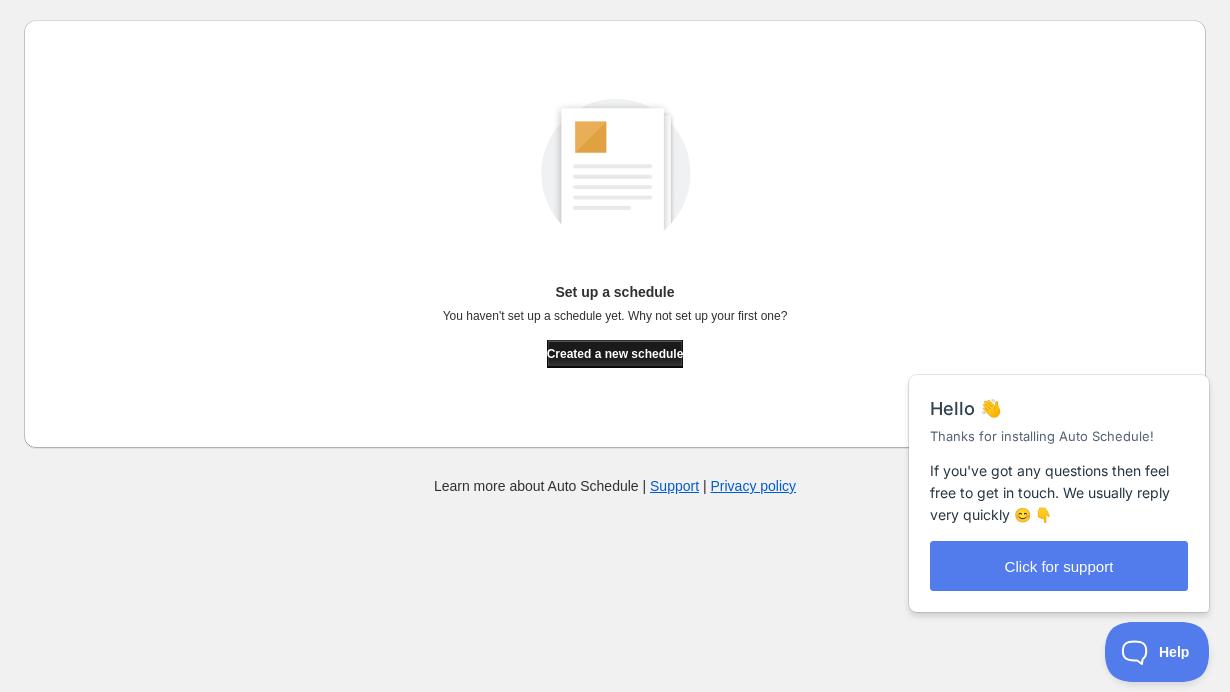 click on "Created a new schedule" at bounding box center [615, 354] 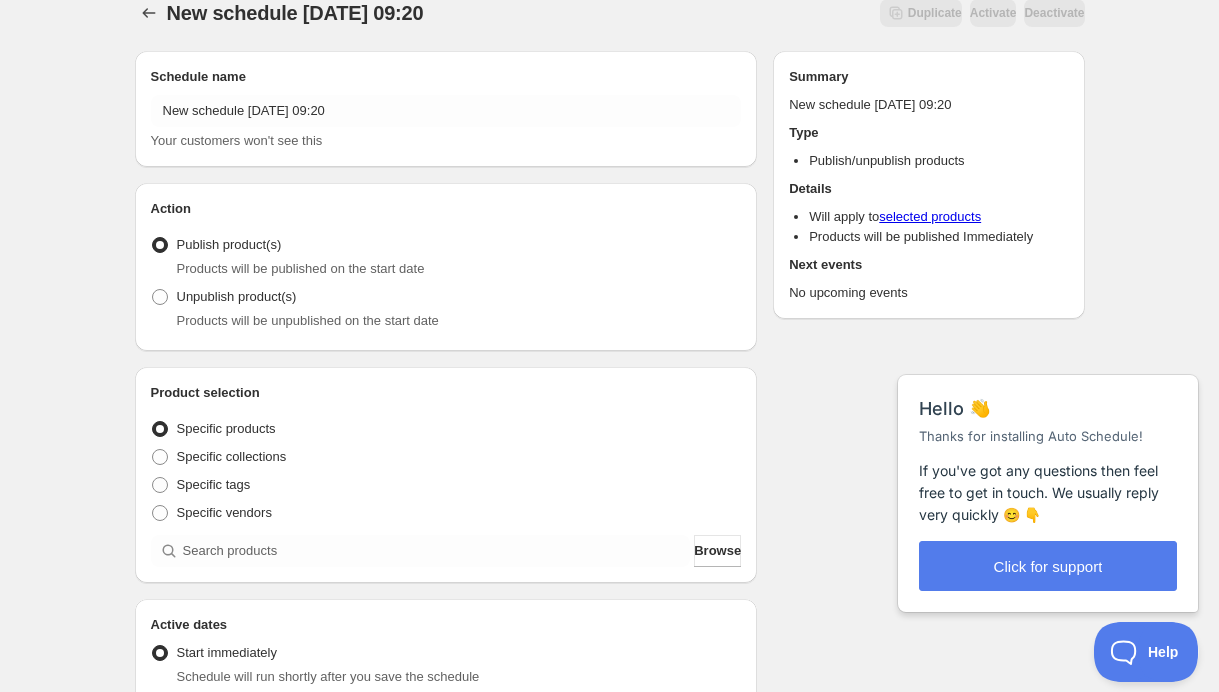 scroll, scrollTop: 28, scrollLeft: 0, axis: vertical 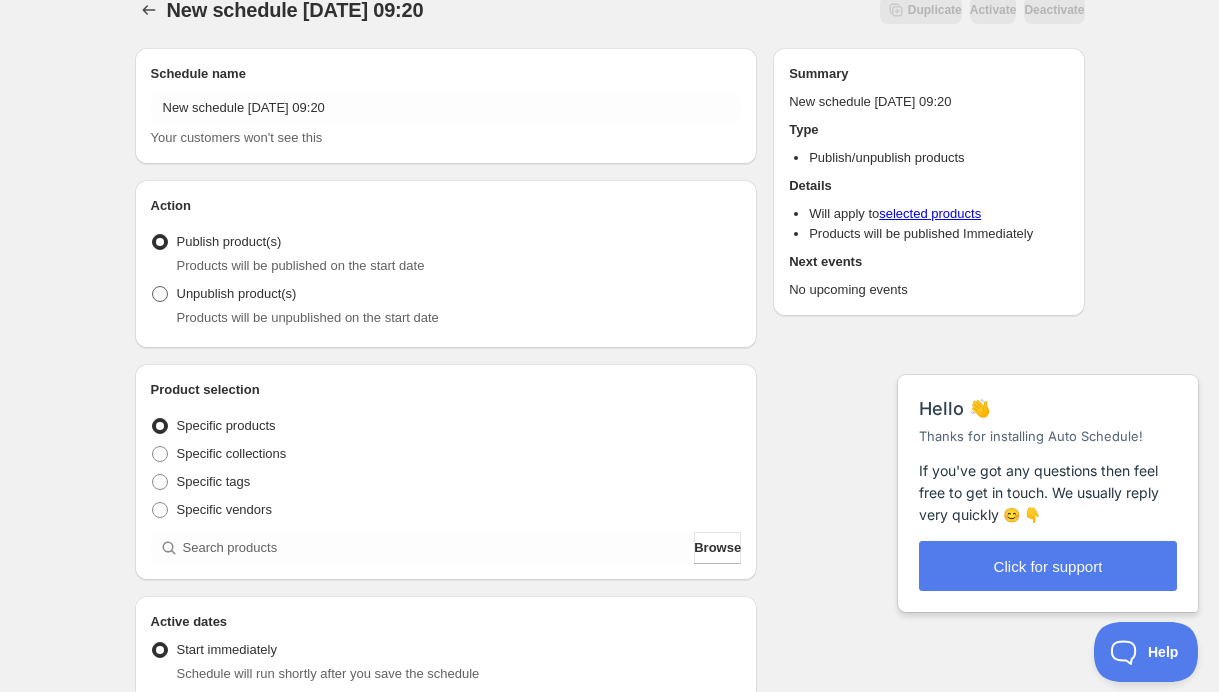 click on "Unpublish product(s)" at bounding box center (237, 293) 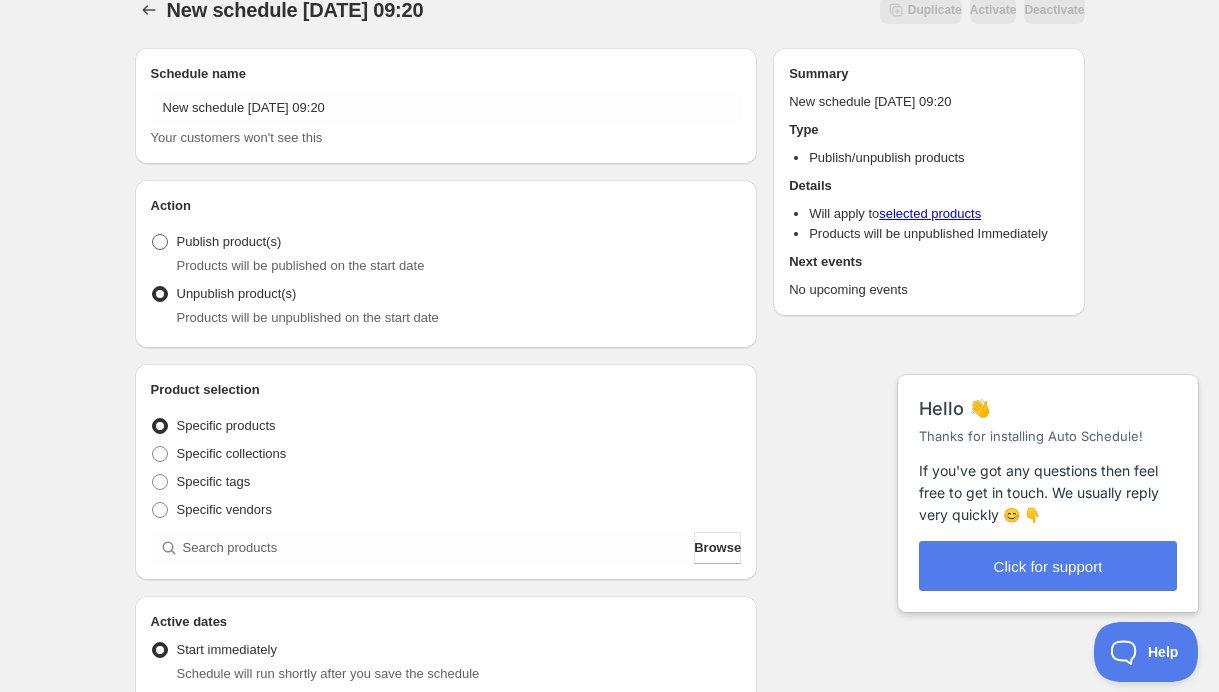 click on "Publish product(s)" at bounding box center (229, 241) 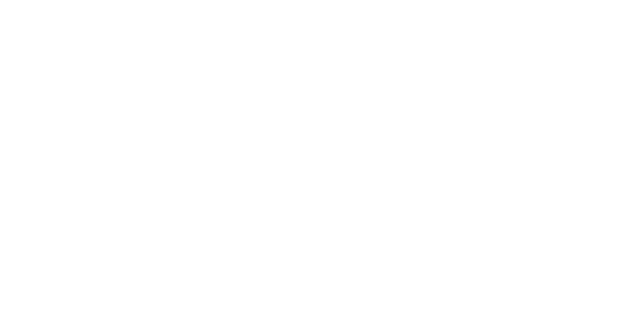 scroll, scrollTop: 0, scrollLeft: 0, axis: both 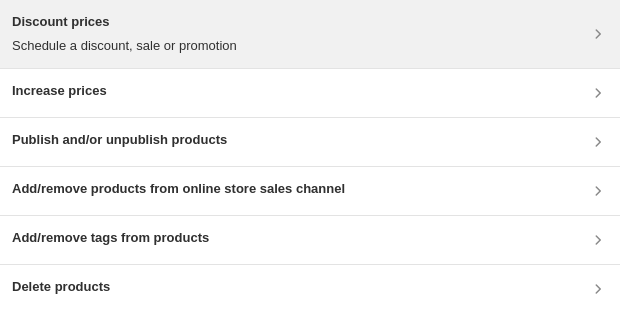 click on "Discount prices" at bounding box center [124, 22] 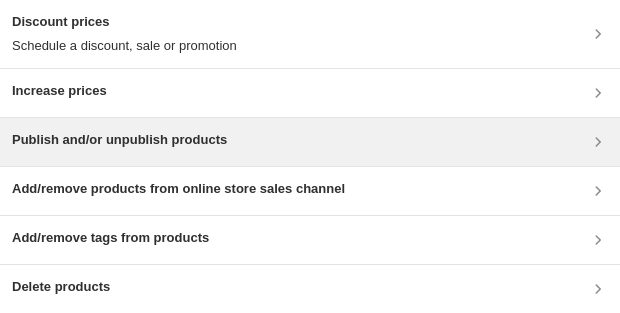 click on "Publish and/or unpublish products" at bounding box center [310, 142] 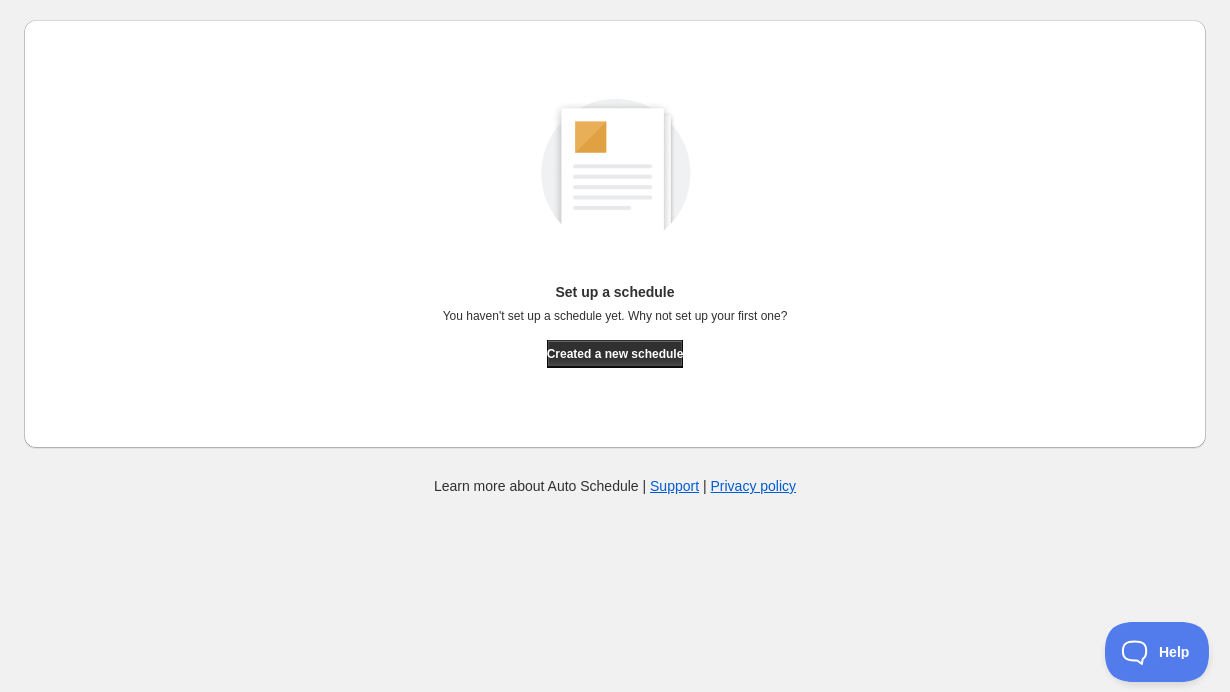scroll, scrollTop: 0, scrollLeft: 0, axis: both 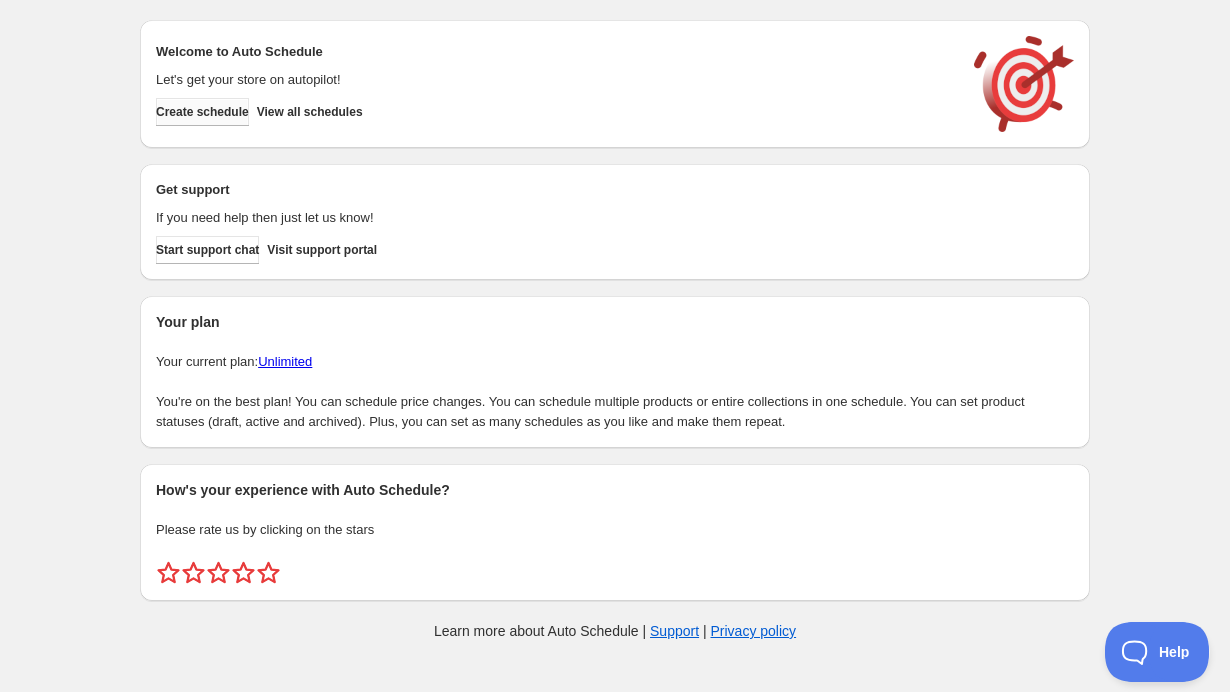 click on "Create schedule" at bounding box center [202, 112] 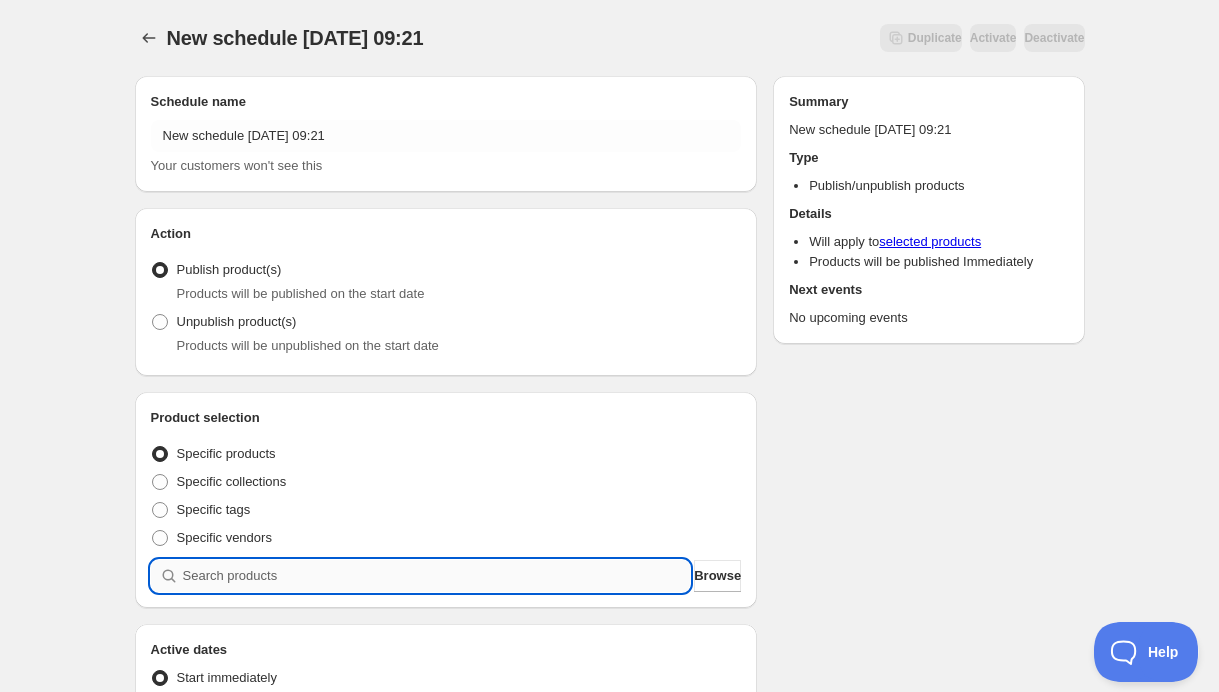 click at bounding box center [437, 576] 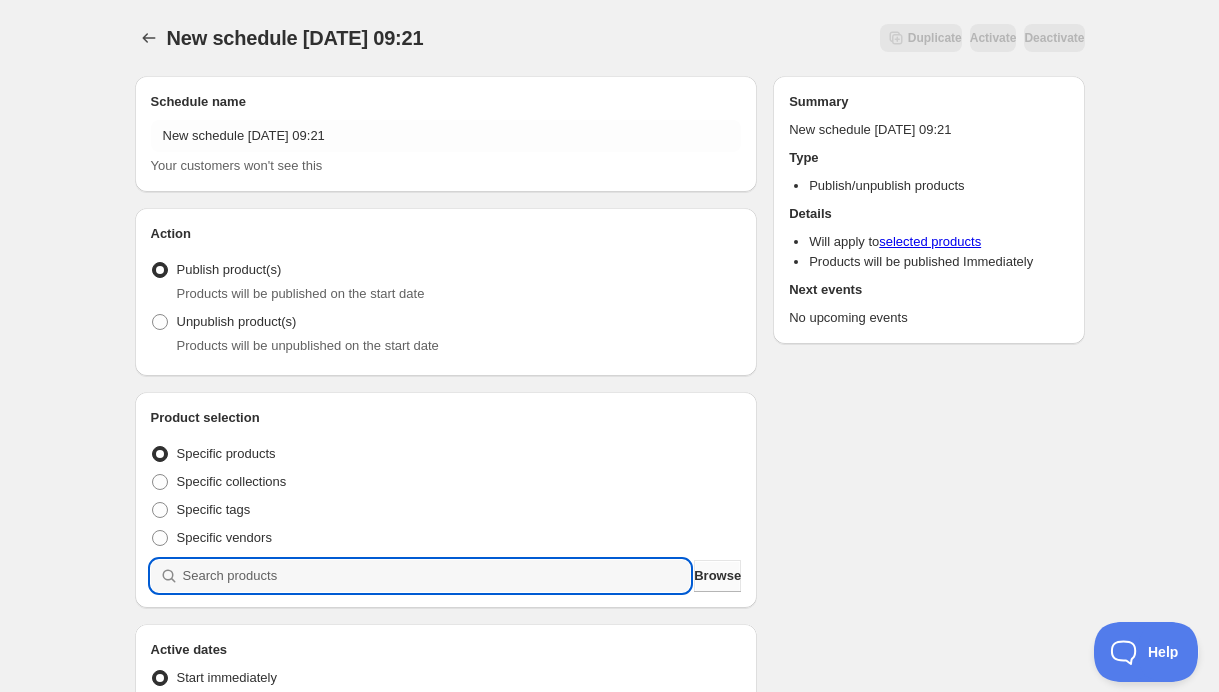 click on "Browse" at bounding box center (717, 576) 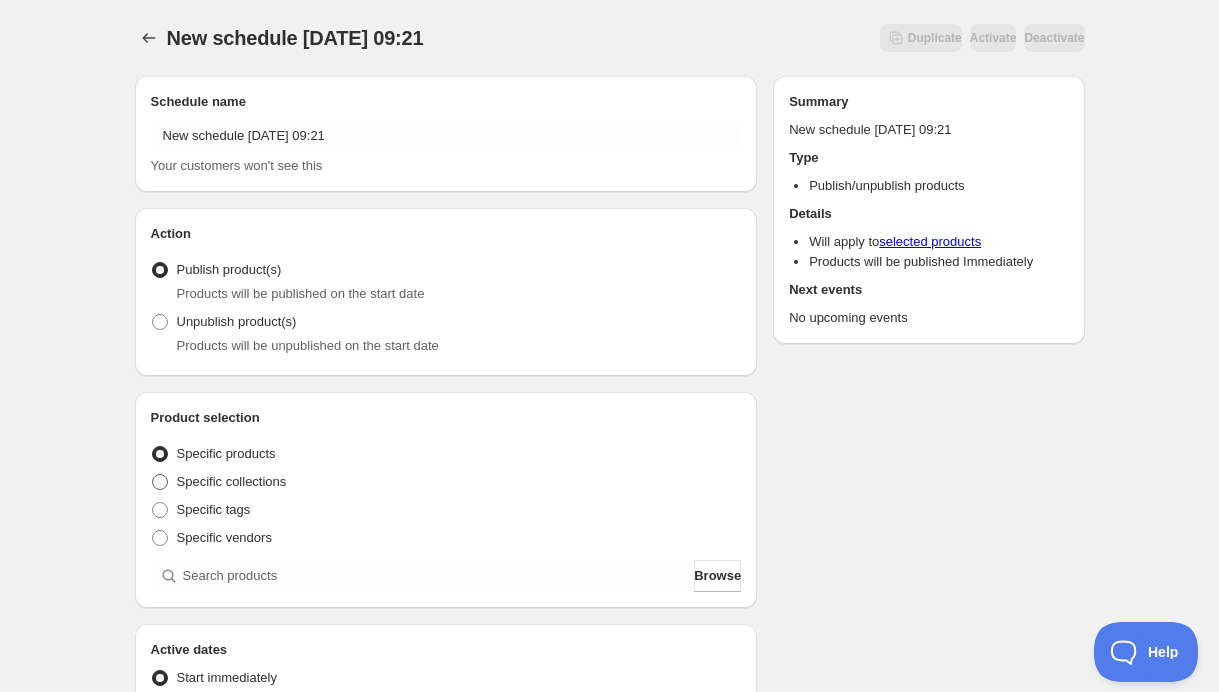 click on "Specific collections" at bounding box center [232, 481] 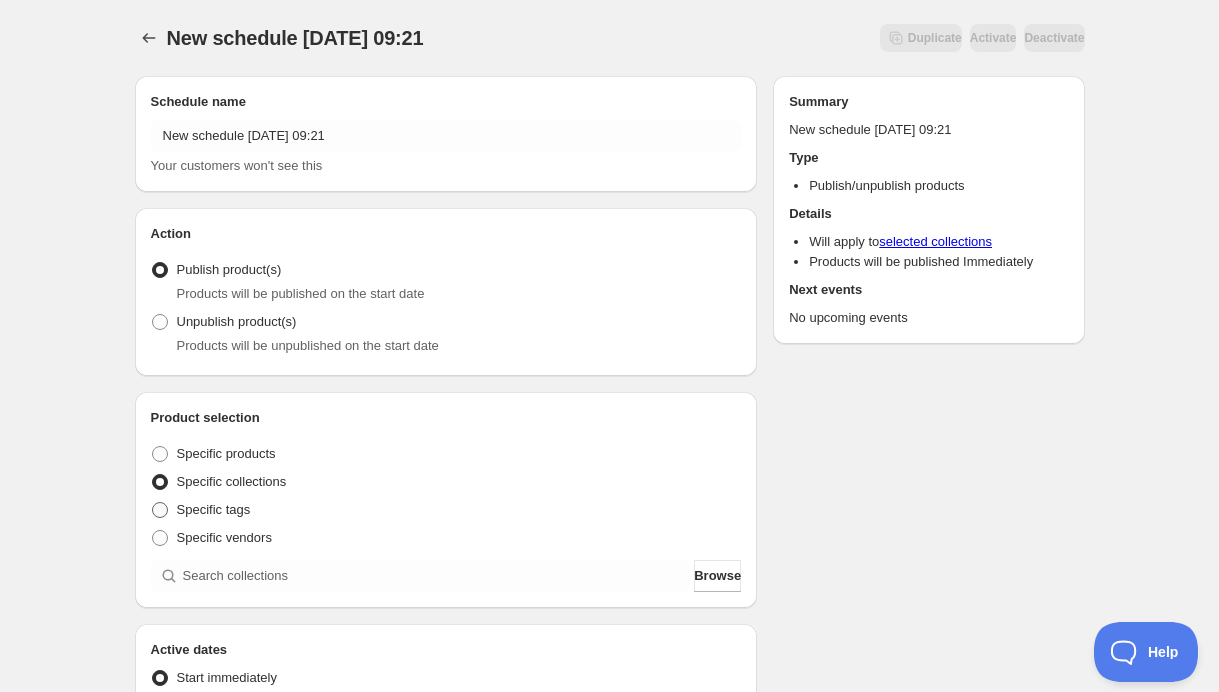 click on "Specific tags" at bounding box center [214, 509] 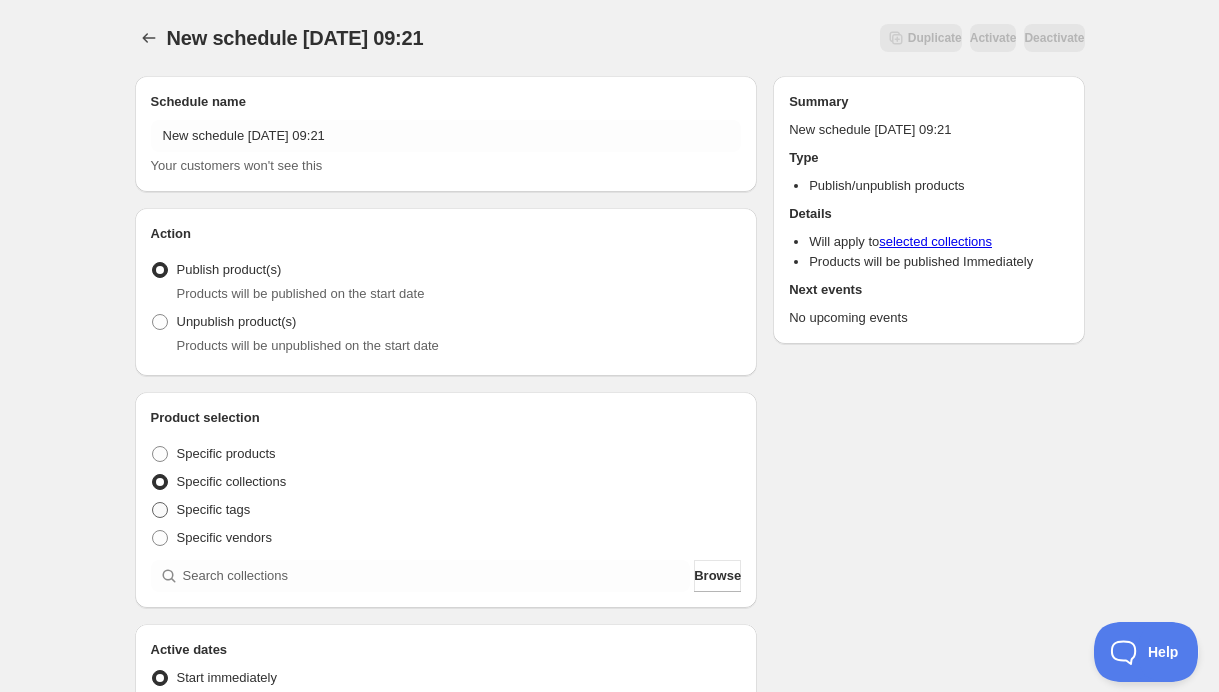 radio on "true" 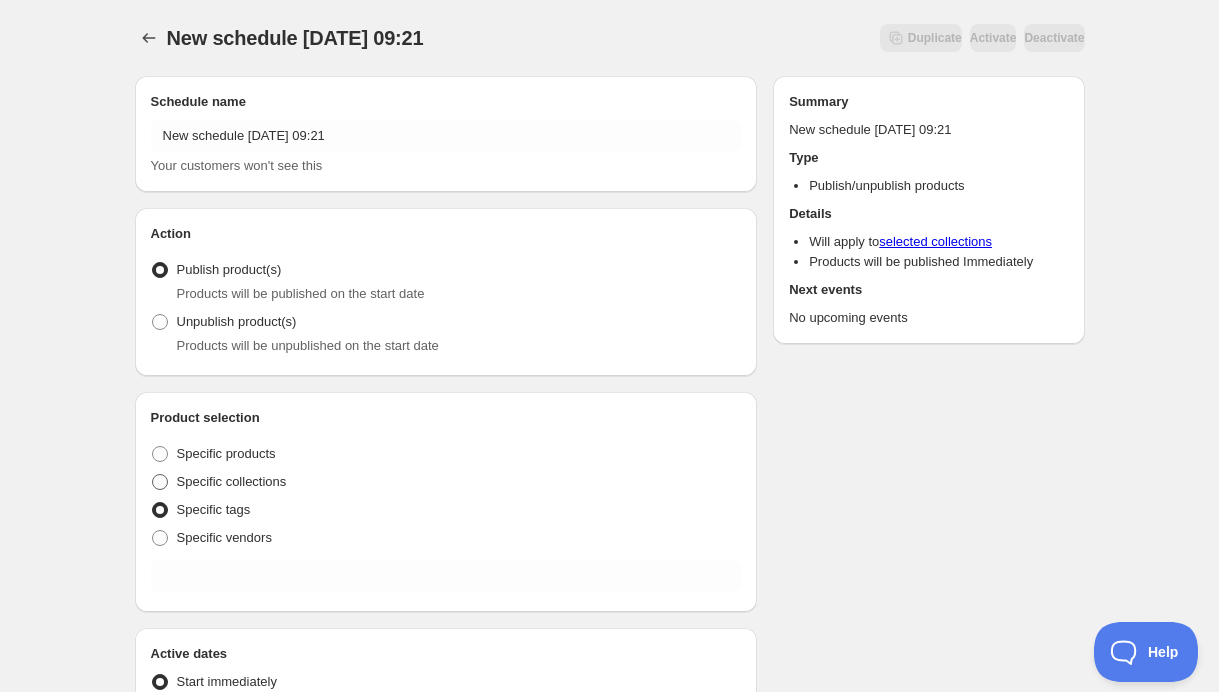 click on "Specific collections" at bounding box center (232, 481) 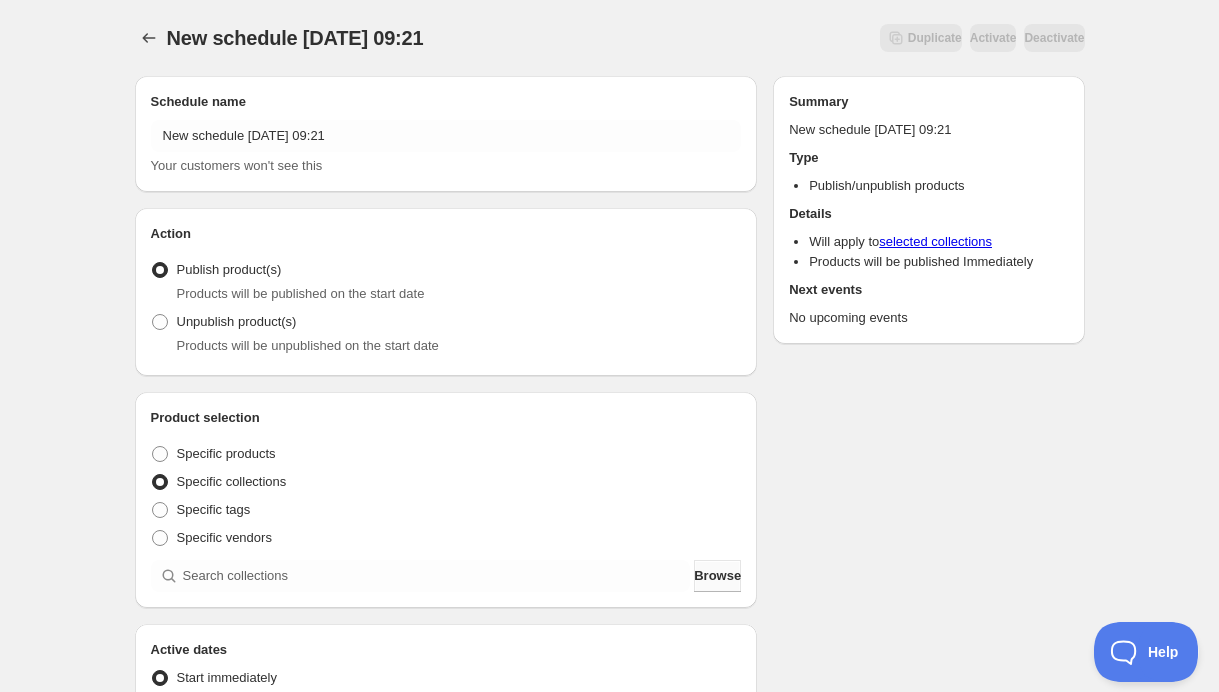 click on "Browse" at bounding box center (717, 576) 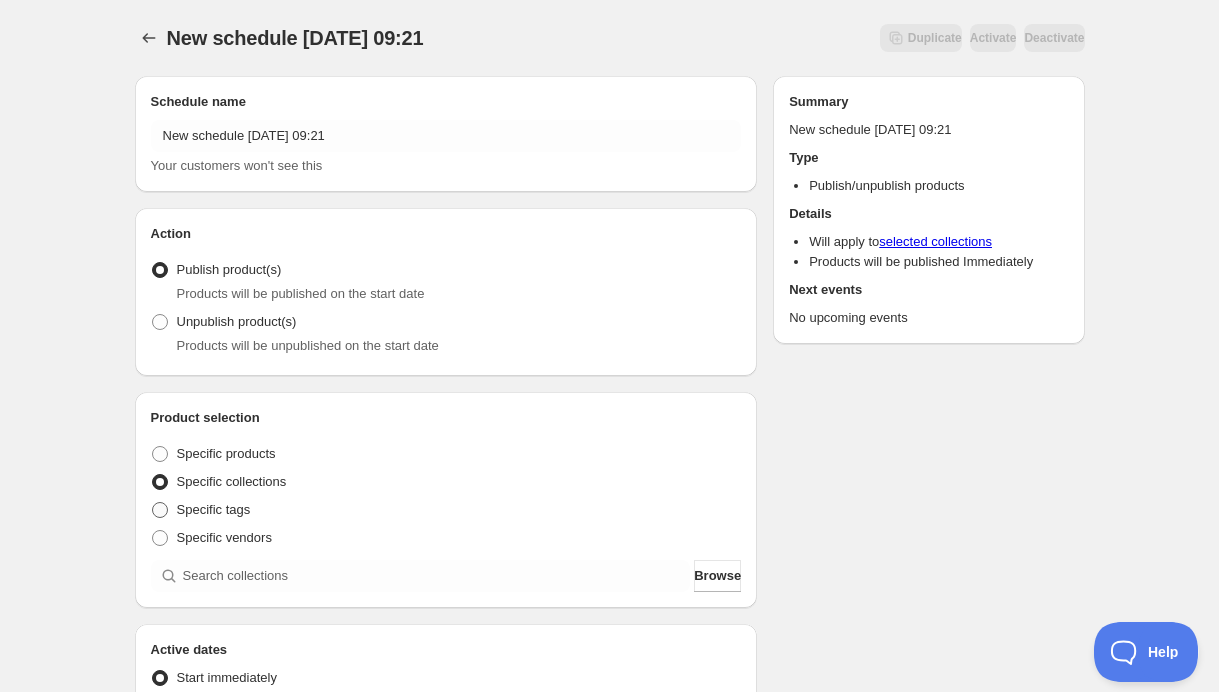 click on "Specific tags" at bounding box center [214, 509] 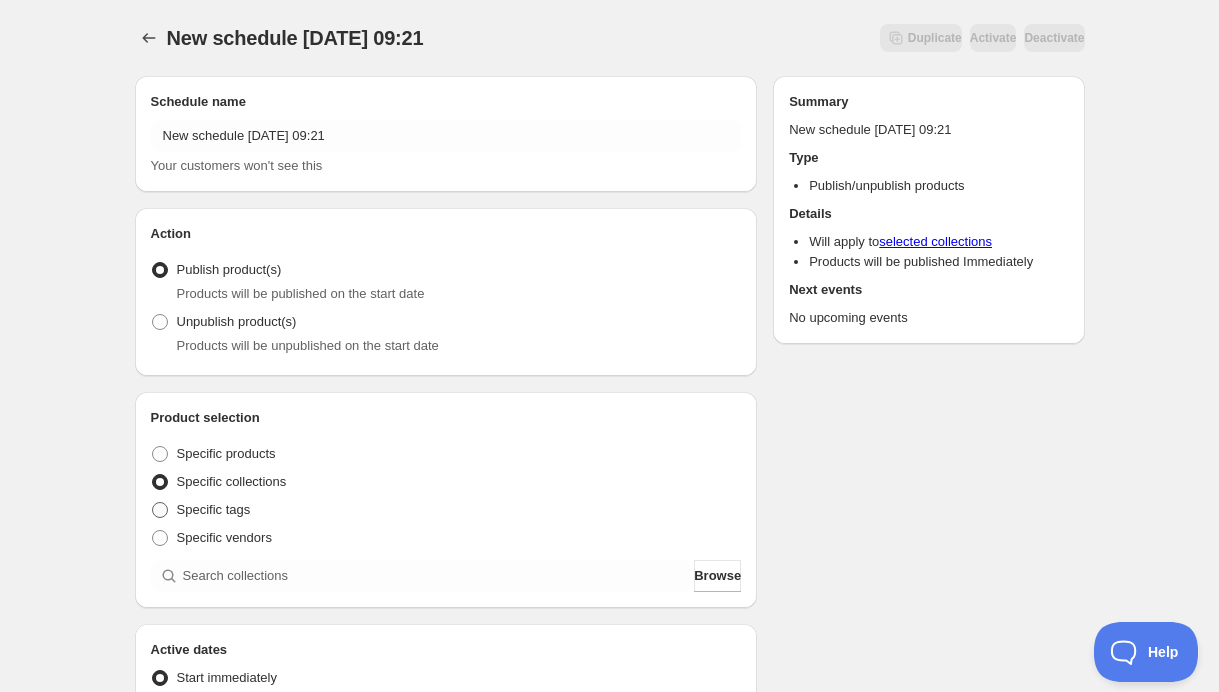 radio on "true" 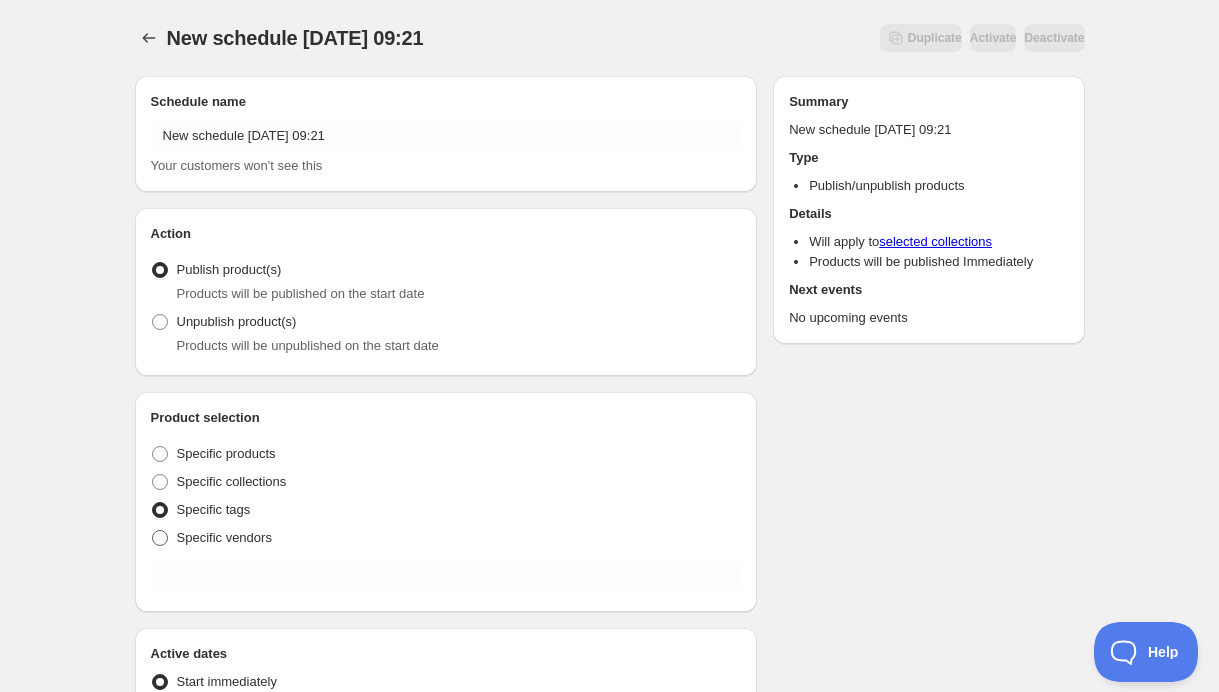 click on "Specific vendors" at bounding box center [224, 537] 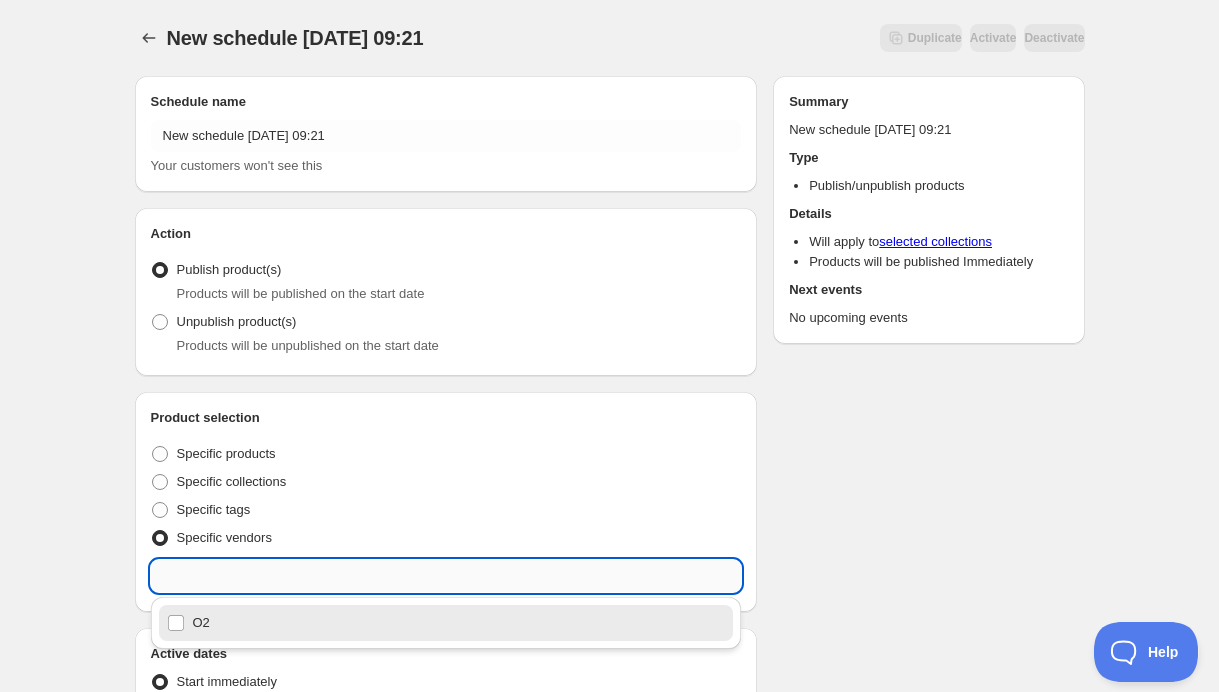 click at bounding box center [446, 576] 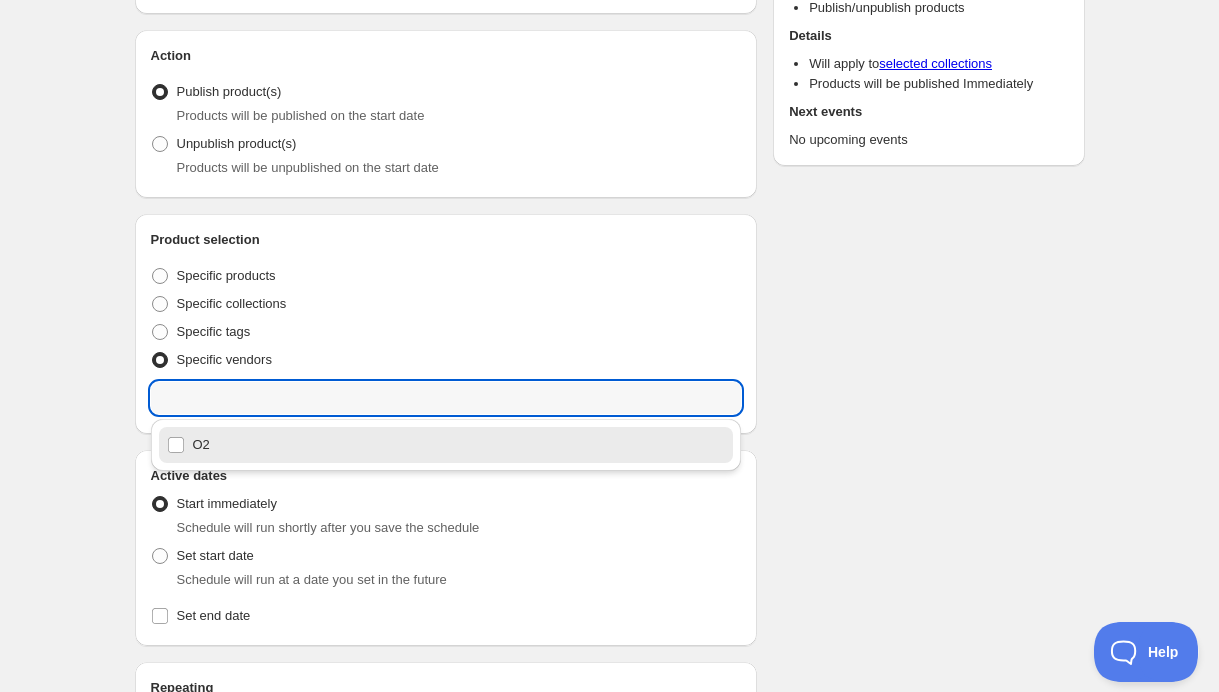scroll, scrollTop: 159, scrollLeft: 0, axis: vertical 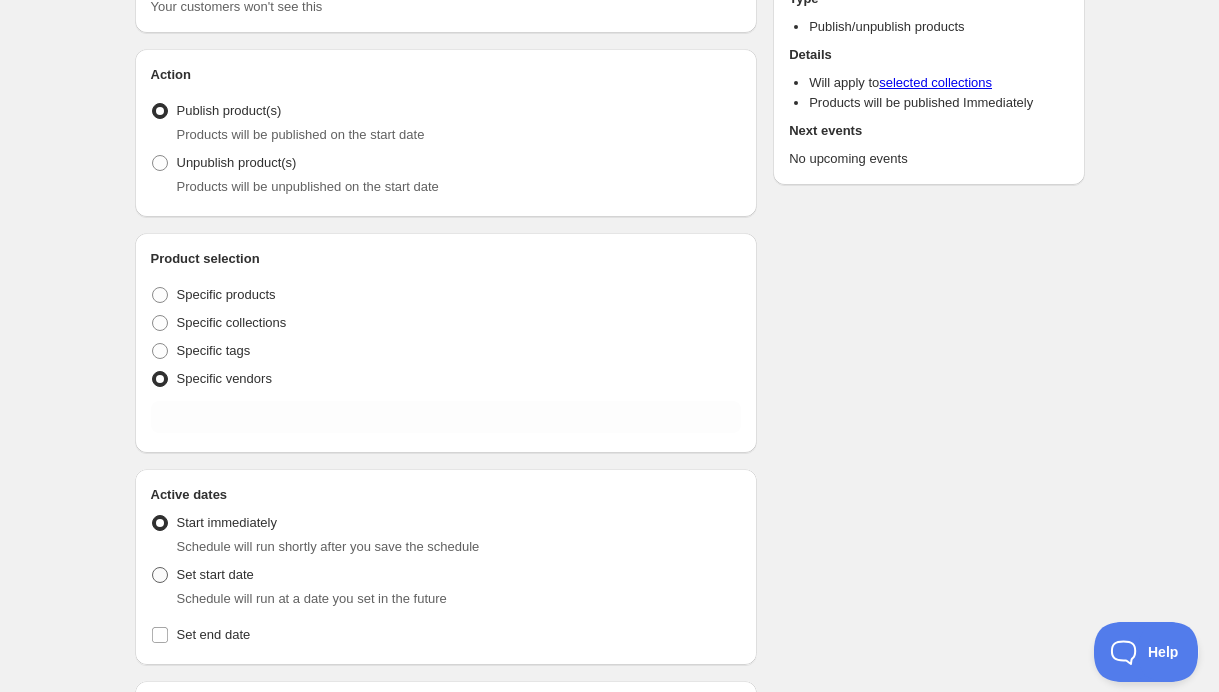 click on "Set start date" at bounding box center (215, 574) 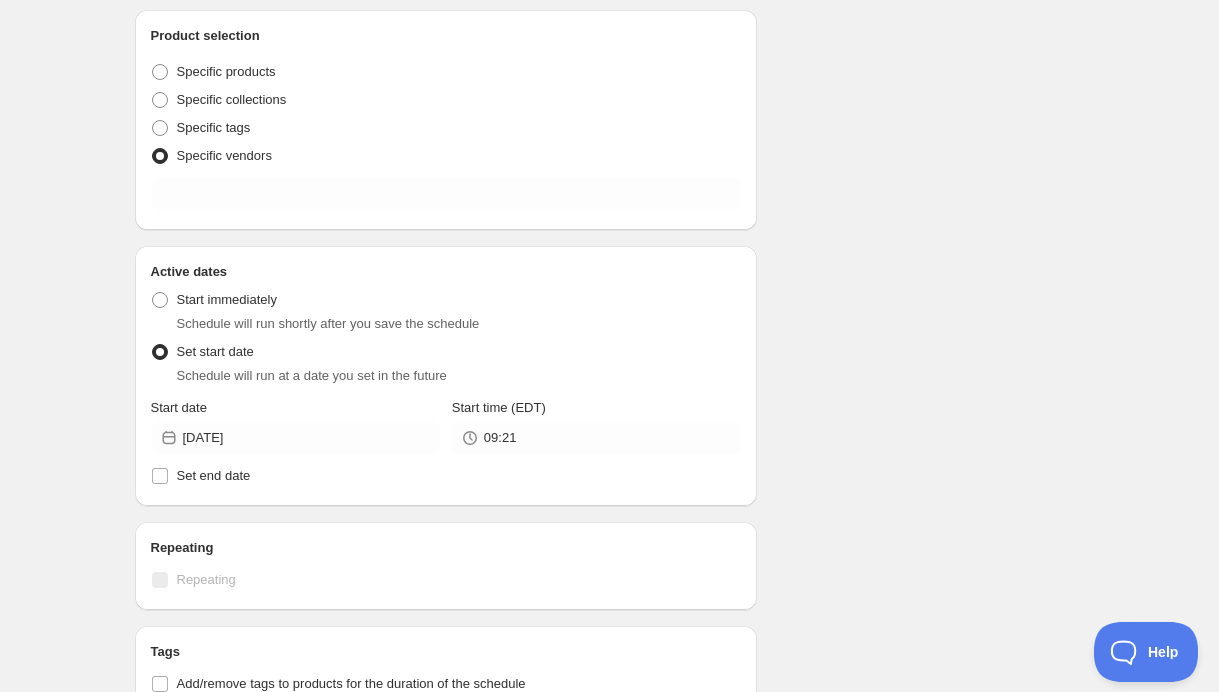 scroll, scrollTop: 424, scrollLeft: 0, axis: vertical 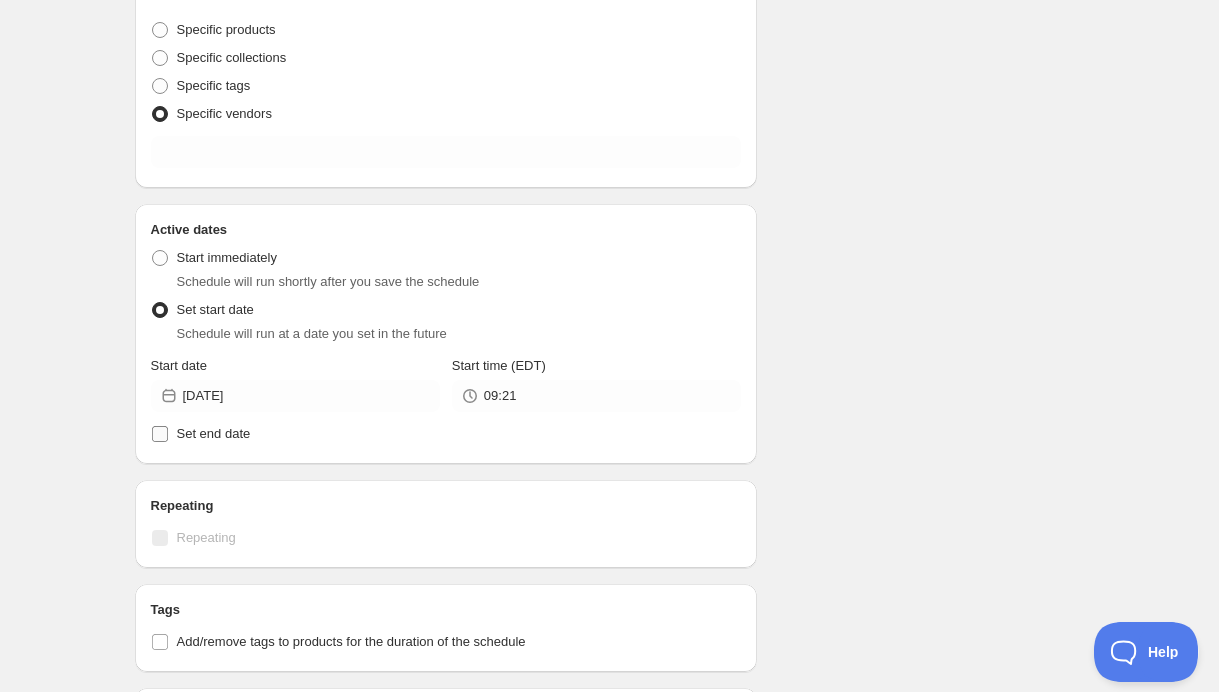 click on "Set end date" at bounding box center (214, 433) 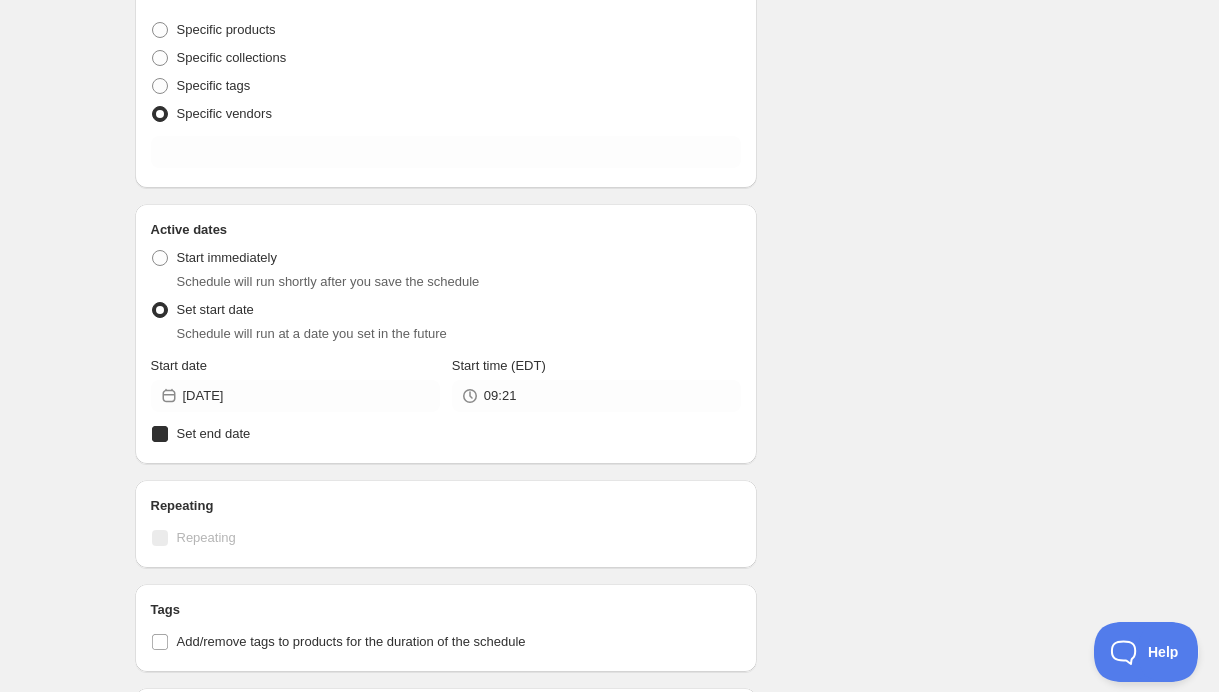 checkbox on "true" 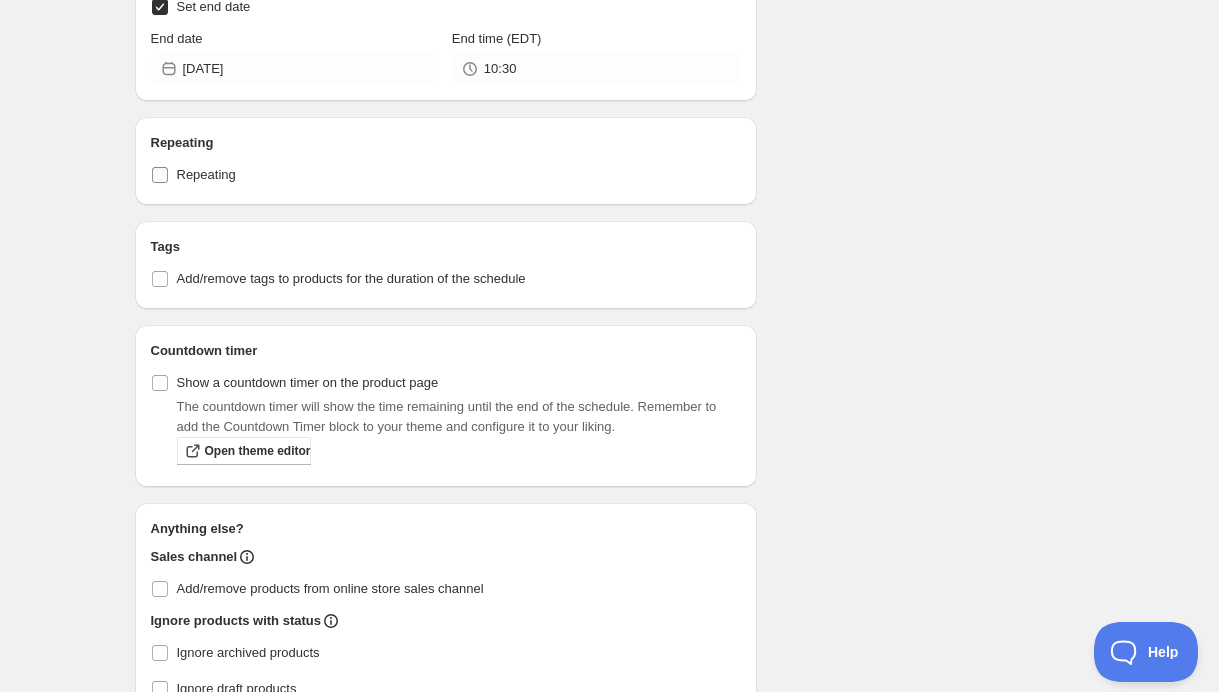 scroll, scrollTop: 852, scrollLeft: 0, axis: vertical 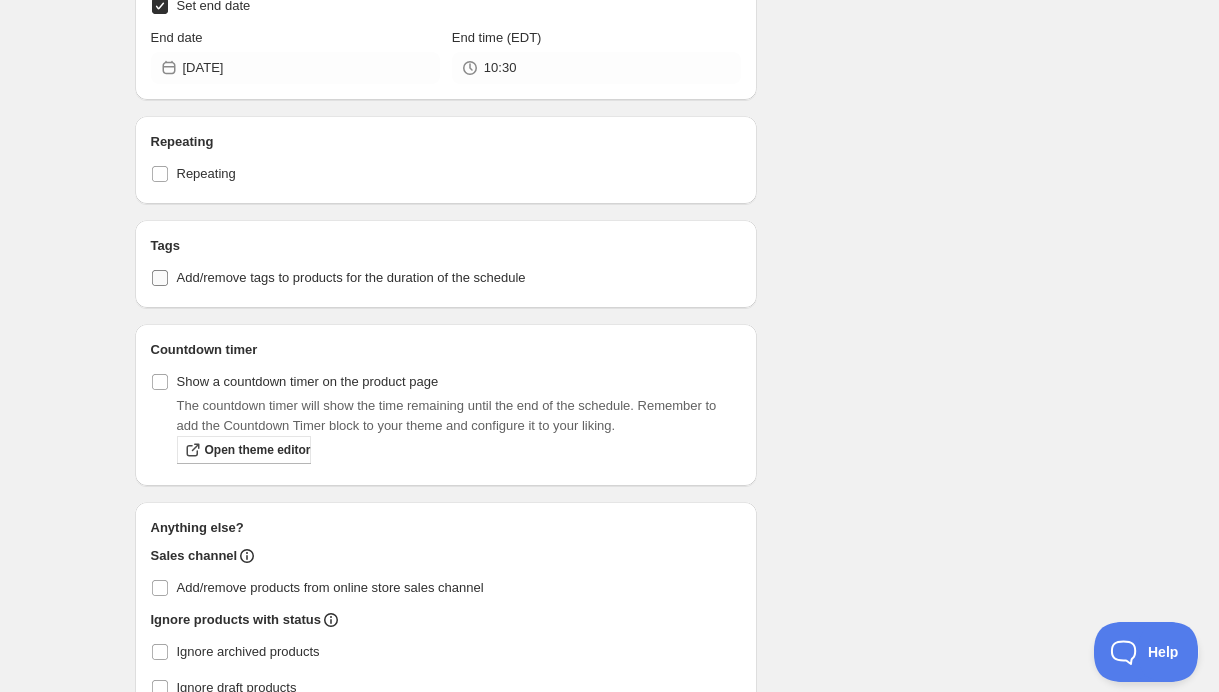 click on "Add/remove tags to products for the duration of the schedule" at bounding box center (351, 277) 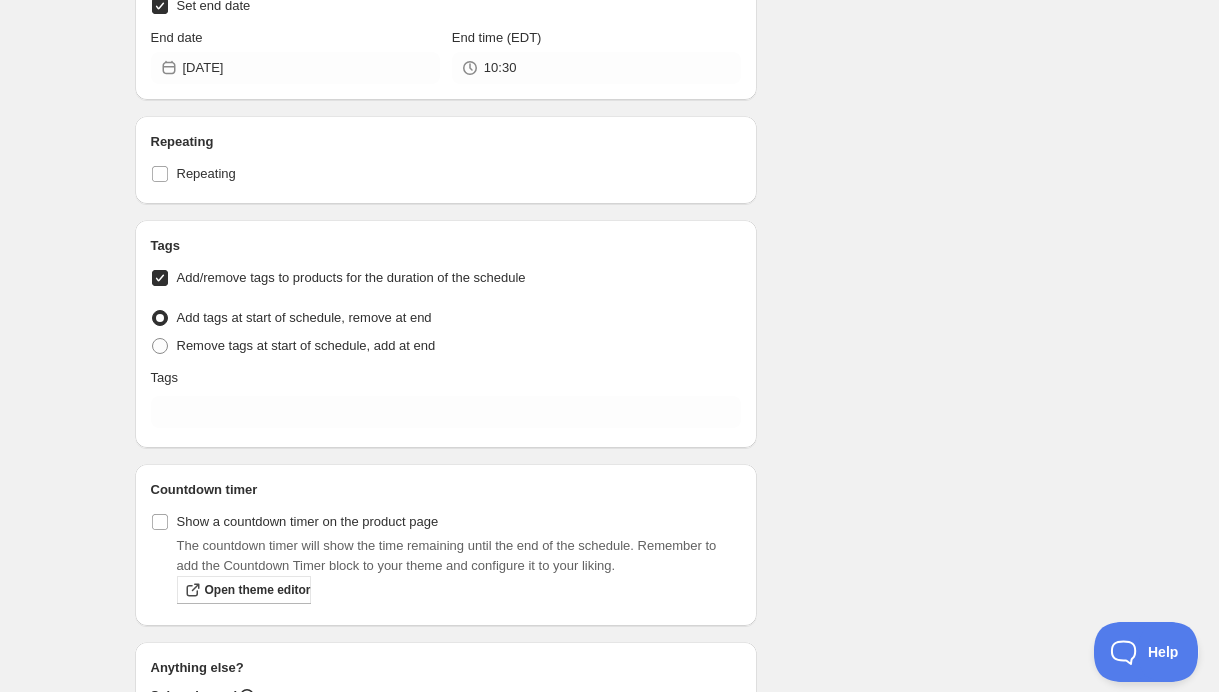 click on "Add/remove tags to products for the duration of the schedule" at bounding box center (351, 277) 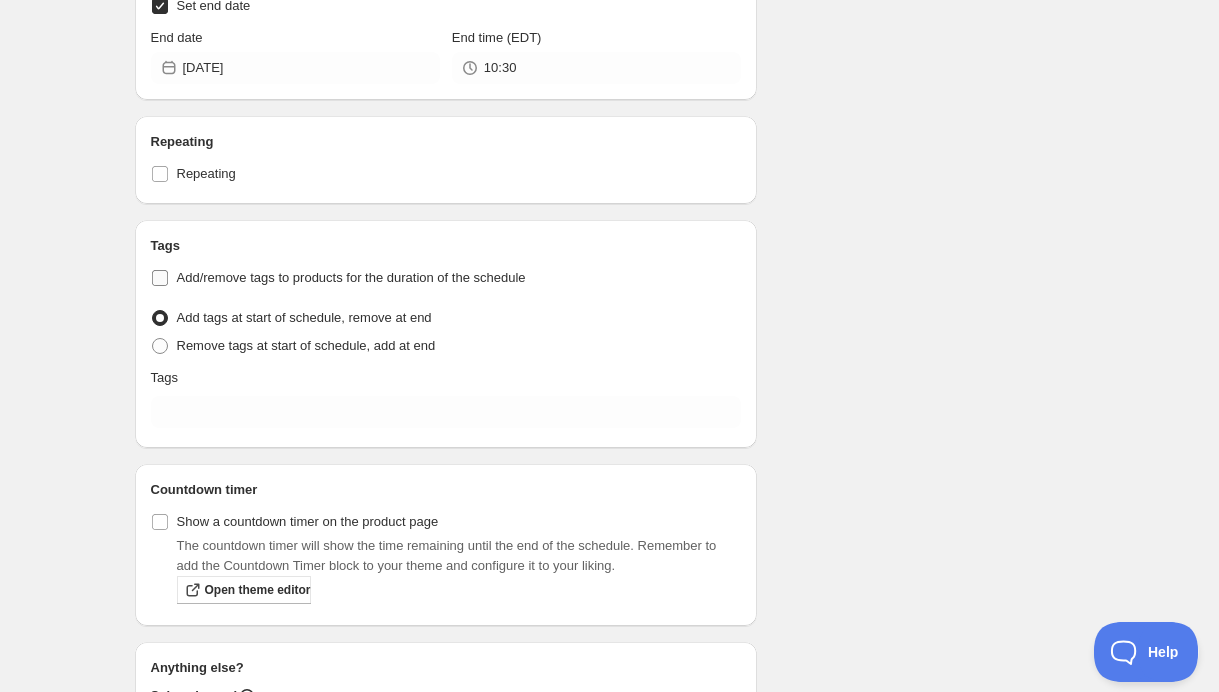checkbox on "false" 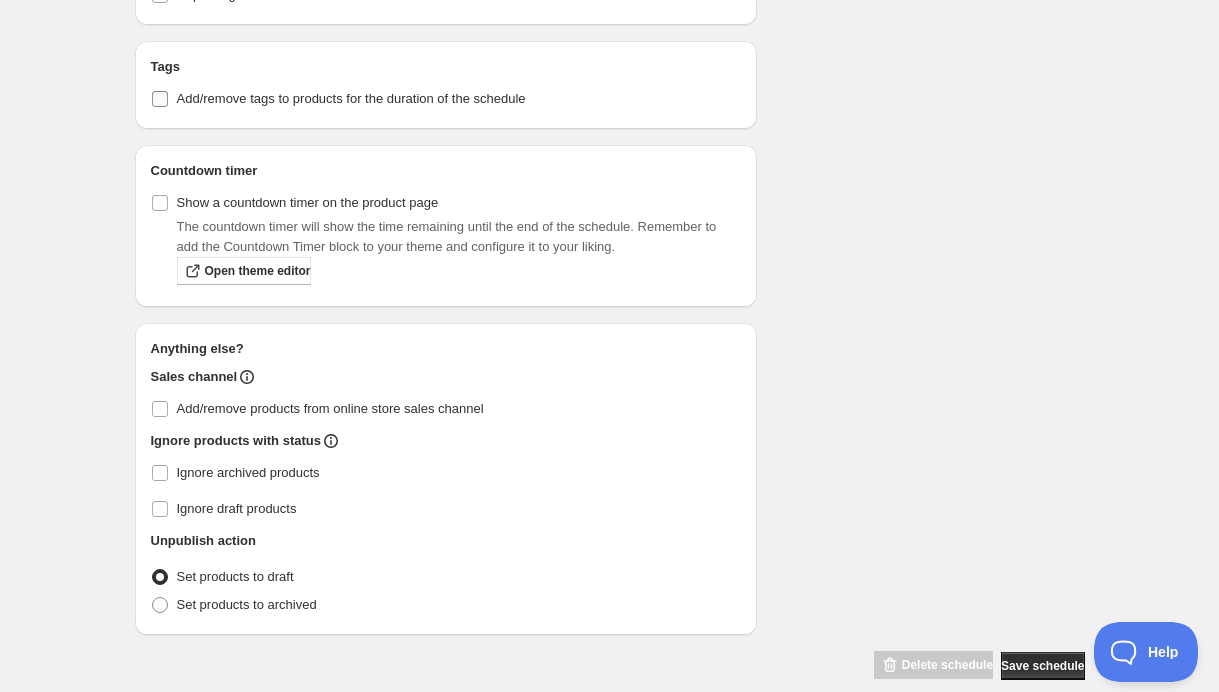 scroll, scrollTop: 1032, scrollLeft: 0, axis: vertical 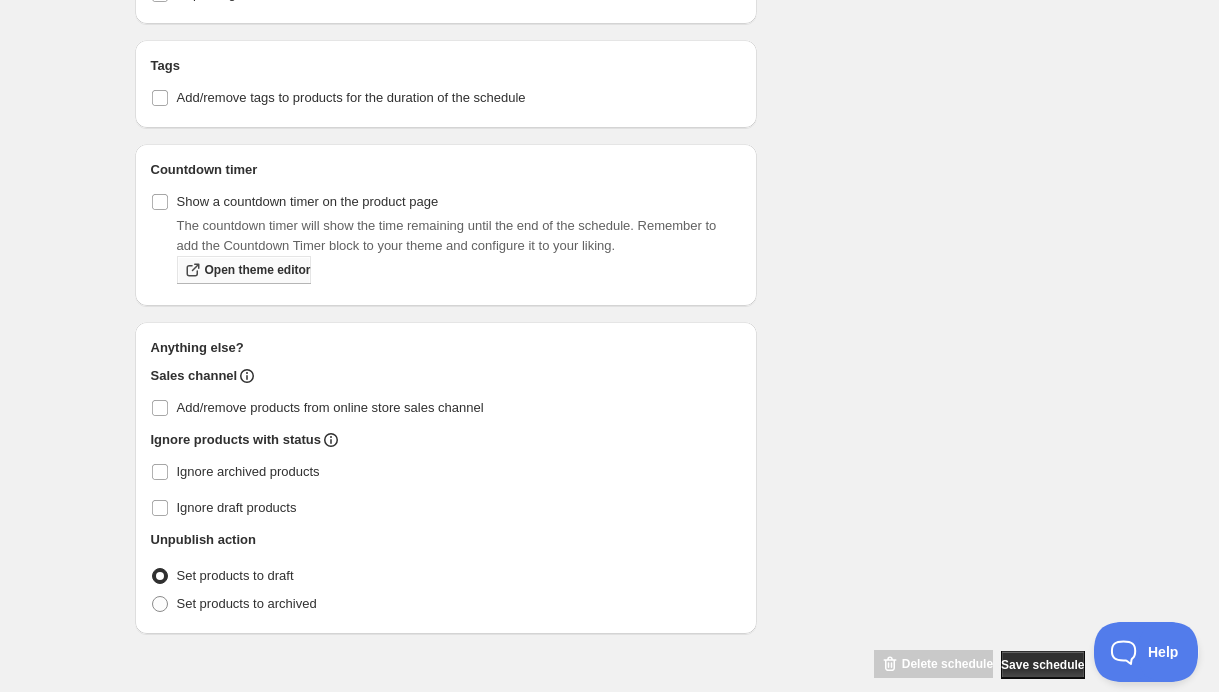 click on "Open theme editor" at bounding box center (258, 270) 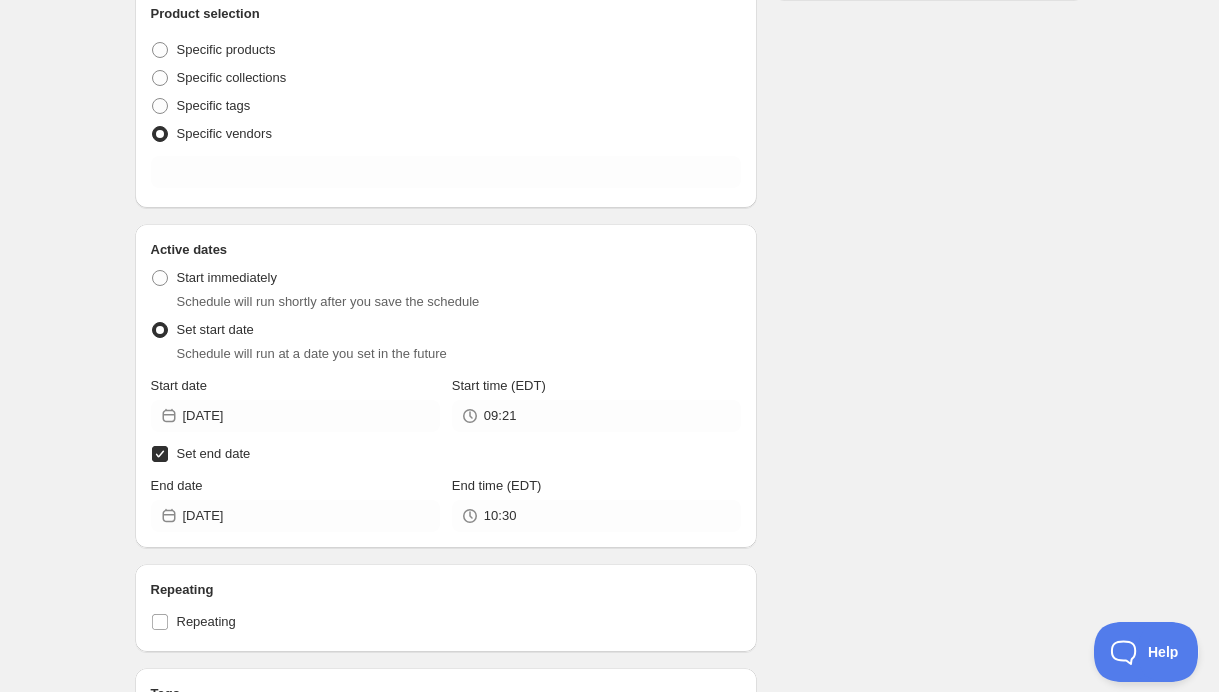 scroll, scrollTop: 343, scrollLeft: 0, axis: vertical 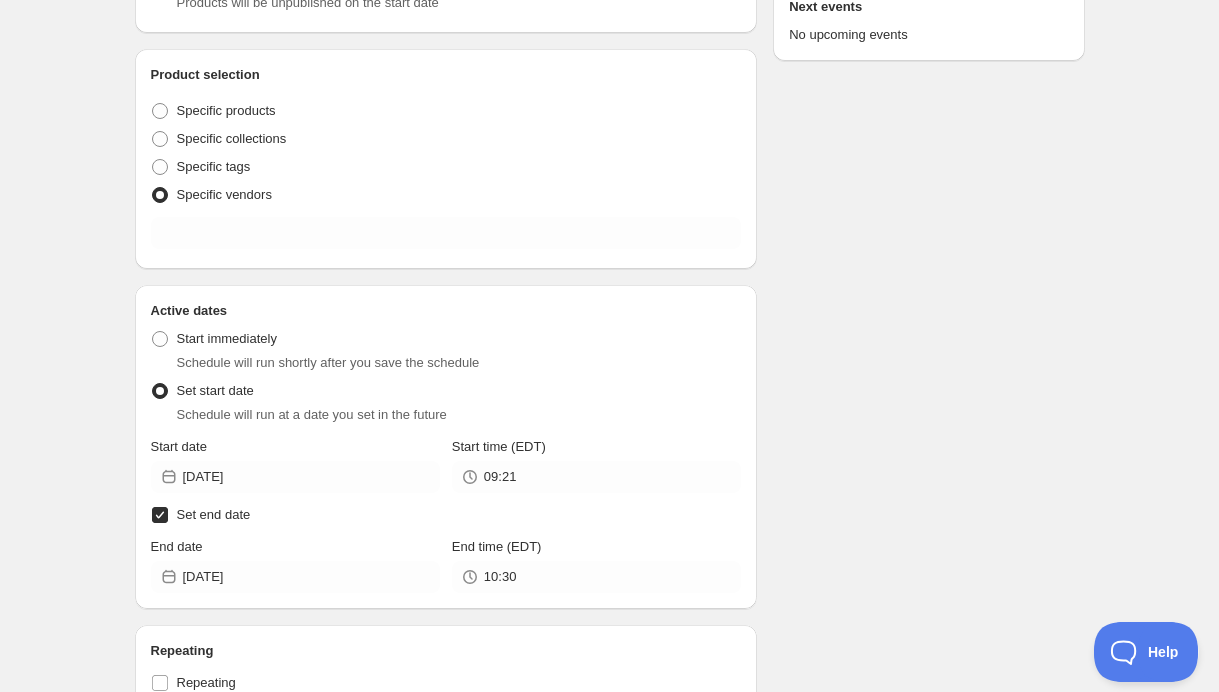 click on "Specific tags" at bounding box center (446, 167) 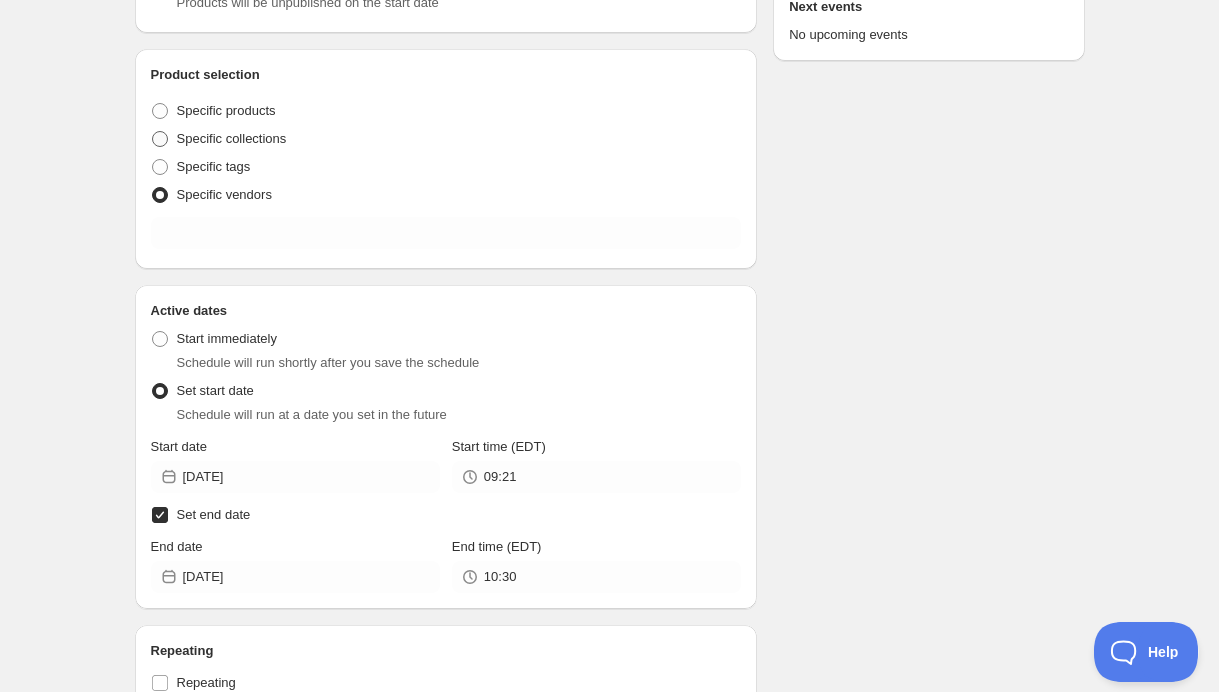 click on "Specific collections" at bounding box center [219, 139] 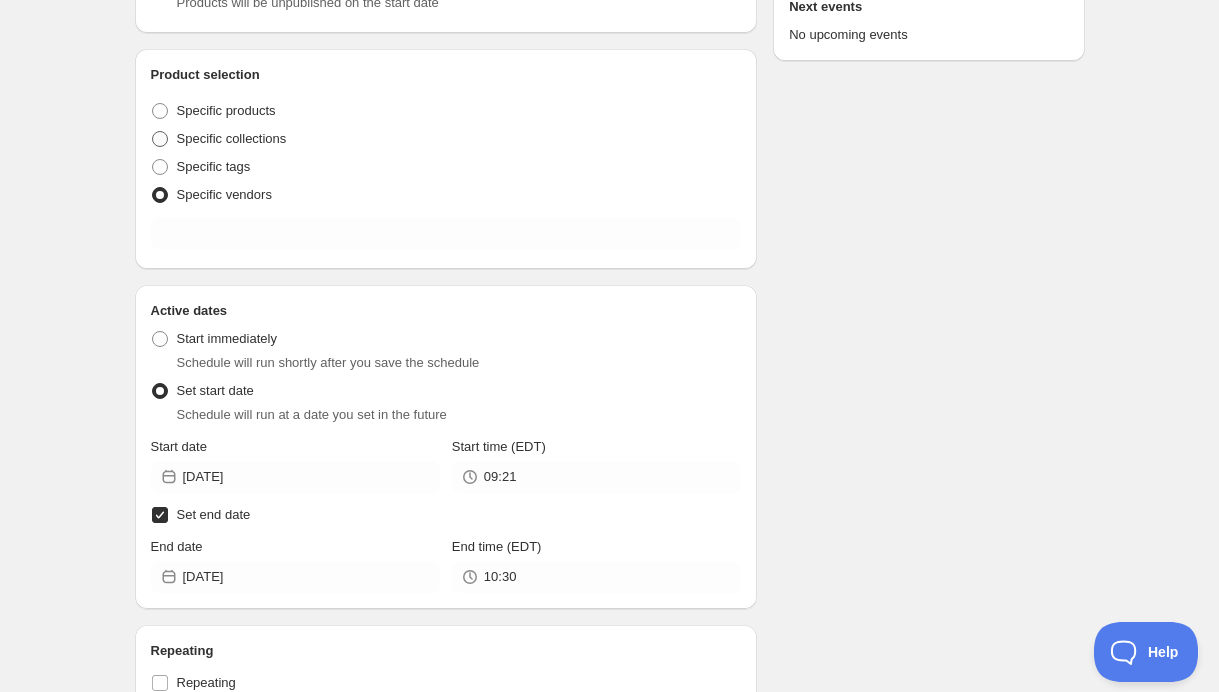 radio on "true" 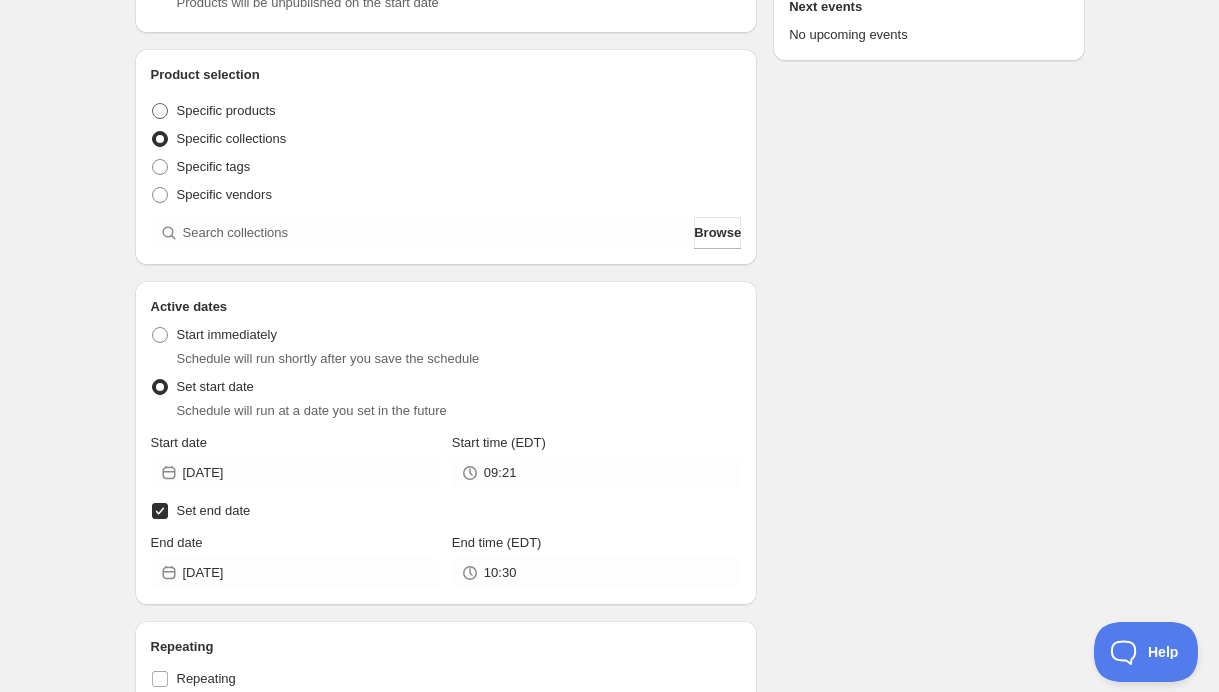 click on "Specific products" at bounding box center (213, 111) 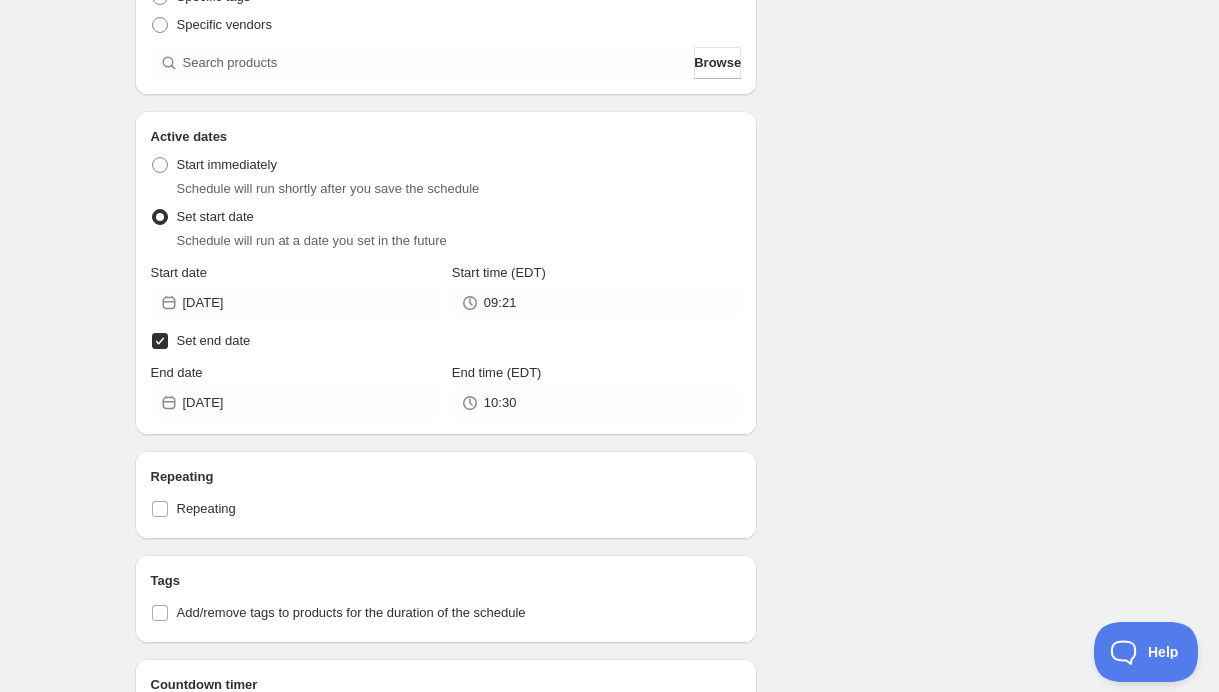 scroll, scrollTop: 0, scrollLeft: 0, axis: both 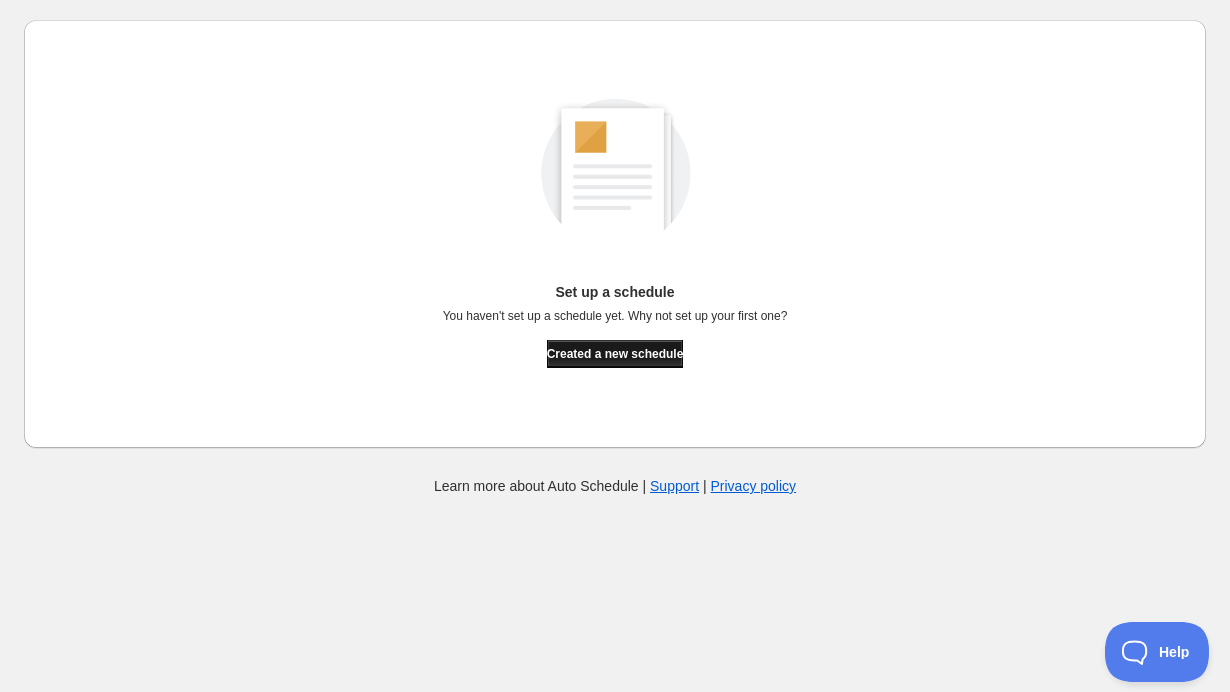 click on "Created a new schedule" at bounding box center (615, 354) 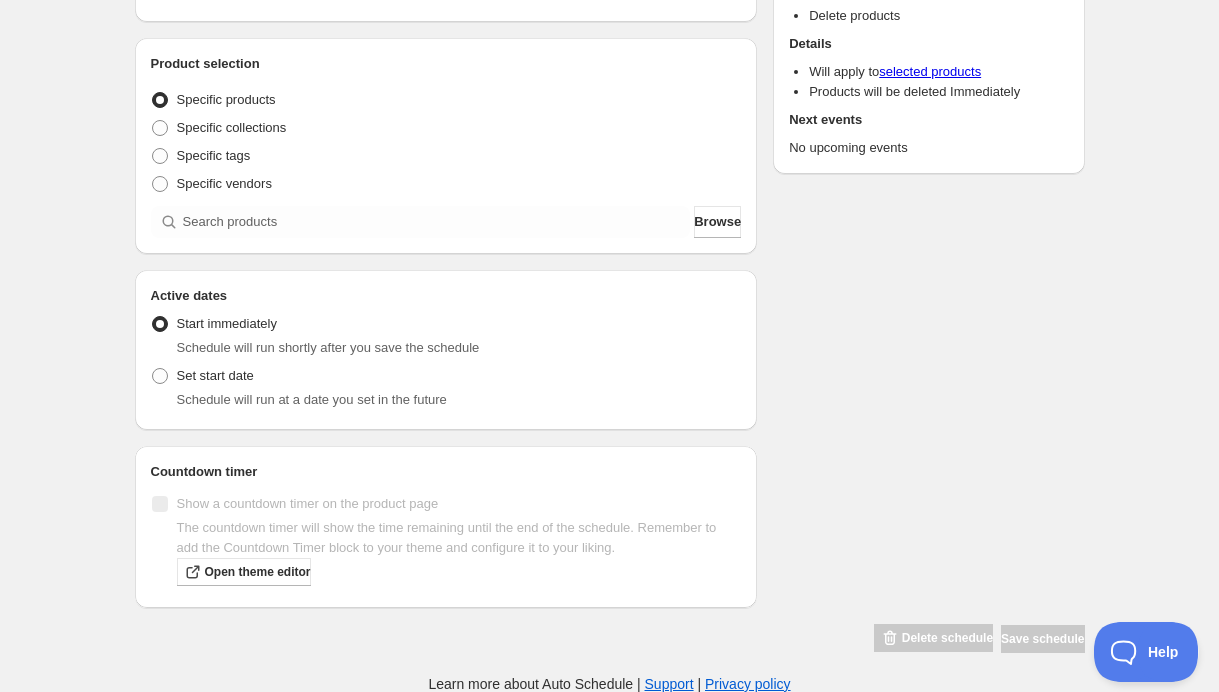 scroll, scrollTop: 0, scrollLeft: 0, axis: both 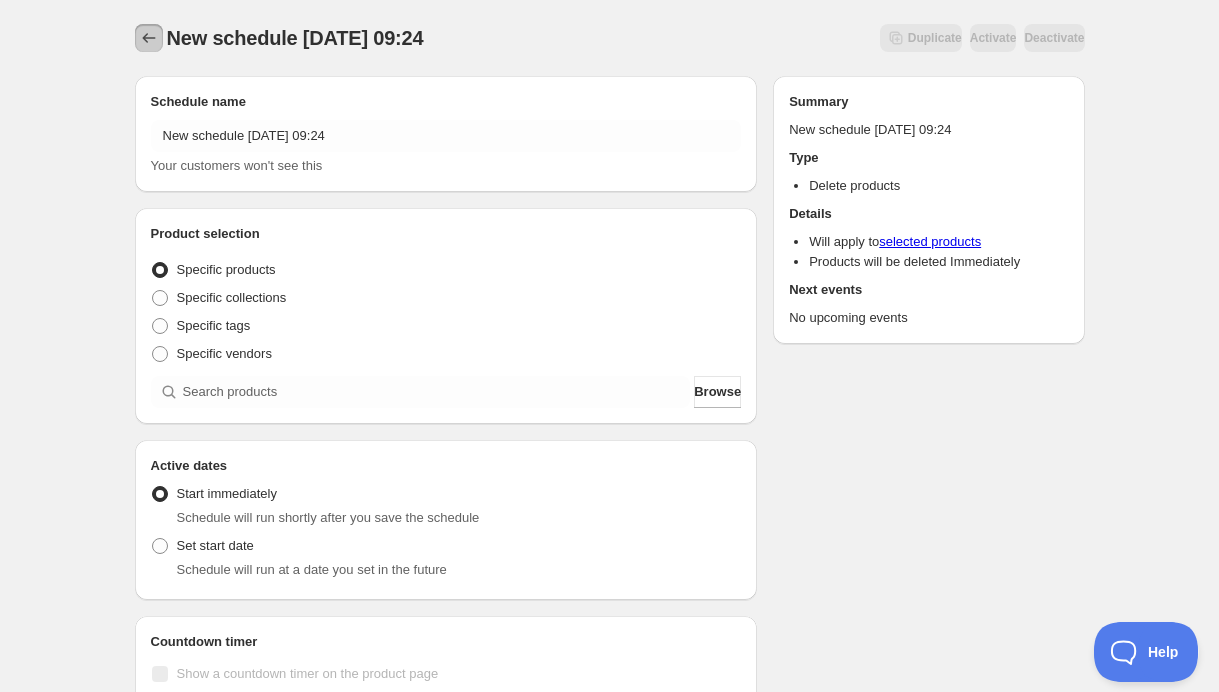 click 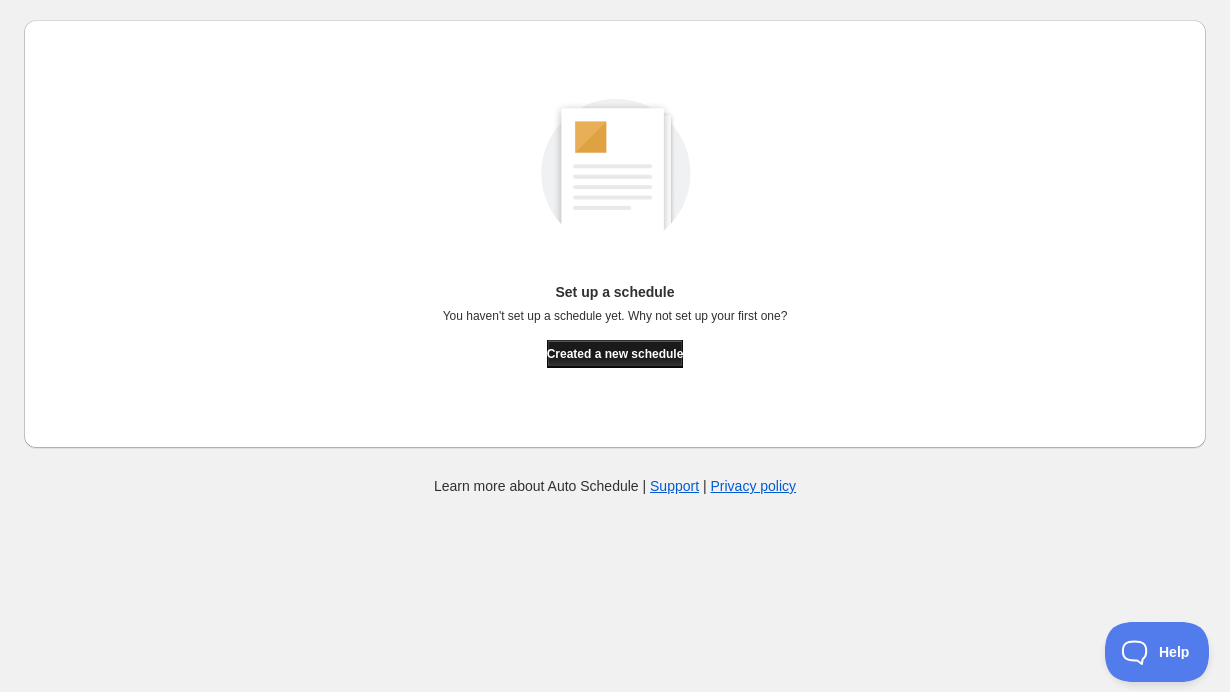 click on "Created a new schedule" at bounding box center [615, 354] 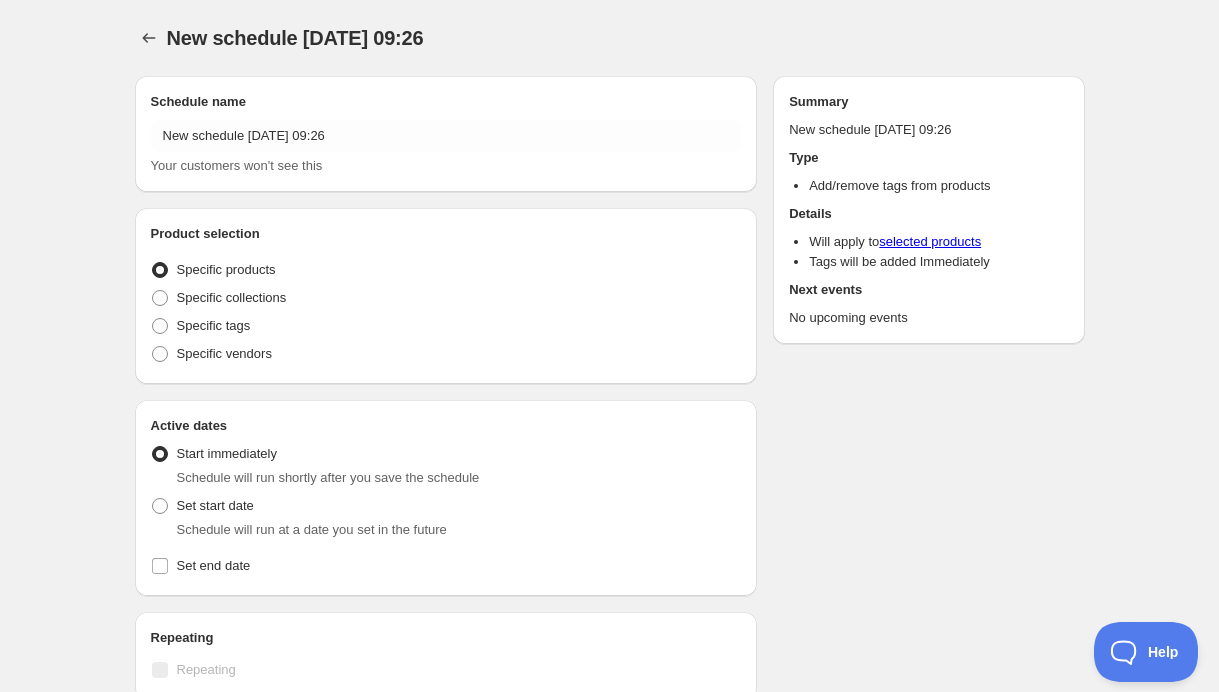 radio on "true" 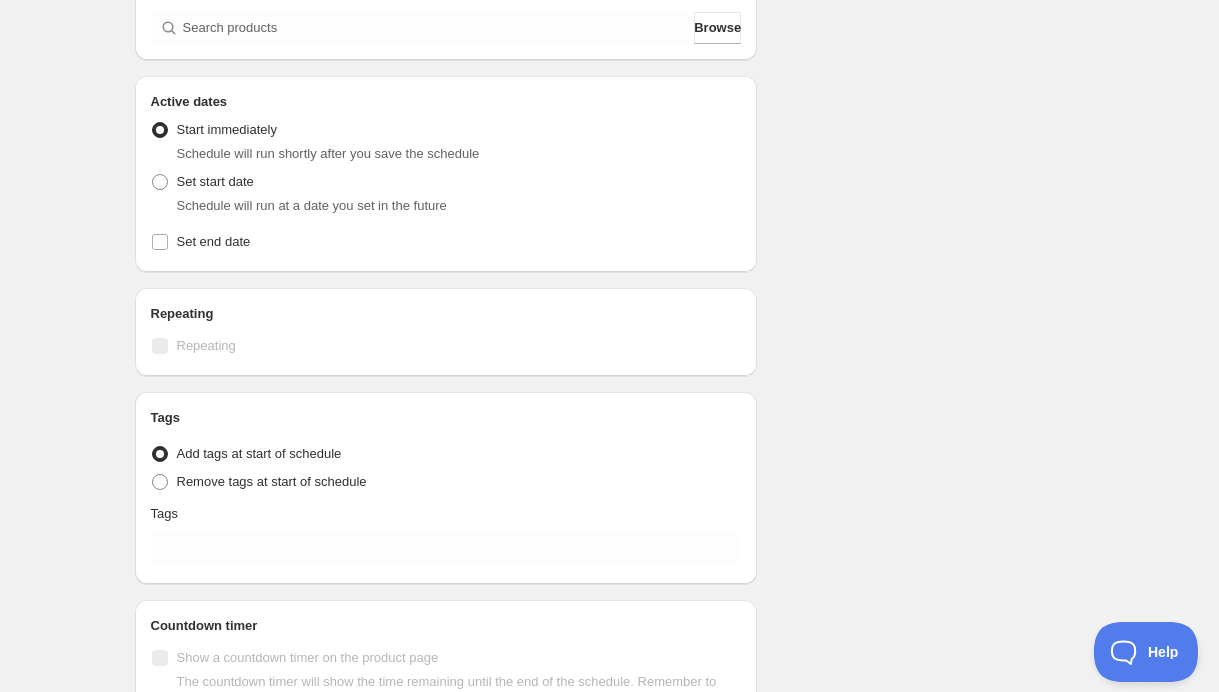 scroll, scrollTop: 518, scrollLeft: 0, axis: vertical 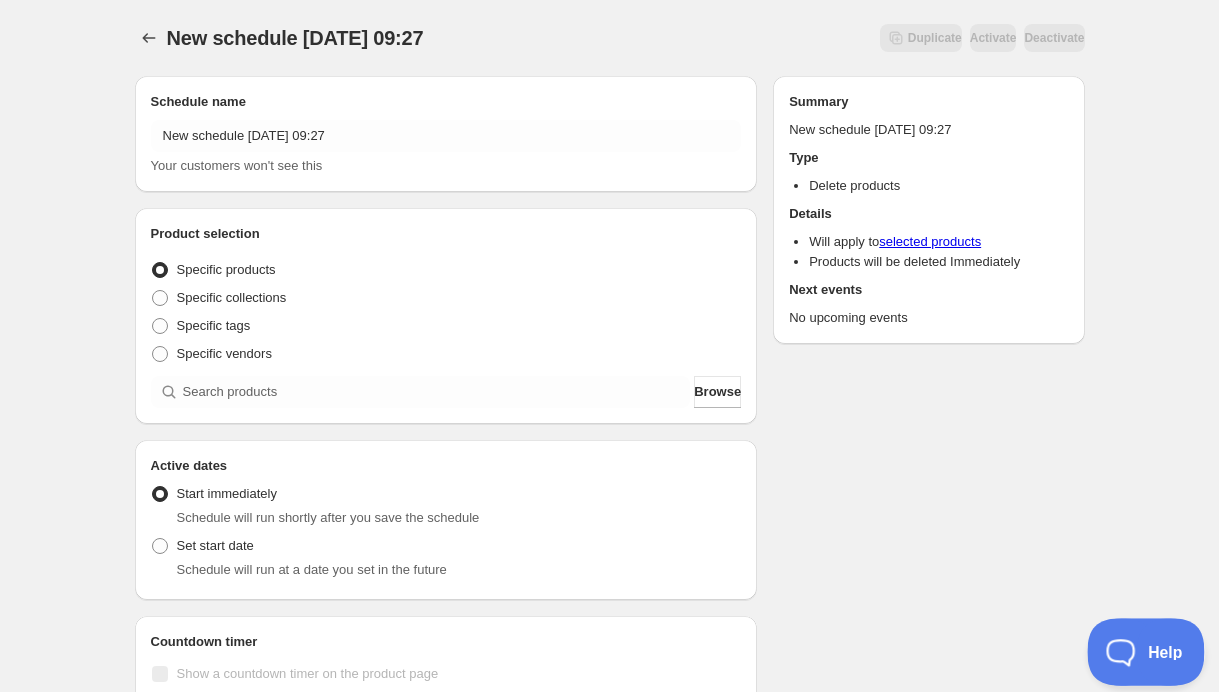 click on "Help" at bounding box center (1139, 648) 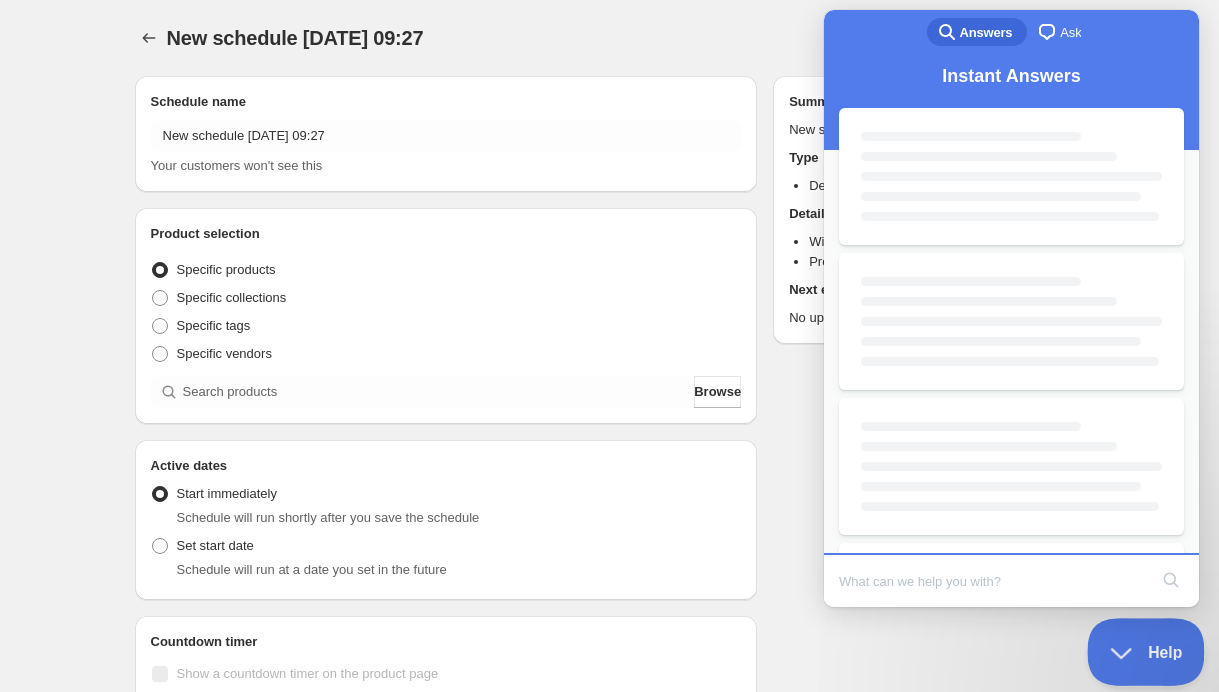scroll, scrollTop: 0, scrollLeft: 0, axis: both 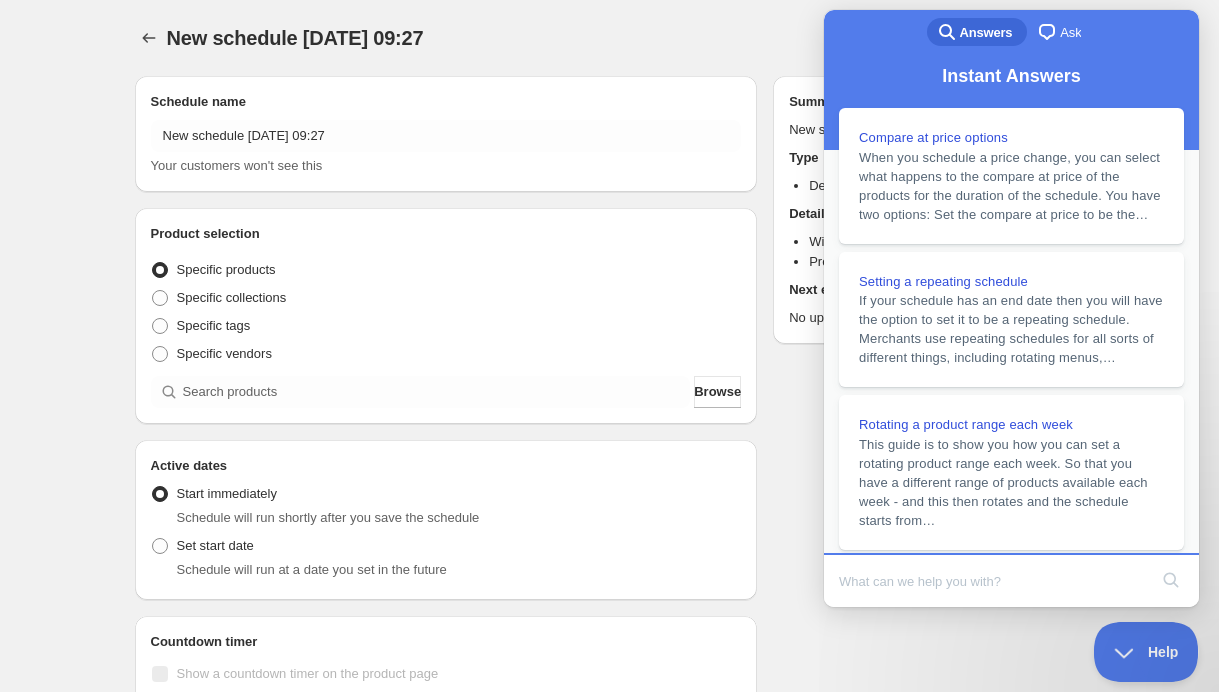 click on "chat-square Ask" at bounding box center (1061, 32) 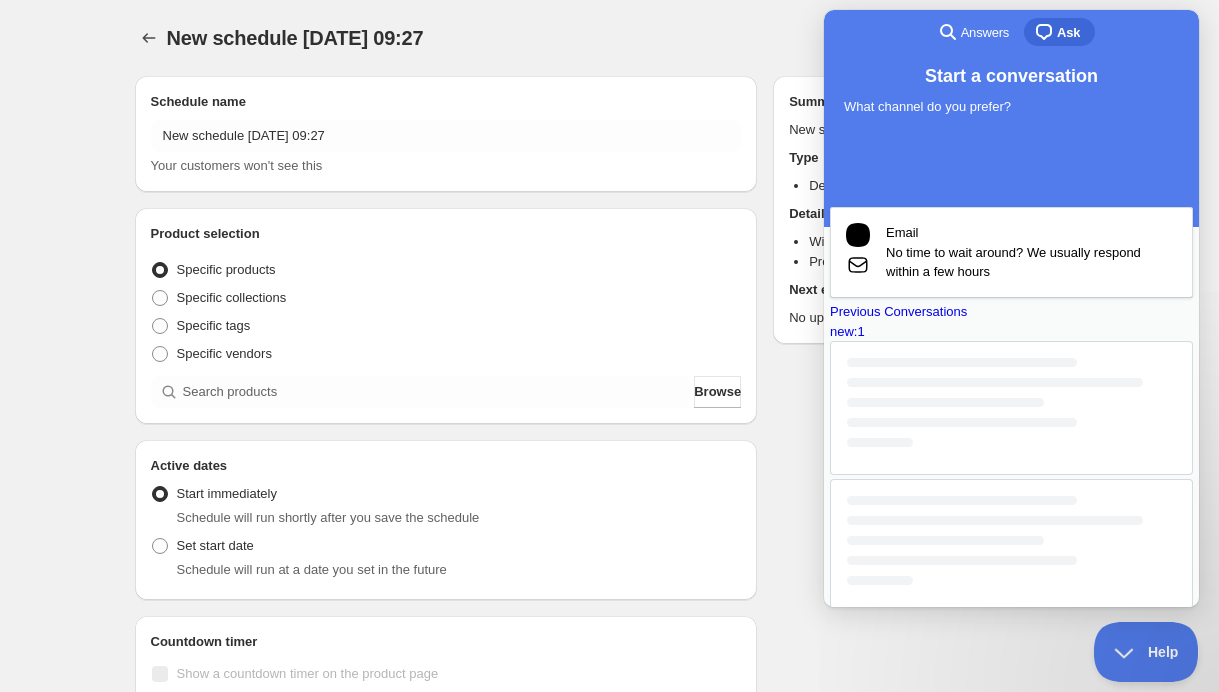 click on "Previous Conversations new :  1" at bounding box center (1011, 321) 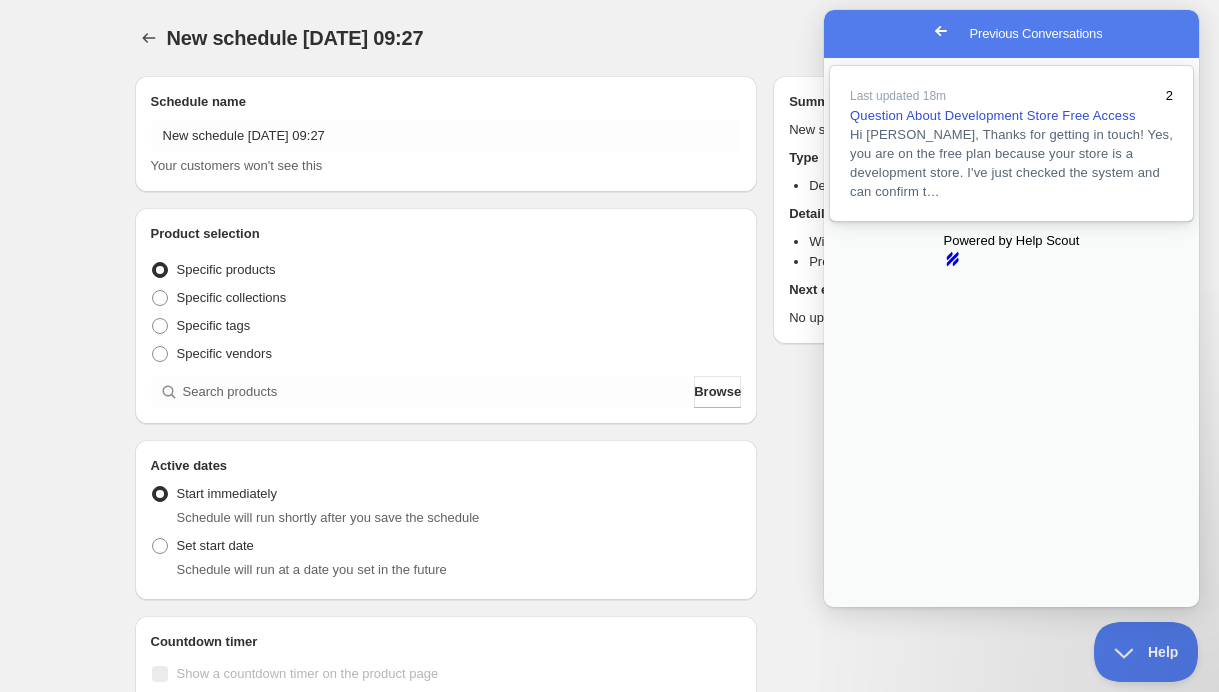 click at bounding box center [1011, 201] 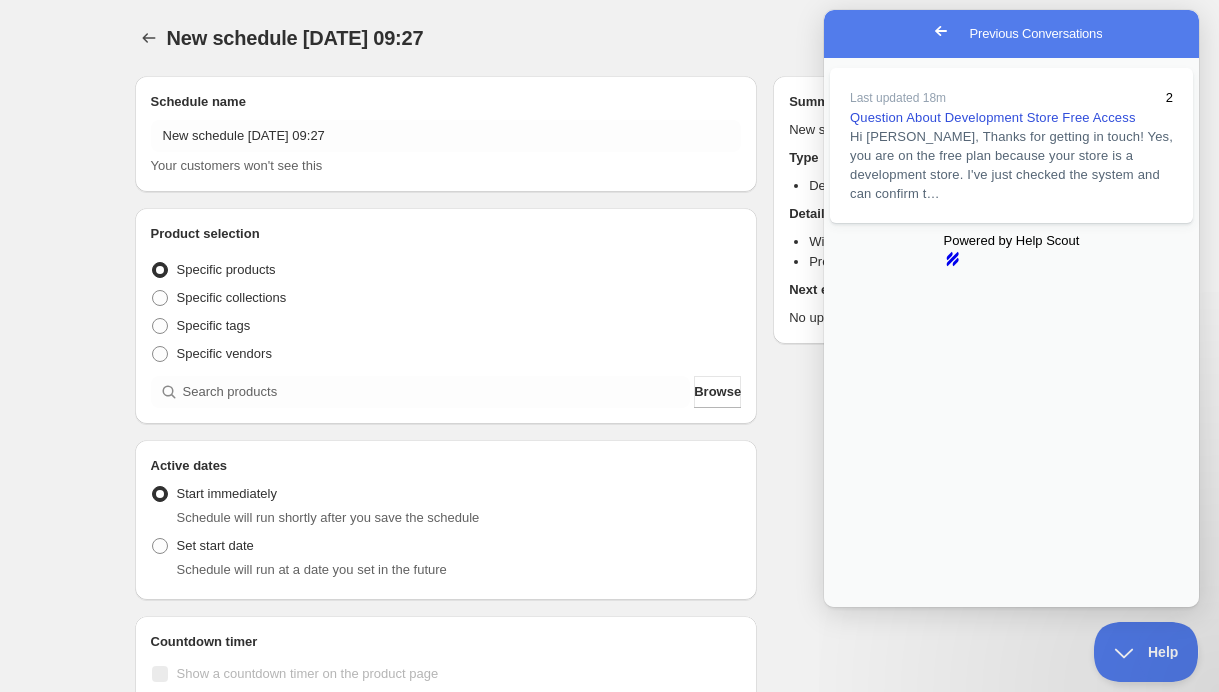 scroll, scrollTop: 836, scrollLeft: 0, axis: vertical 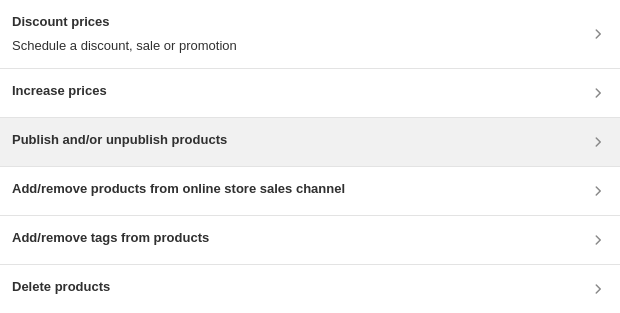 click on "Publish and/or unpublish products" at bounding box center (310, 142) 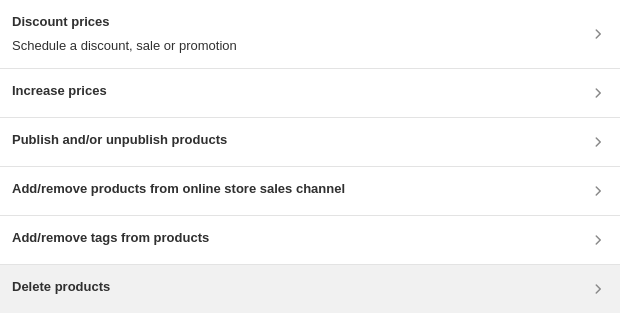 click on "Delete products" at bounding box center [310, 289] 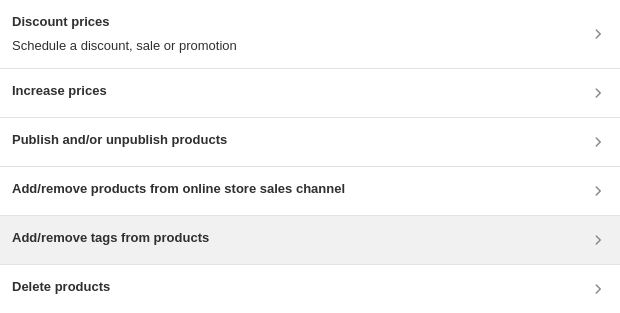 click on "Add/remove tags from products" at bounding box center (110, 238) 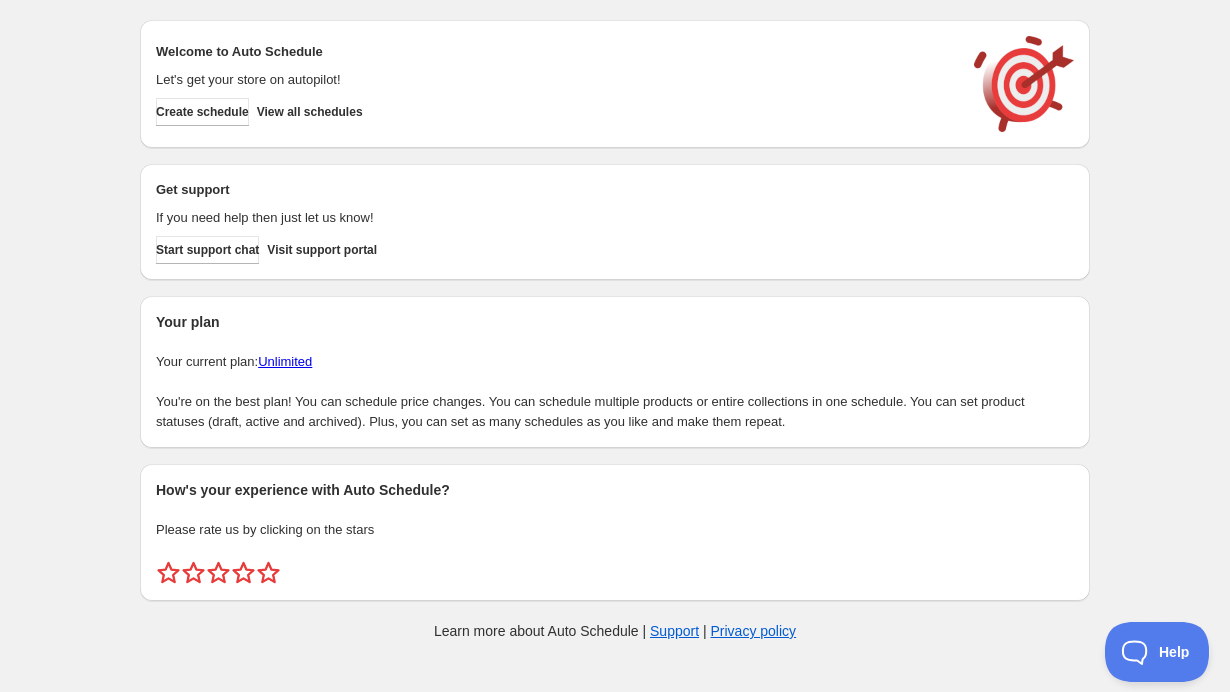 scroll, scrollTop: 0, scrollLeft: 0, axis: both 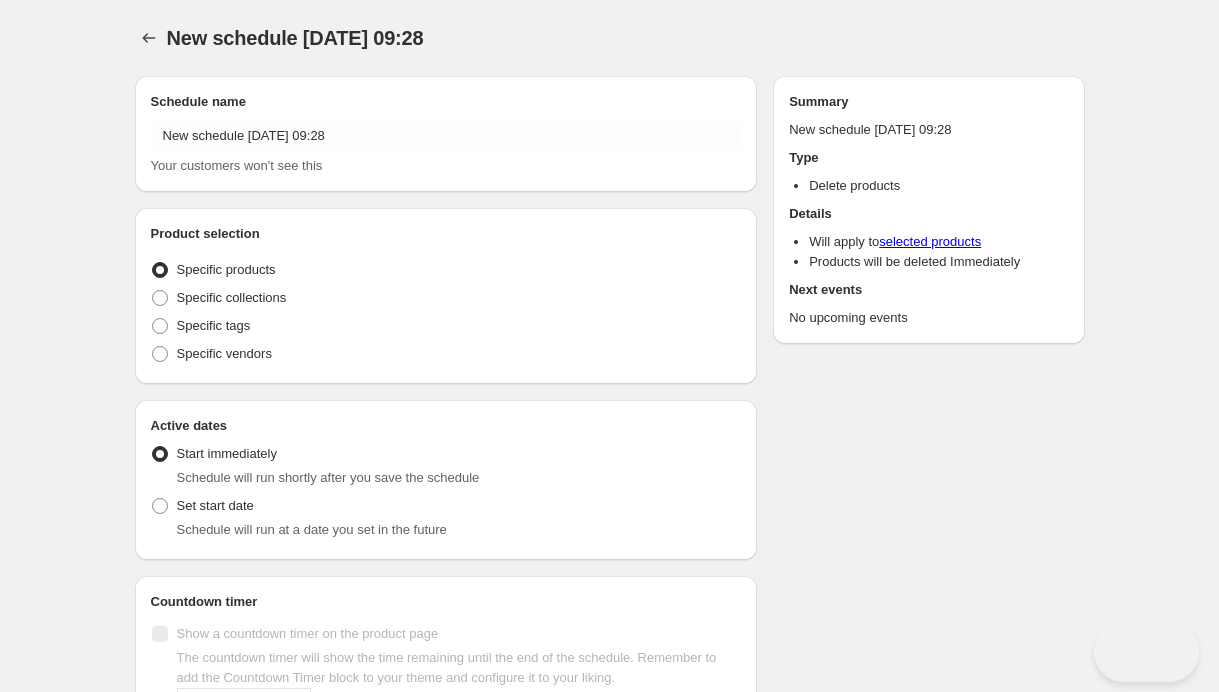 radio on "true" 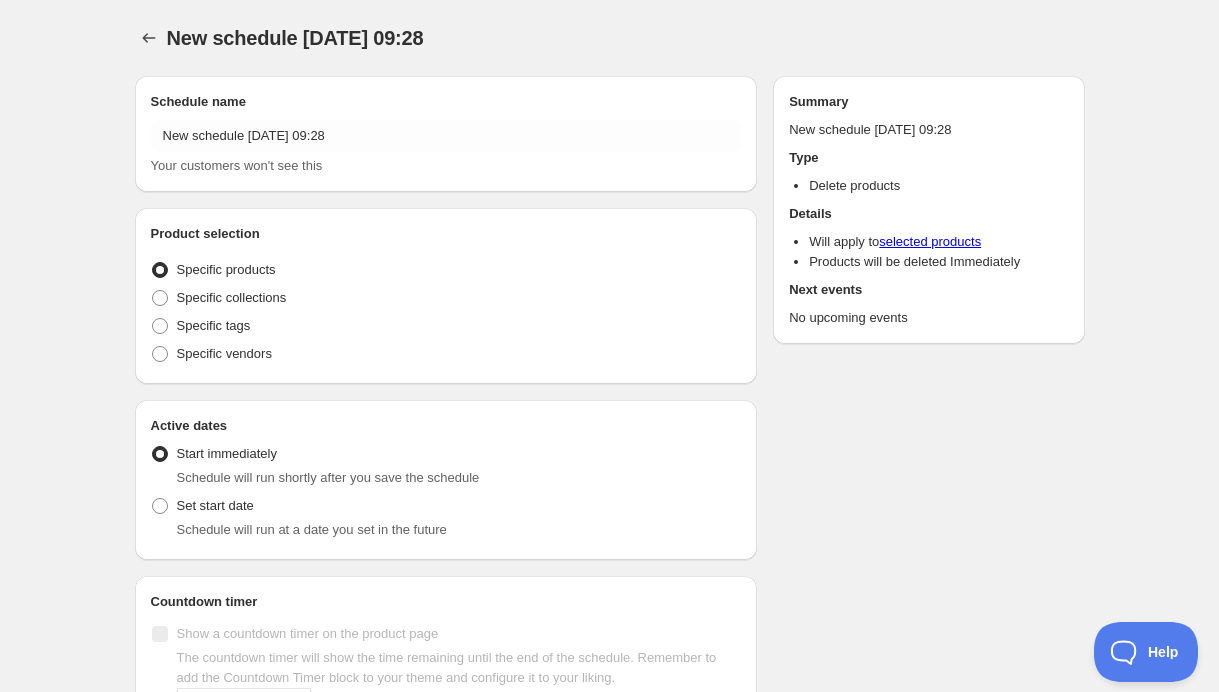 scroll, scrollTop: 0, scrollLeft: 0, axis: both 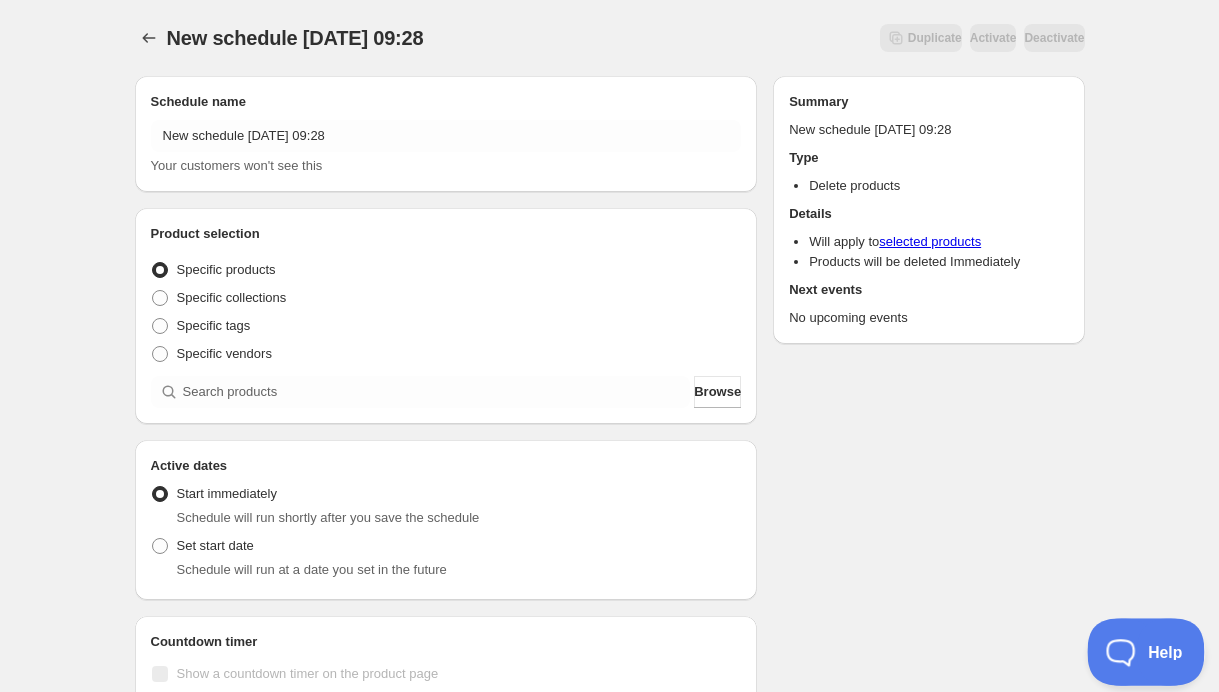 click on "Help" at bounding box center [1139, 648] 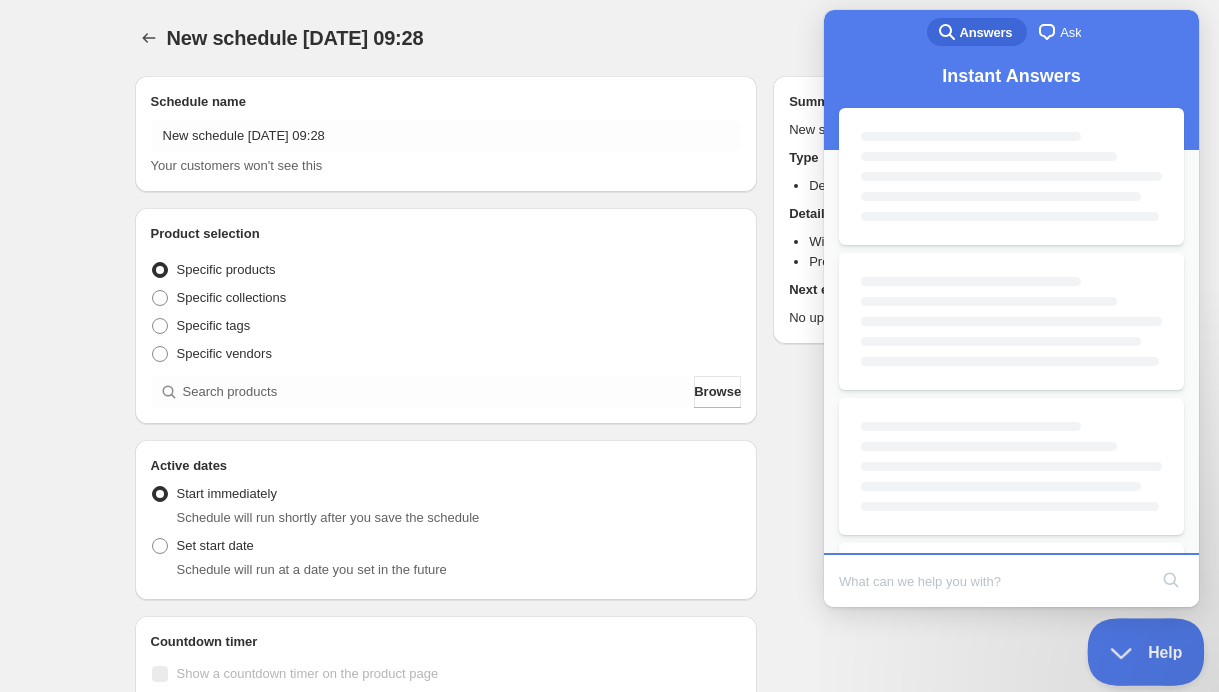 scroll, scrollTop: 0, scrollLeft: 0, axis: both 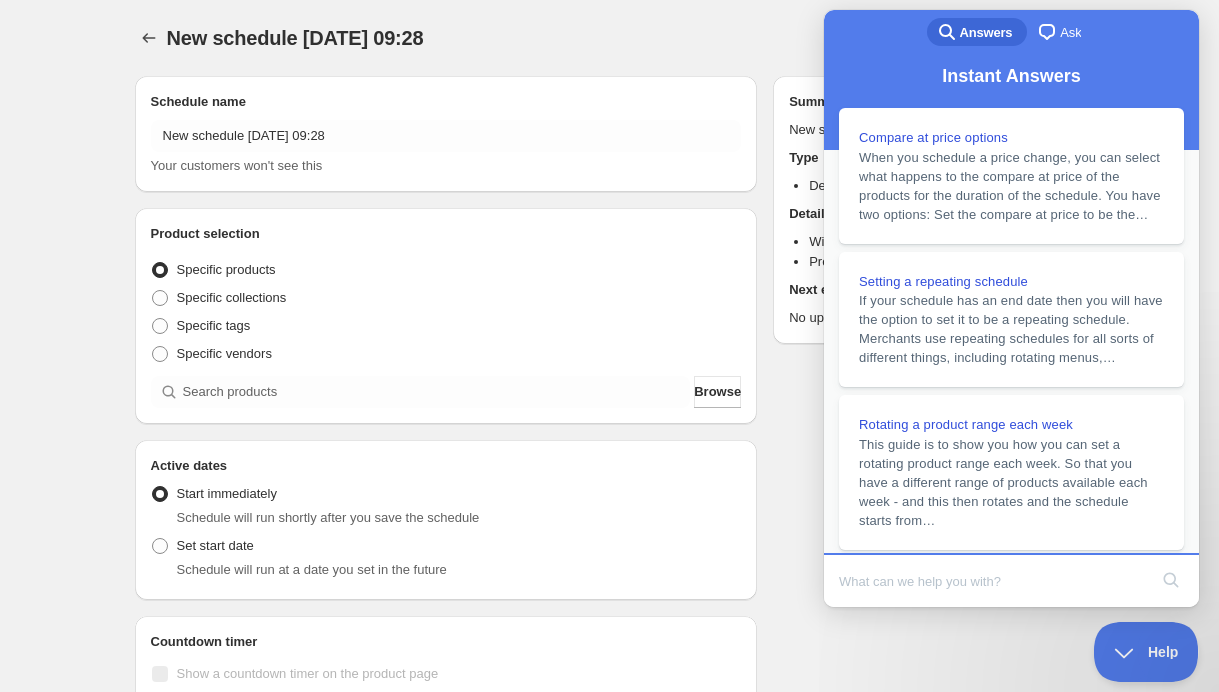 click on "chat-square" at bounding box center [1047, 32] 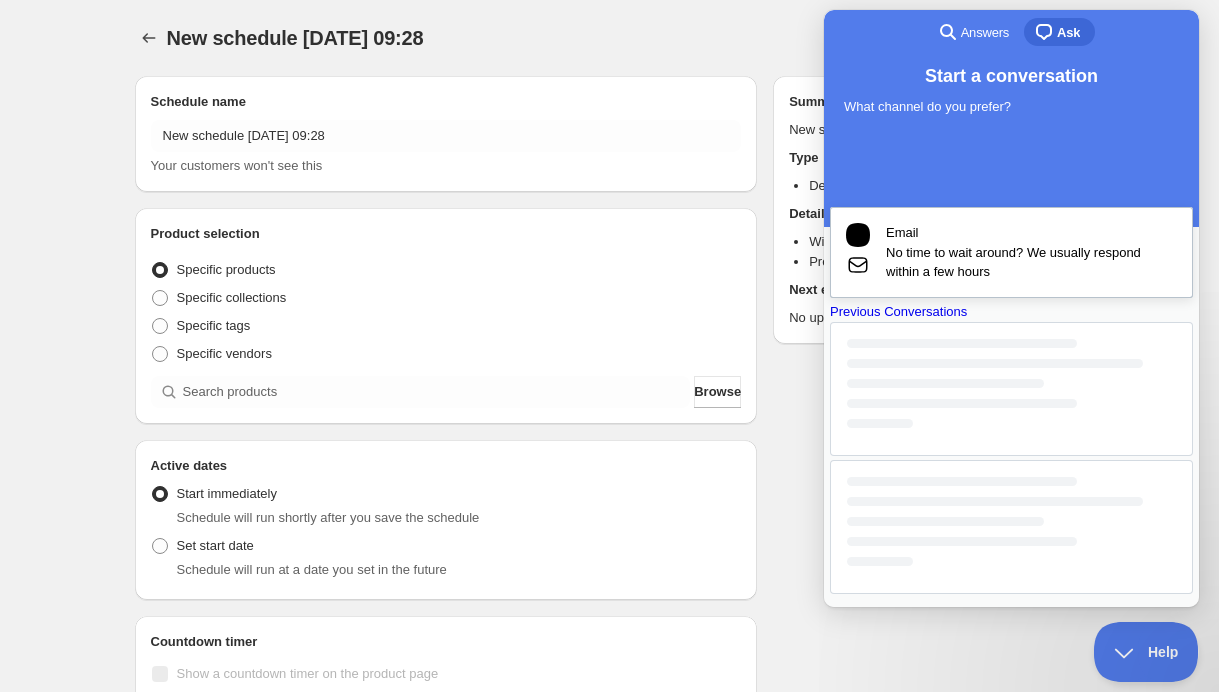 click on "No time to wait around? We usually respond within a few hours" at bounding box center (1031, 262) 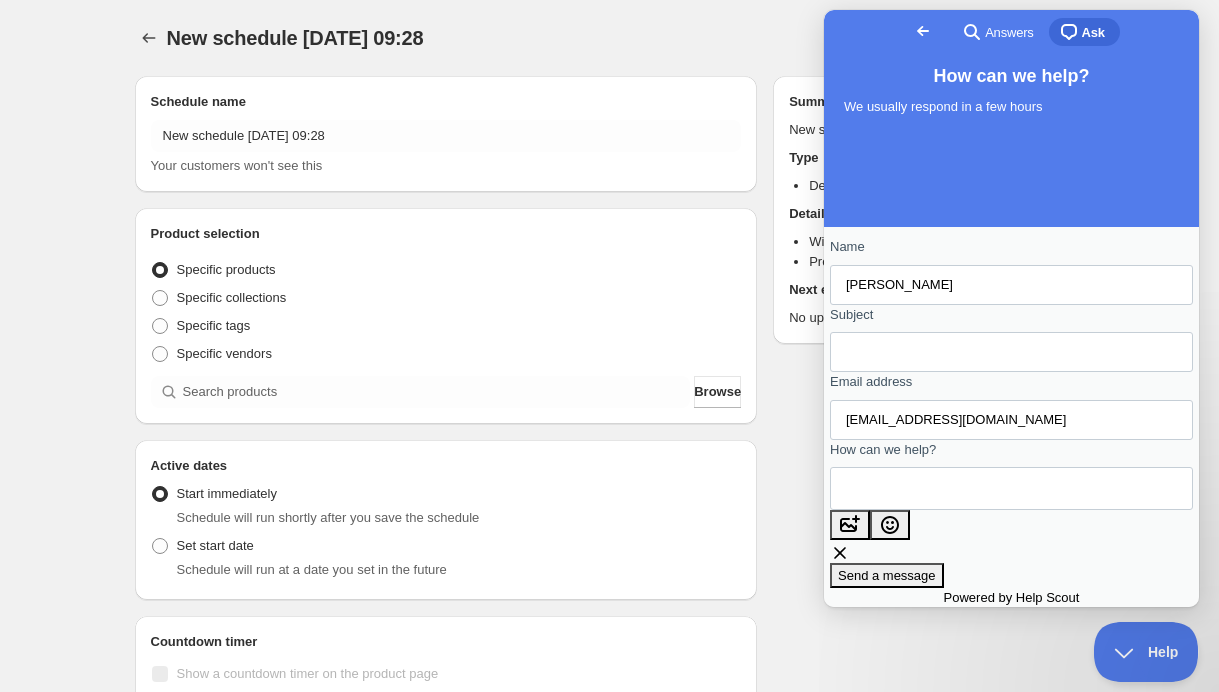 click on "Go back" at bounding box center [923, 31] 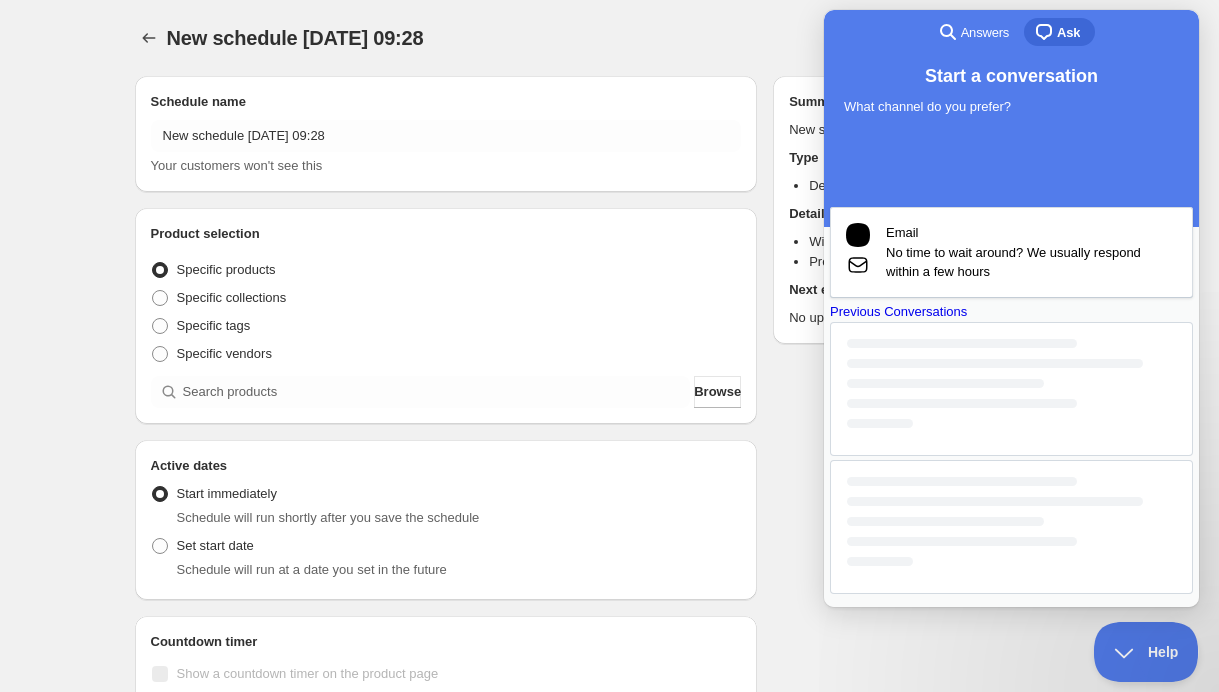 click at bounding box center (1011, 458) 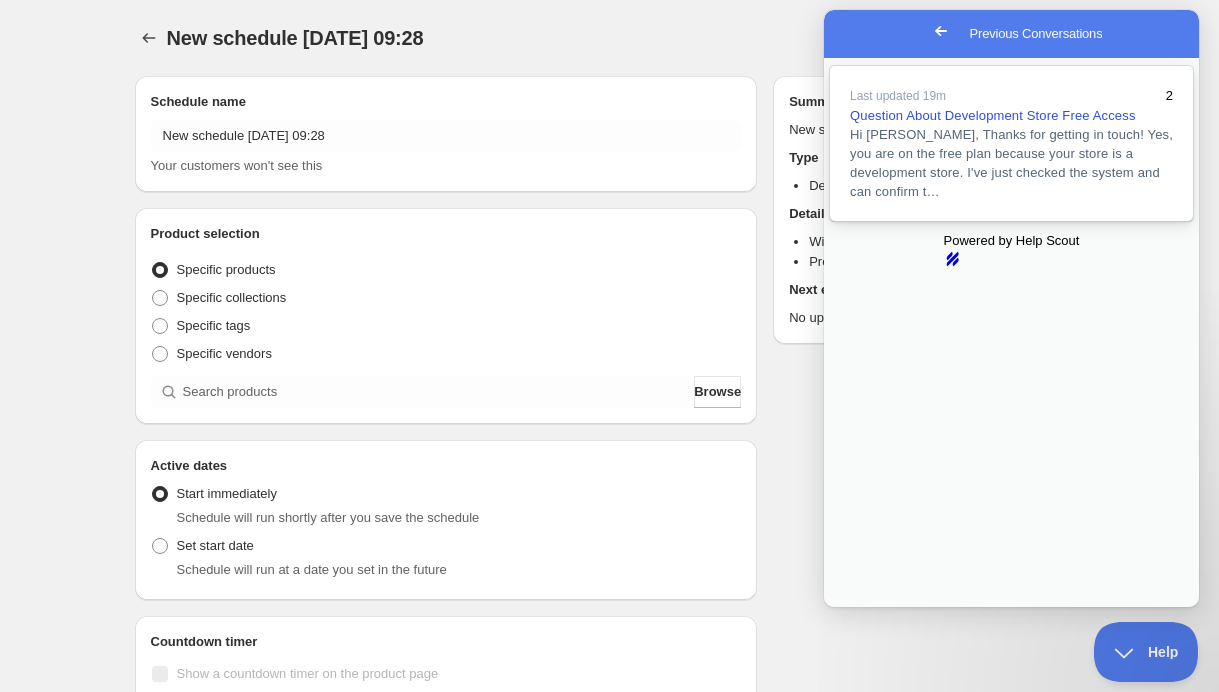 click on "Hi [PERSON_NAME], Thanks for getting in touch! Yes, you are on the free plan because
your store is a development store. I've just checked the system and can confirm
t…" at bounding box center (1011, 163) 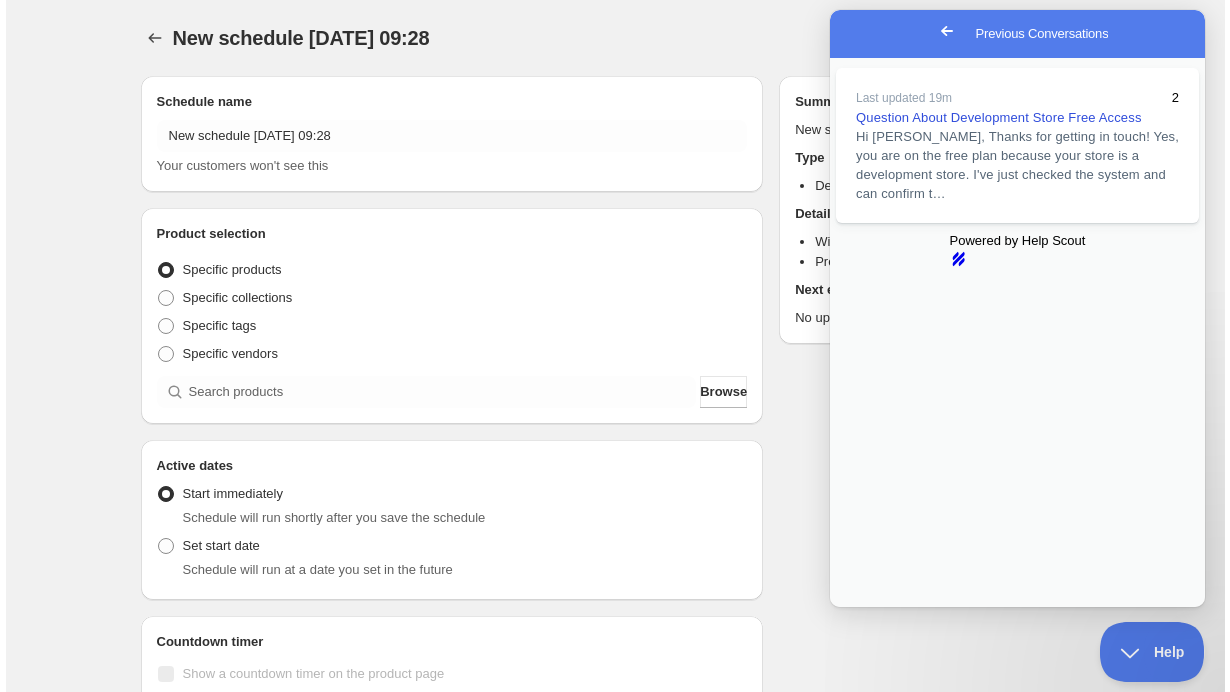 scroll, scrollTop: 637, scrollLeft: 0, axis: vertical 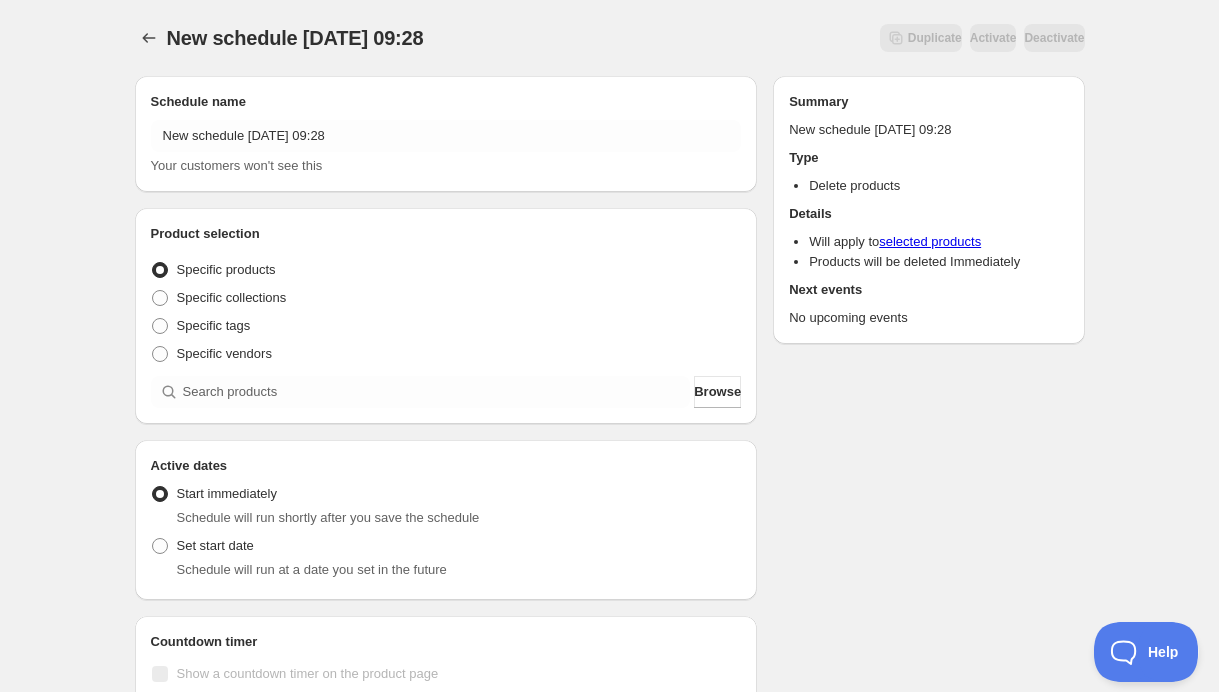 click on "New schedule [DATE] 09:28. This page is ready New schedule [DATE] 09:28 Duplicate Activate Deactivate More actions Duplicate Activate Deactivate Submit Schedule name New schedule [DATE] 09:28 Your customers won't see this Product selection Entity type Specific products Specific collections Specific tags Specific vendors Browse Active dates Active Date Type Start immediately Schedule will run shortly after you save the schedule Set start date Schedule will run at a date you set in the future Countdown timer Show a countdown timer on the product page The countdown timer will show the time remaining until the end of the schedule. Remember to add the Countdown Timer block to your theme and configure it to your liking. Open theme editor Summary New schedule [DATE] 09:28 Type Delete products Details Will apply to  selected products Products will be deleted Immediately Next events No upcoming events Delete schedule Save schedule Save Cancel" at bounding box center [610, 412] 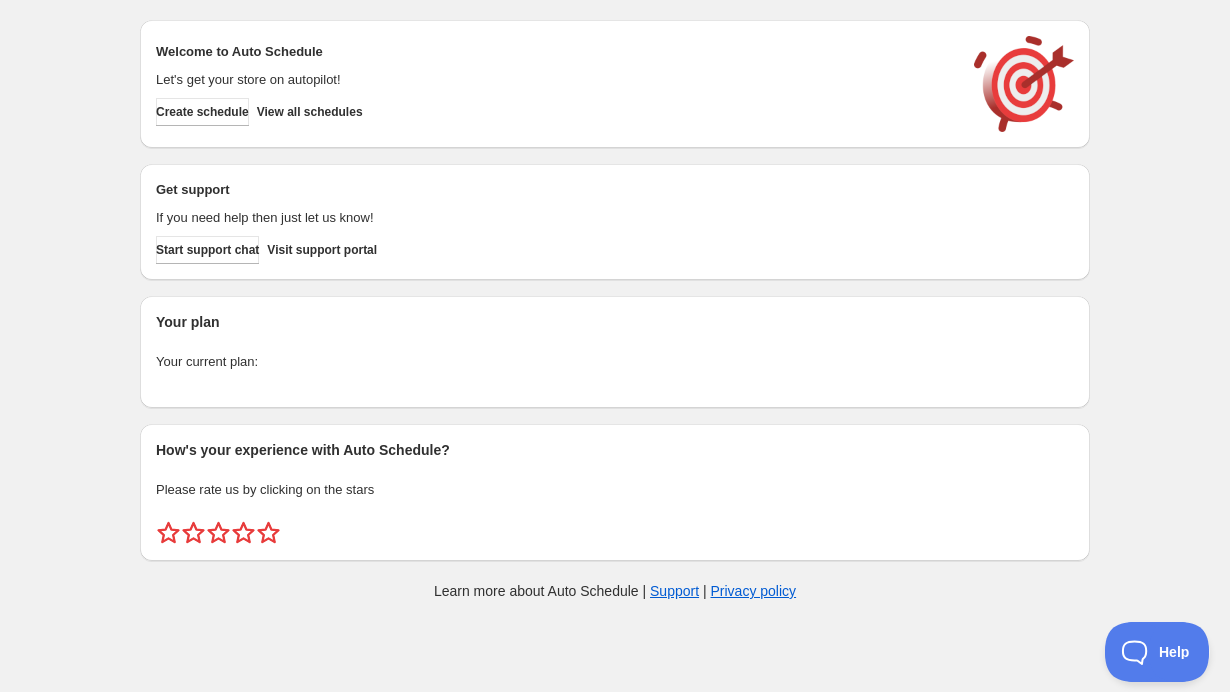 scroll, scrollTop: 0, scrollLeft: 0, axis: both 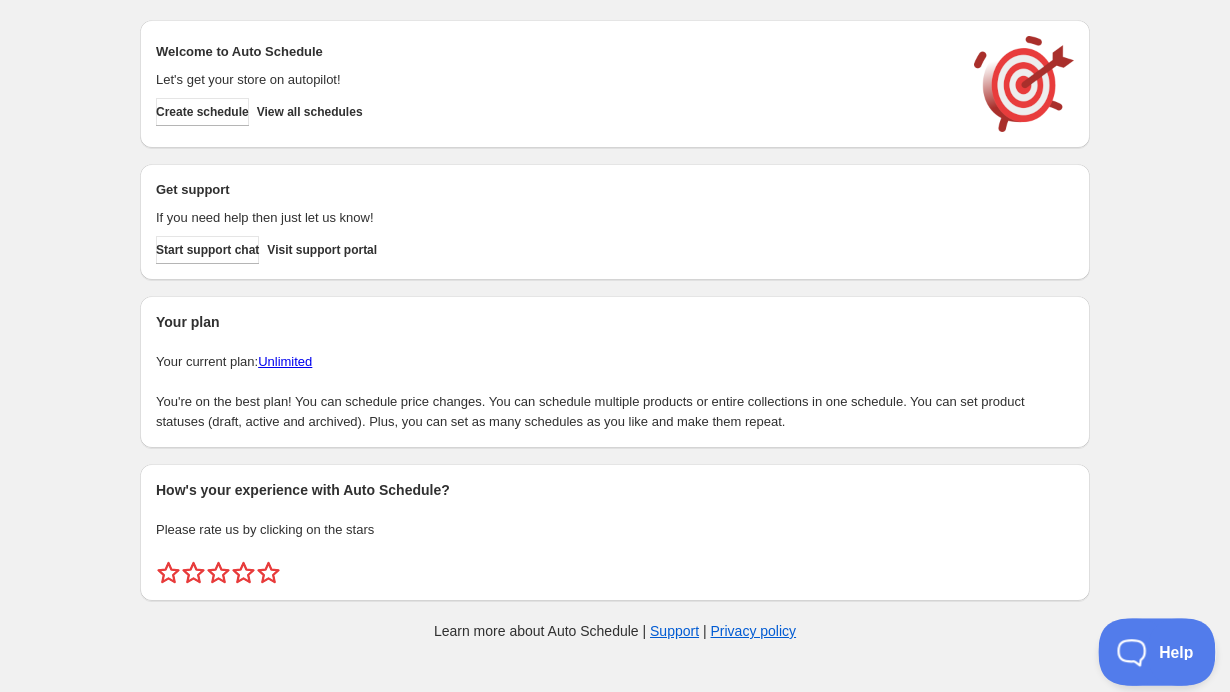 click on "Help" at bounding box center [1150, 648] 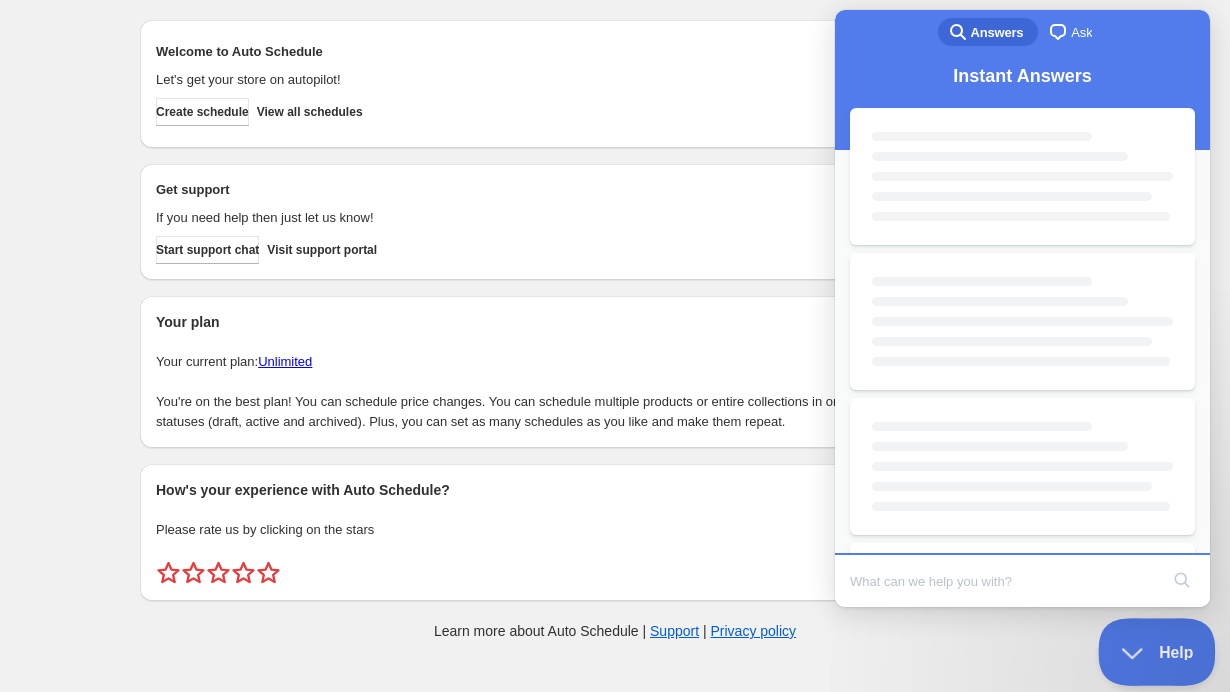 scroll, scrollTop: 0, scrollLeft: 0, axis: both 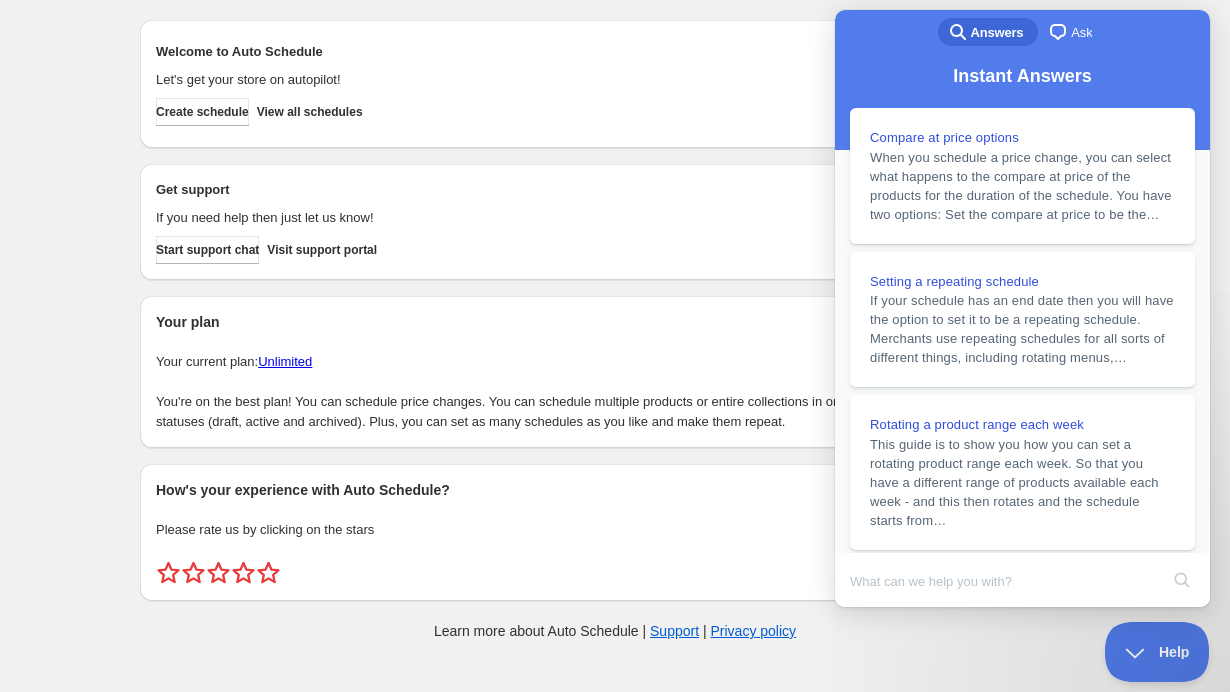 click on "chat-square Ask" at bounding box center (1072, 32) 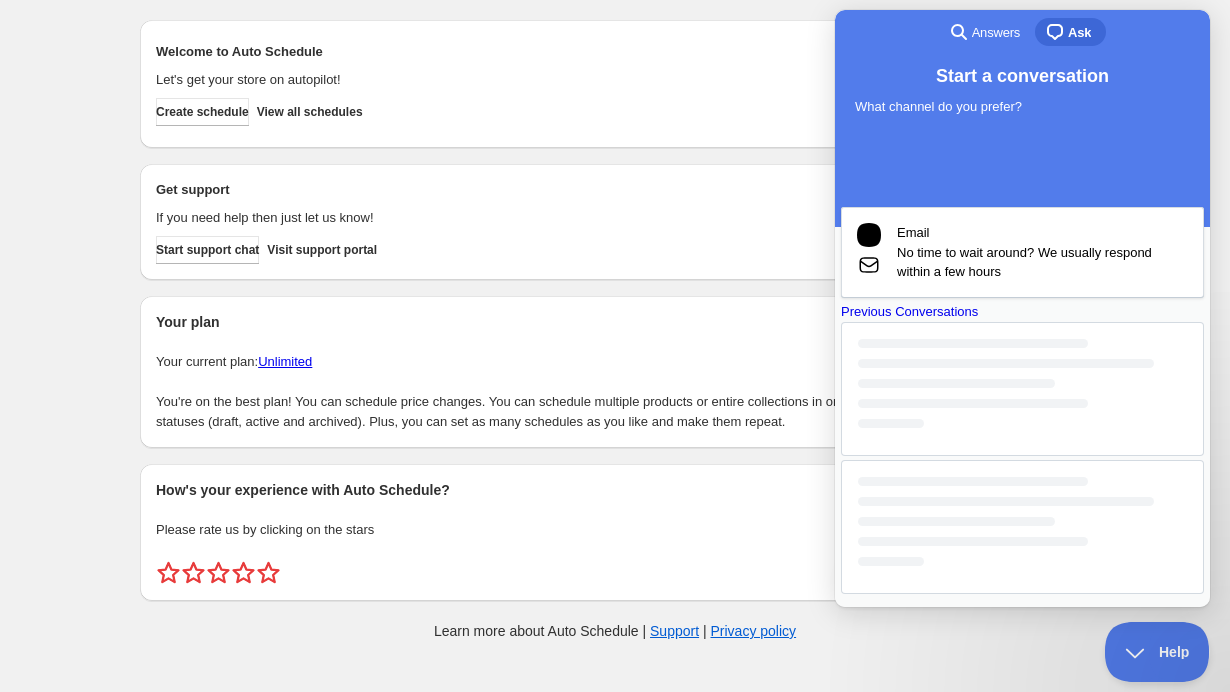 click at bounding box center (1022, 389) 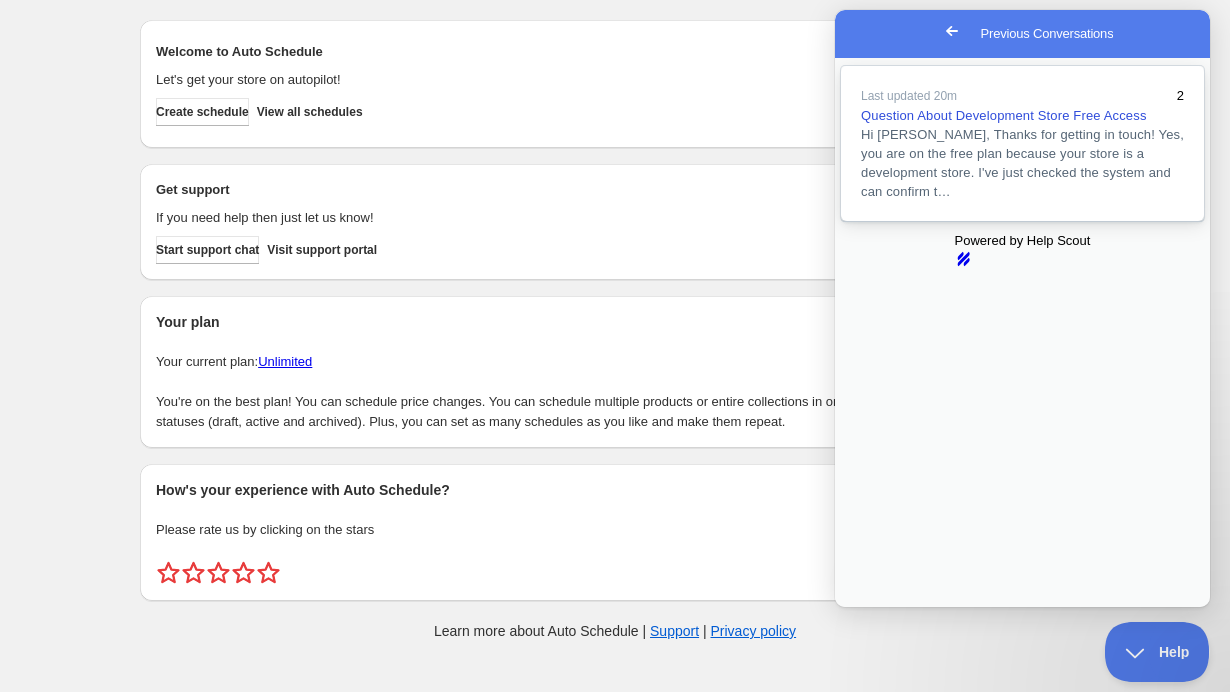 click at bounding box center (1022, 201) 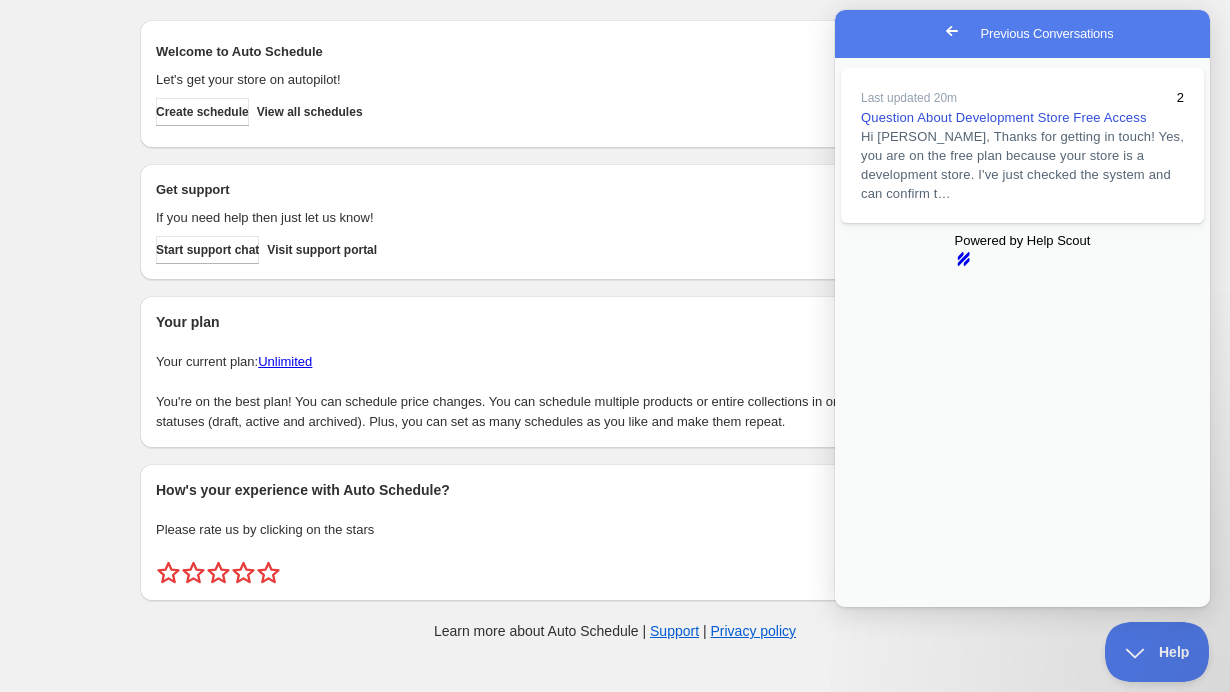 scroll, scrollTop: 622, scrollLeft: 0, axis: vertical 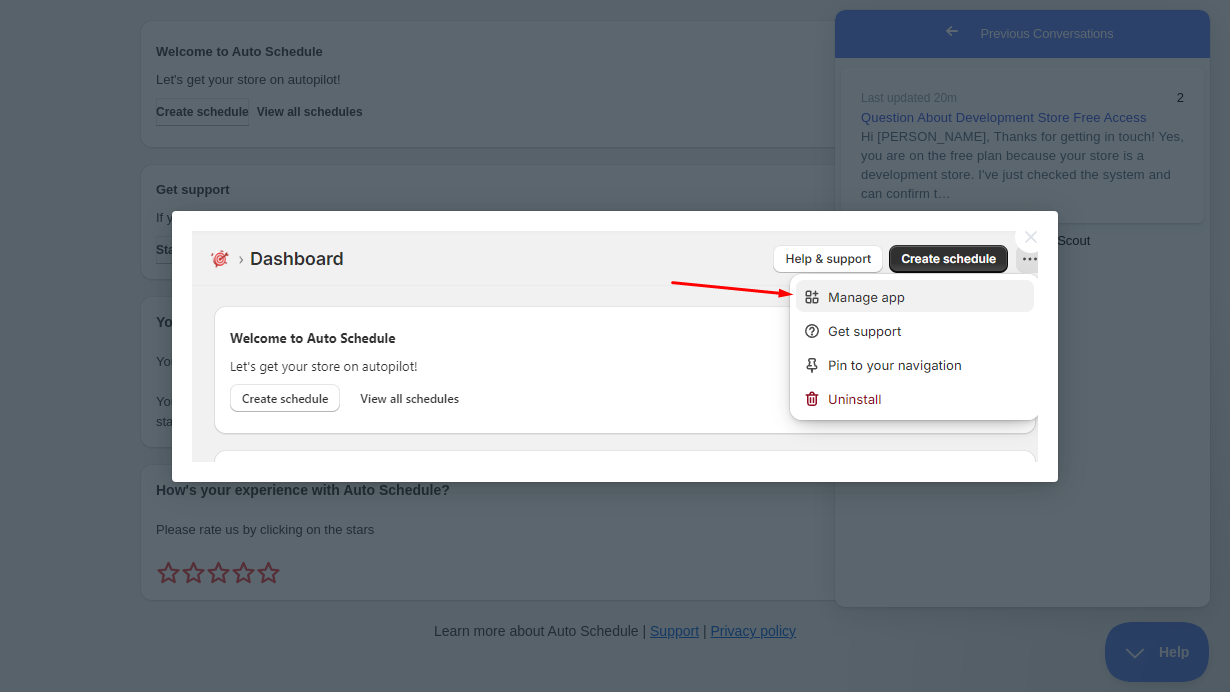 click at bounding box center [615, 346] 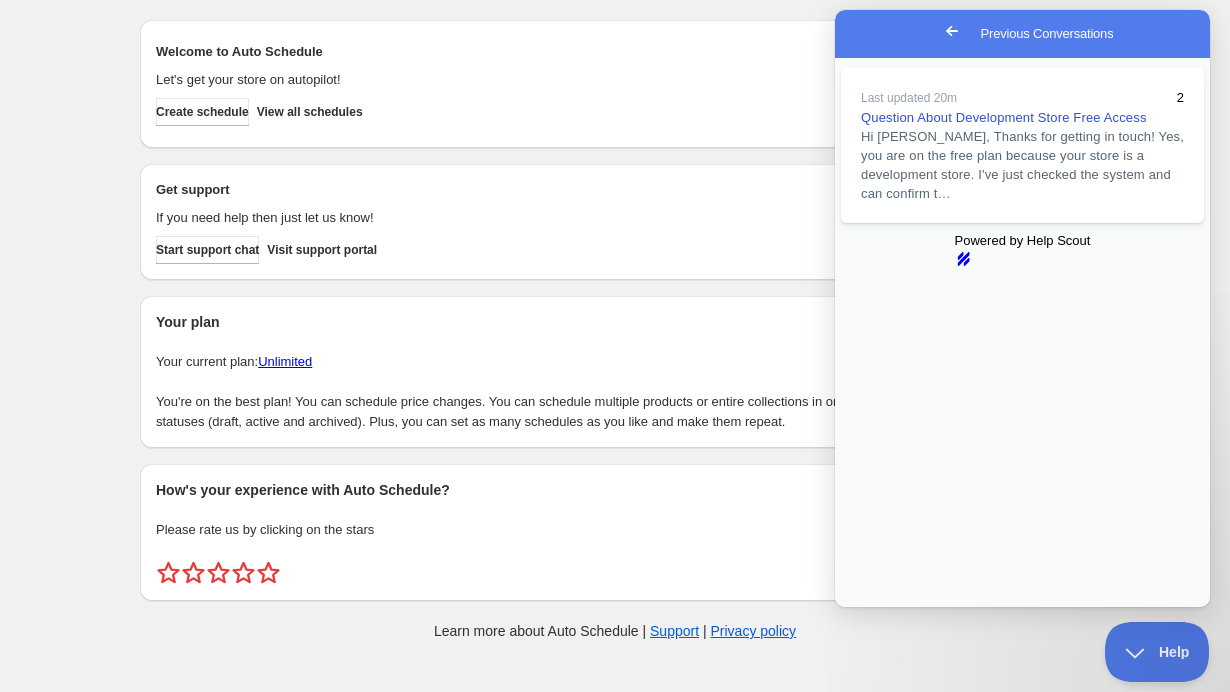 scroll, scrollTop: 791, scrollLeft: 0, axis: vertical 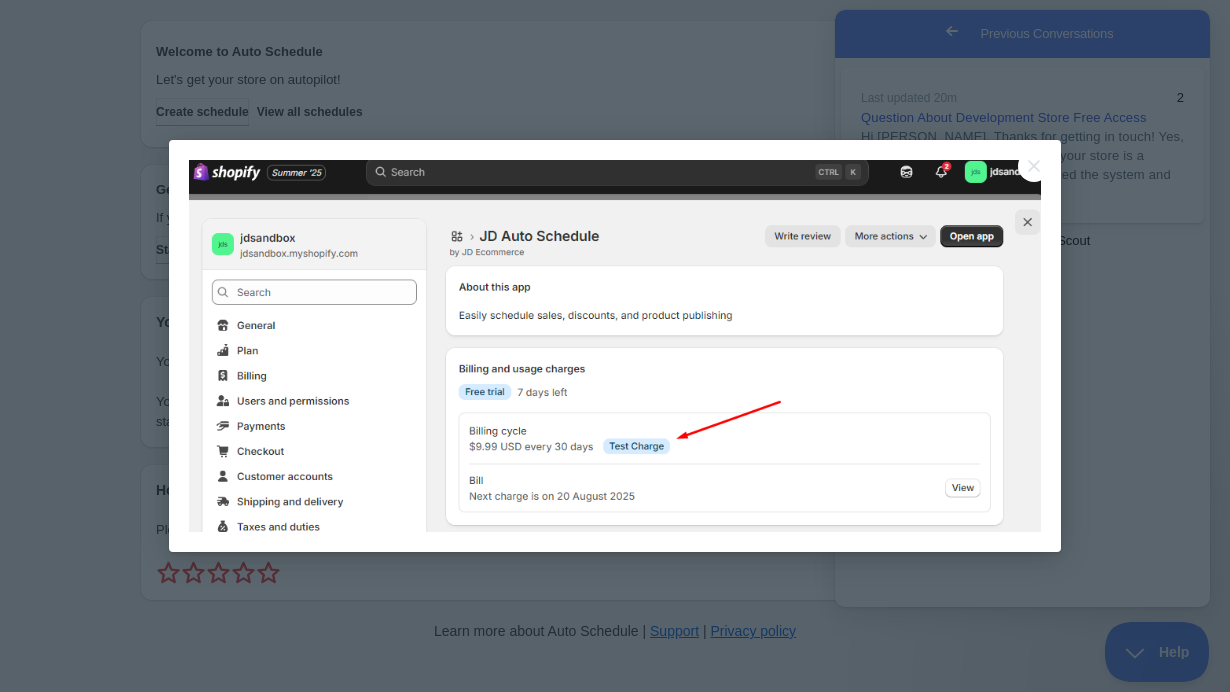 click at bounding box center [615, 346] 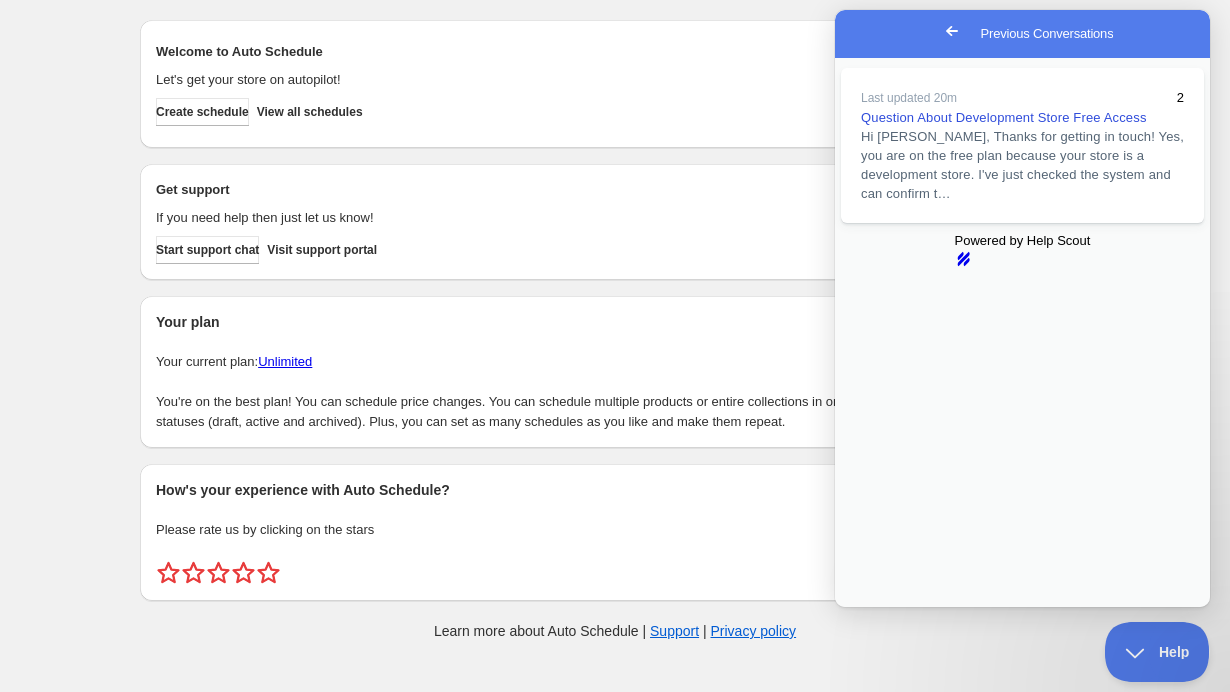 scroll, scrollTop: 559, scrollLeft: 0, axis: vertical 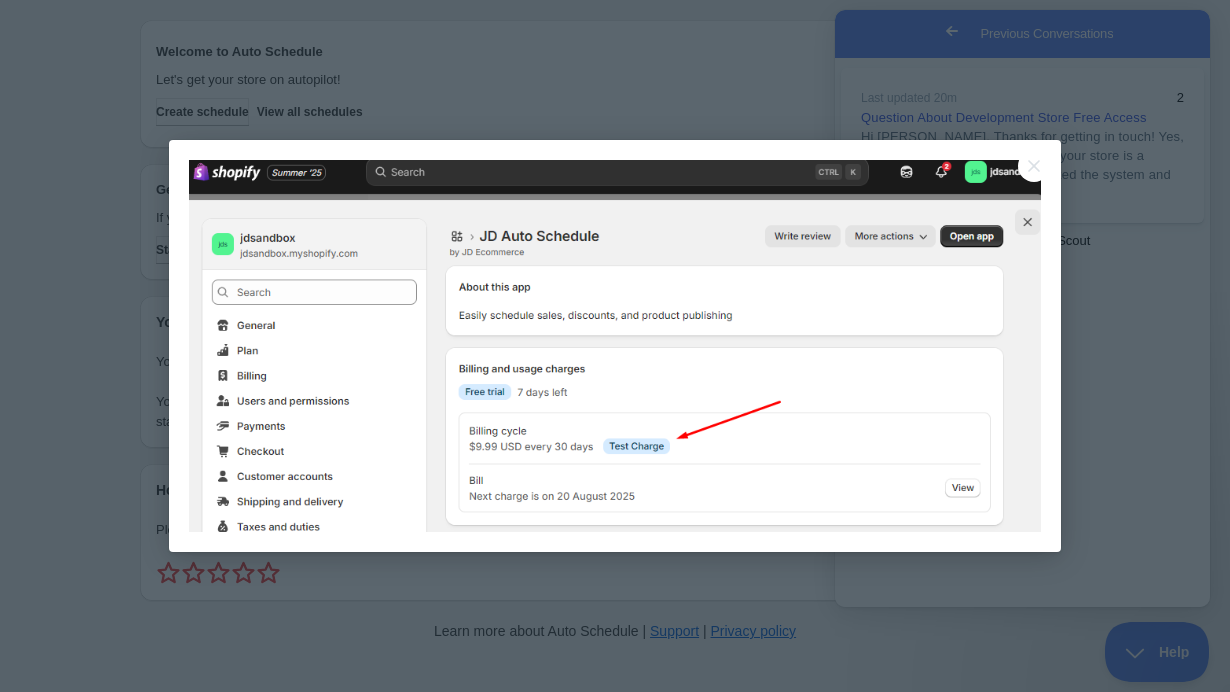 click at bounding box center [615, 346] 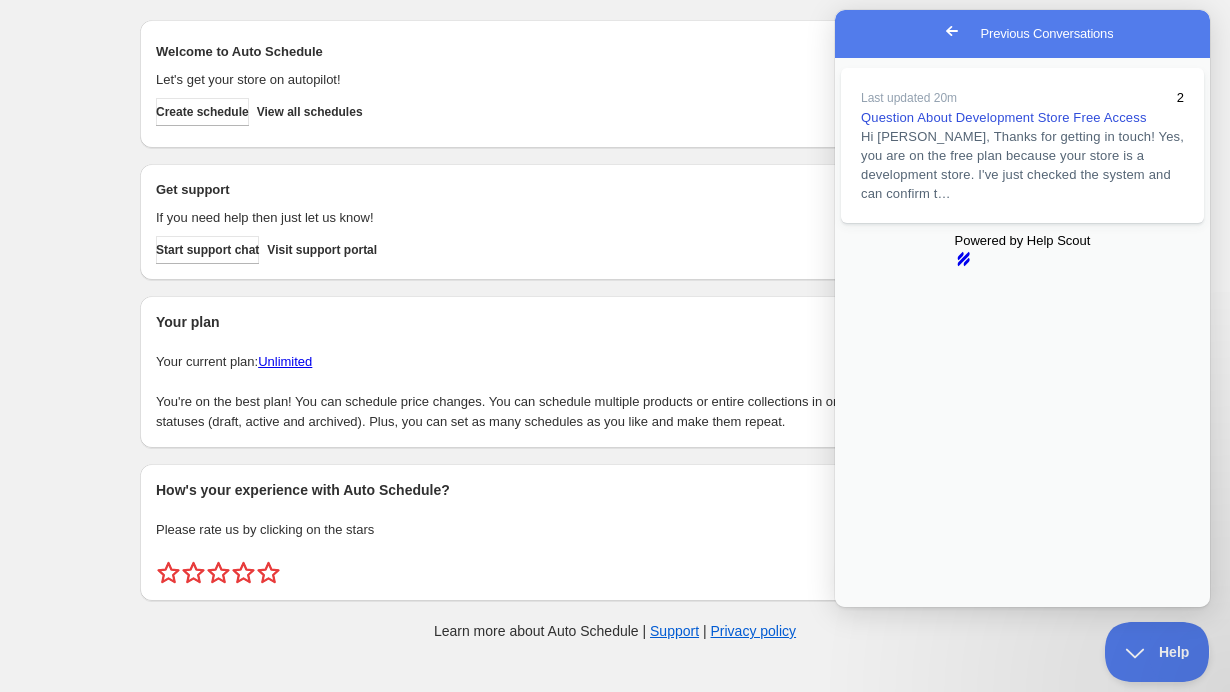 click at bounding box center (1022, 1689) 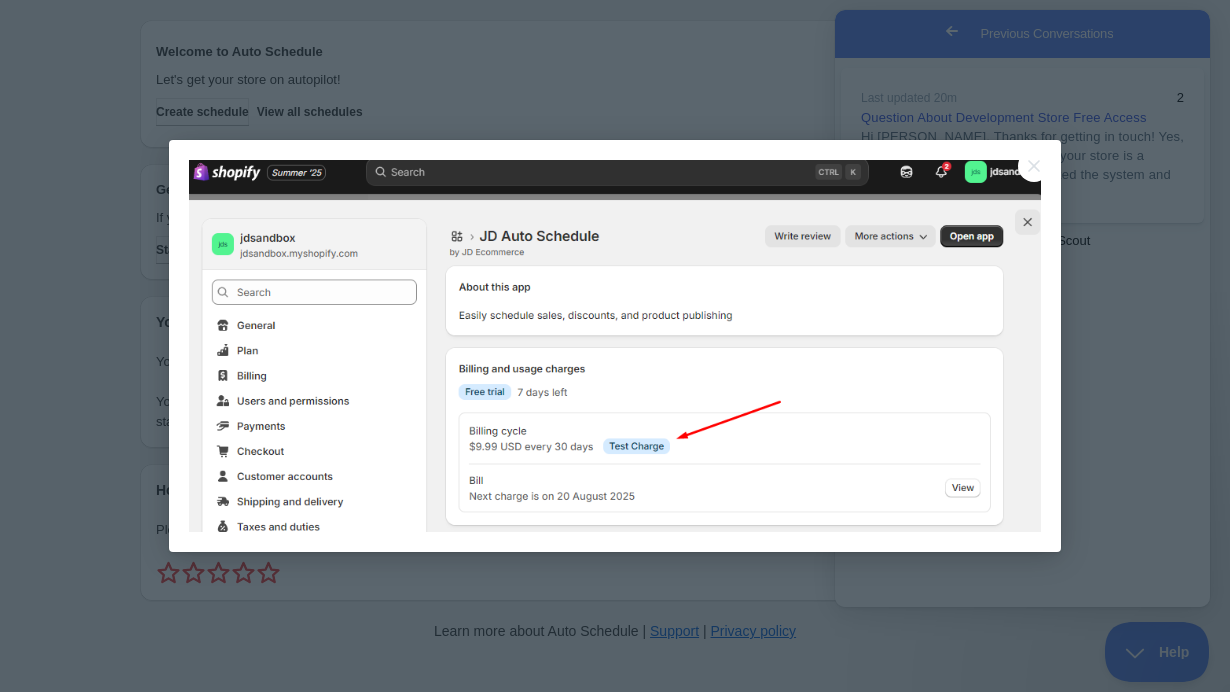 scroll, scrollTop: 0, scrollLeft: 0, axis: both 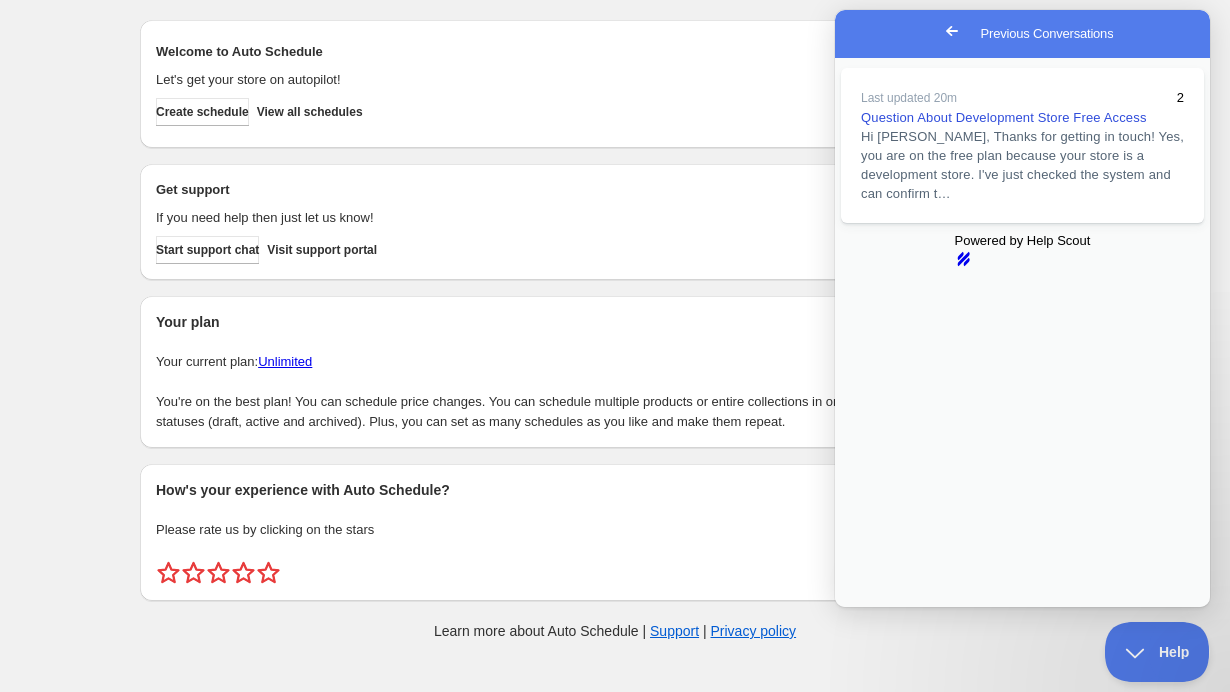 click at bounding box center [844, 1784] 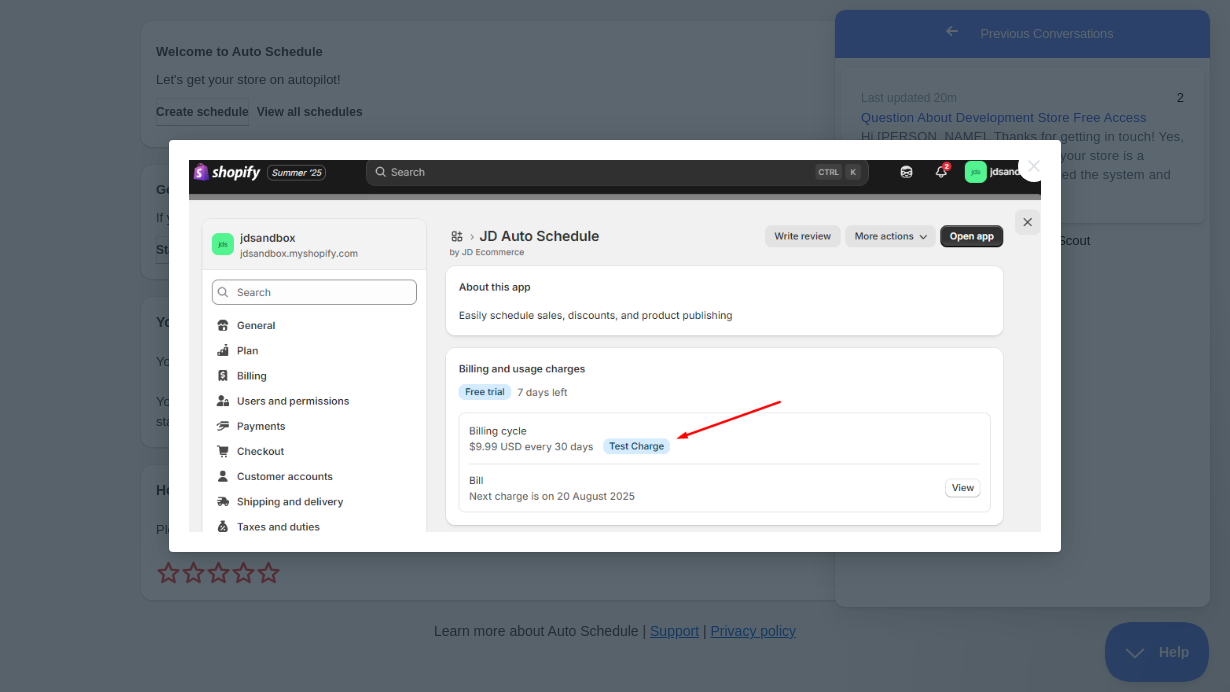 scroll, scrollTop: 0, scrollLeft: 0, axis: both 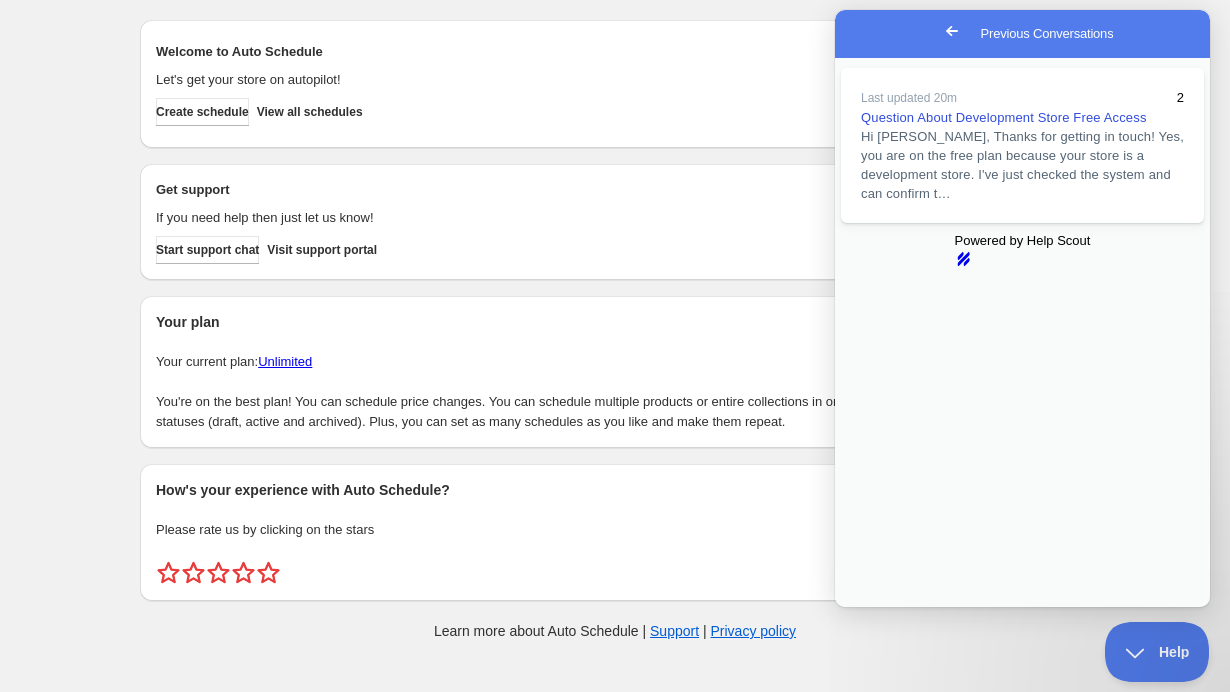 drag, startPoint x: 1049, startPoint y: 299, endPoint x: 1007, endPoint y: 277, distance: 47.41308 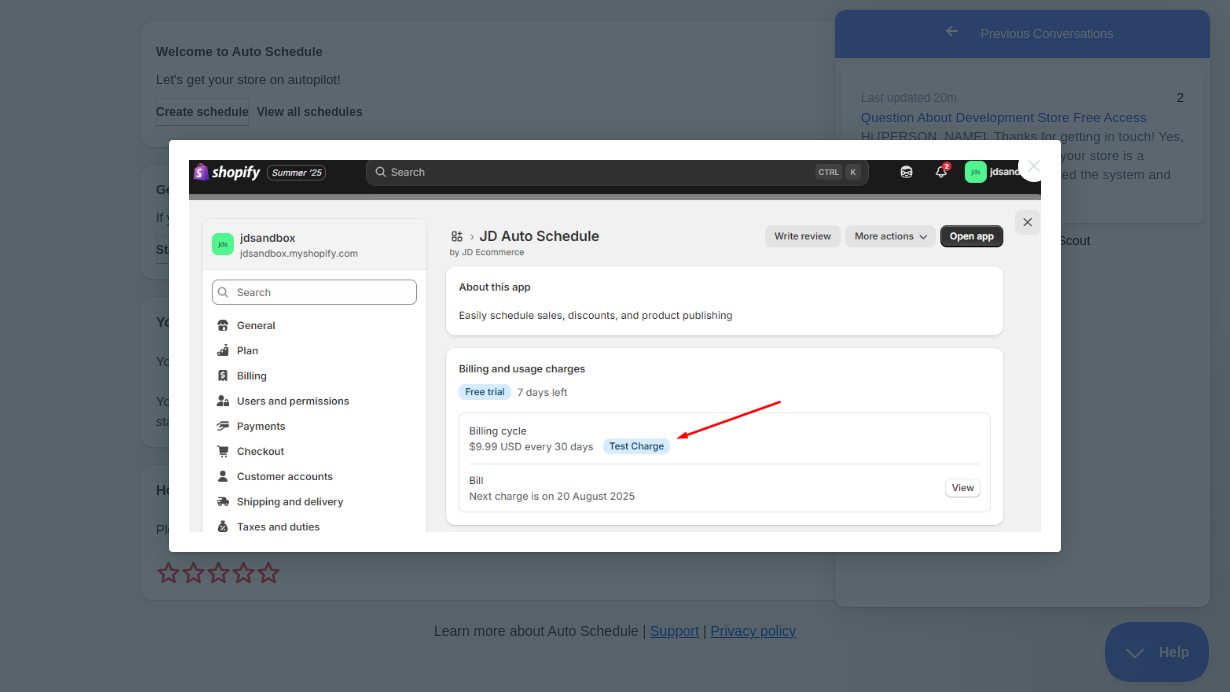 scroll, scrollTop: 0, scrollLeft: 0, axis: both 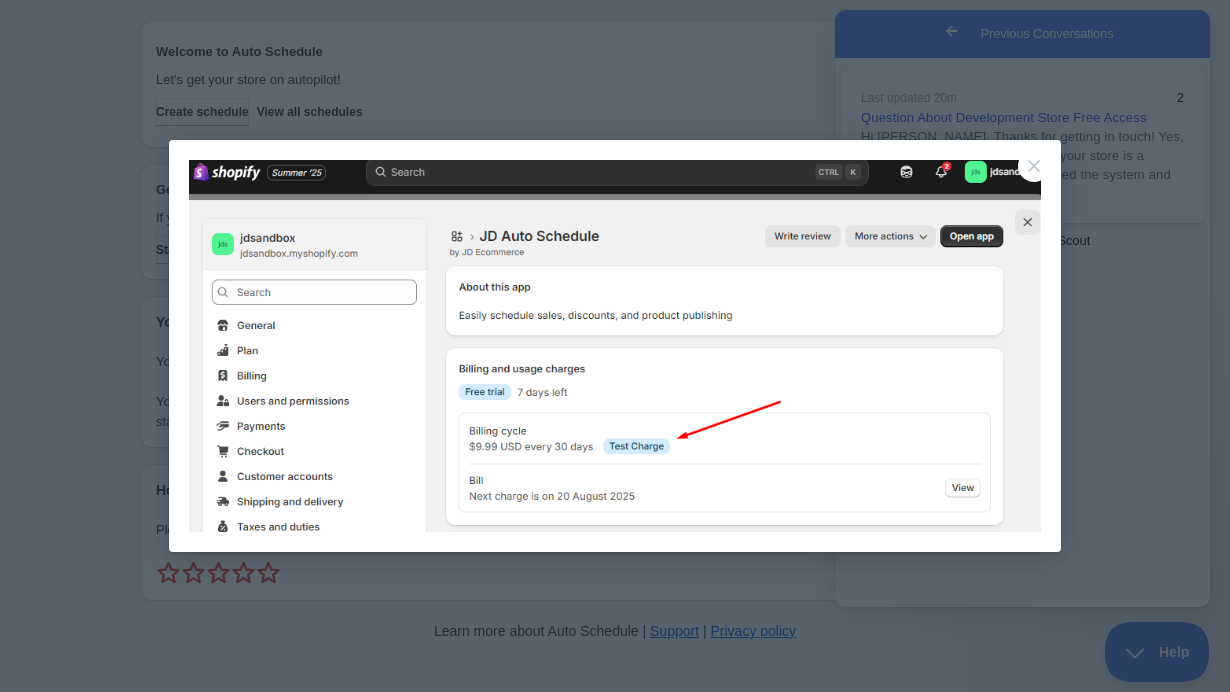 click on "Close" at bounding box center (1034, 166) 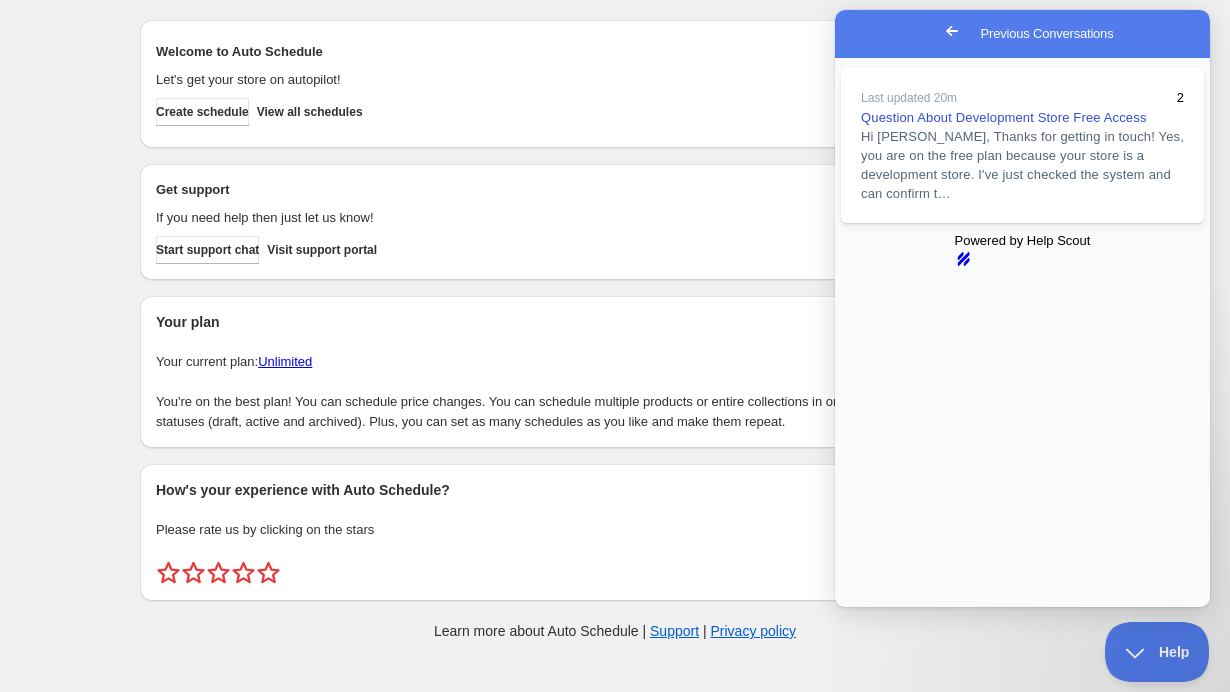 scroll, scrollTop: 836, scrollLeft: 0, axis: vertical 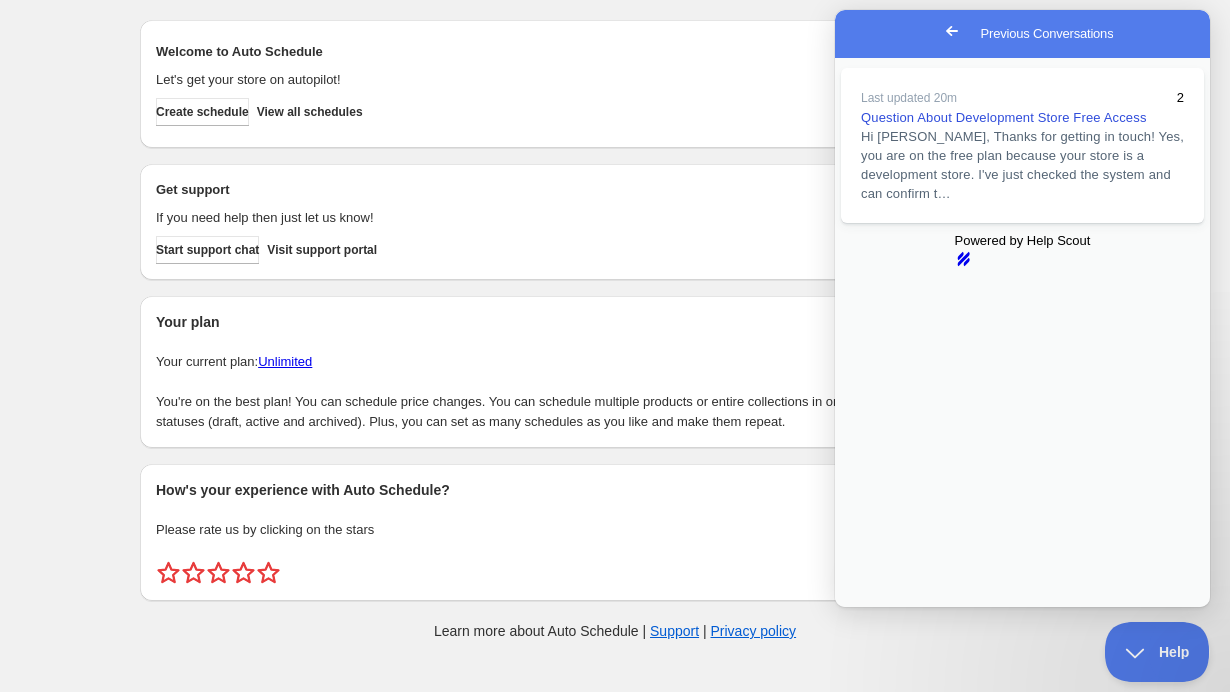 click at bounding box center [942, 1928] 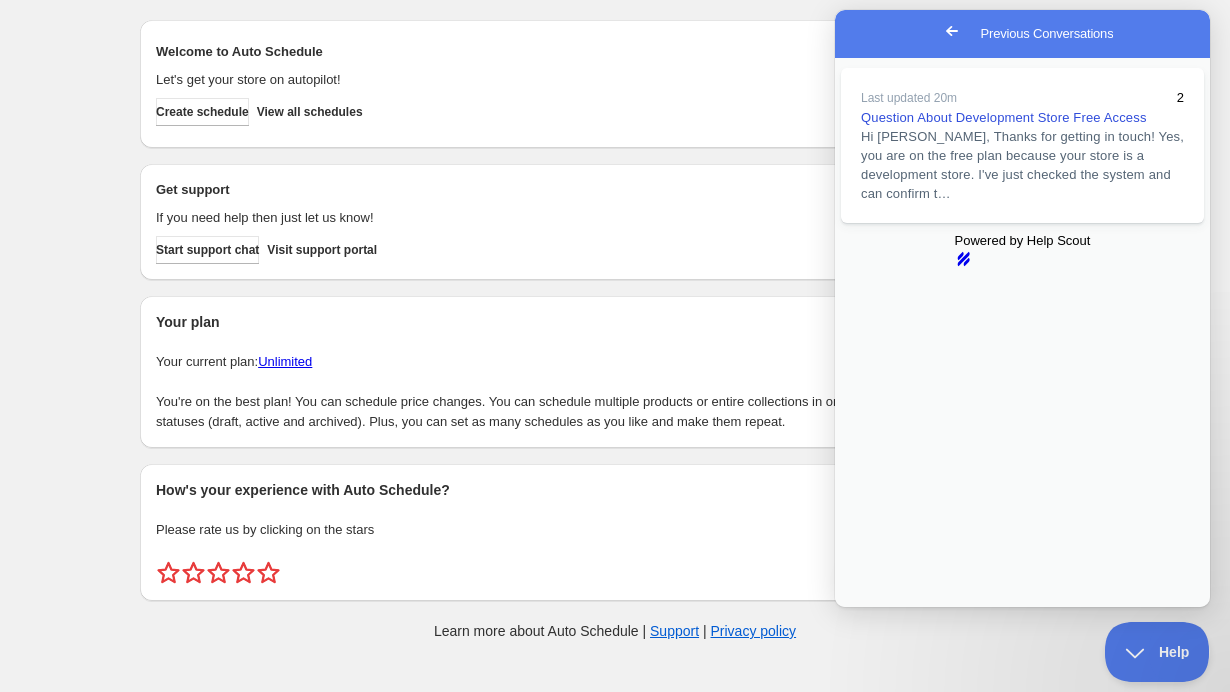 type on "Hi again,
Thanks a lot for your quick reply – I really appreciate it!
I just wanted to follow up: I checked the Manage app section in the Shopify admin, and I can see the active trial, but there’s no mention of a “test charge” at this point.
Since you’ve confirmed that my store is recognized as a development store in your system, I assume everything should be fine and that the “test charge” will appear after the trial ends?
Thanks again for your support!
Best regards,
Jakub" 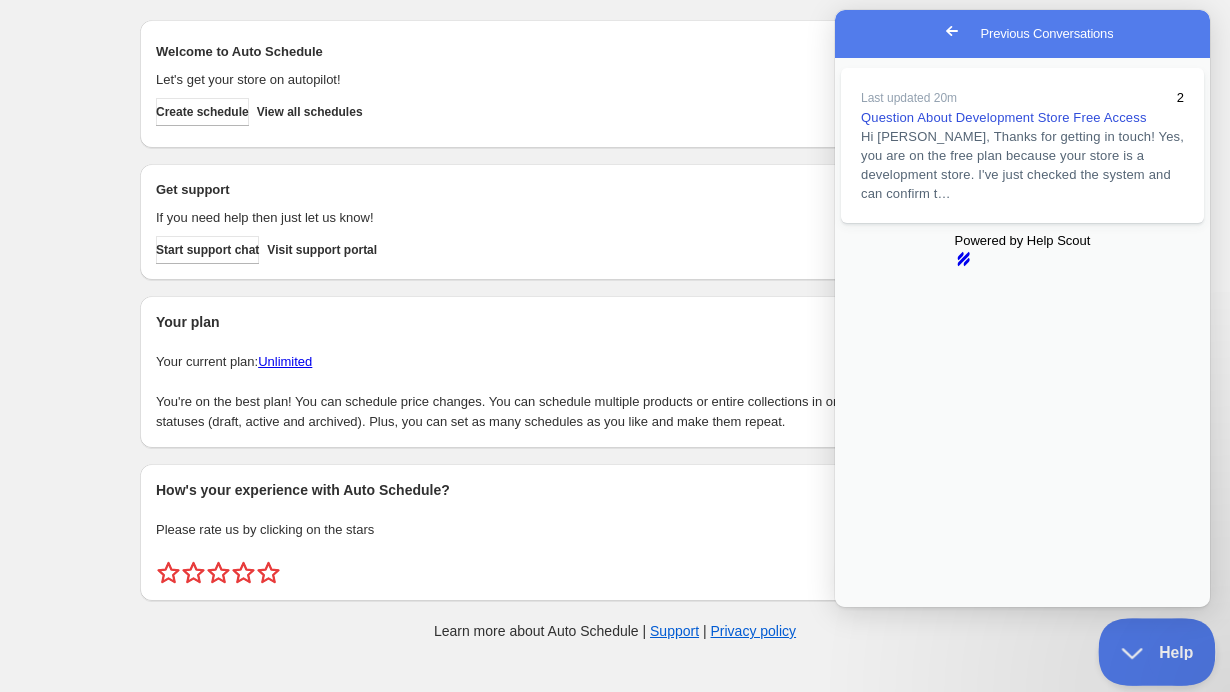type on "C:\fakepath\Test charge.png" 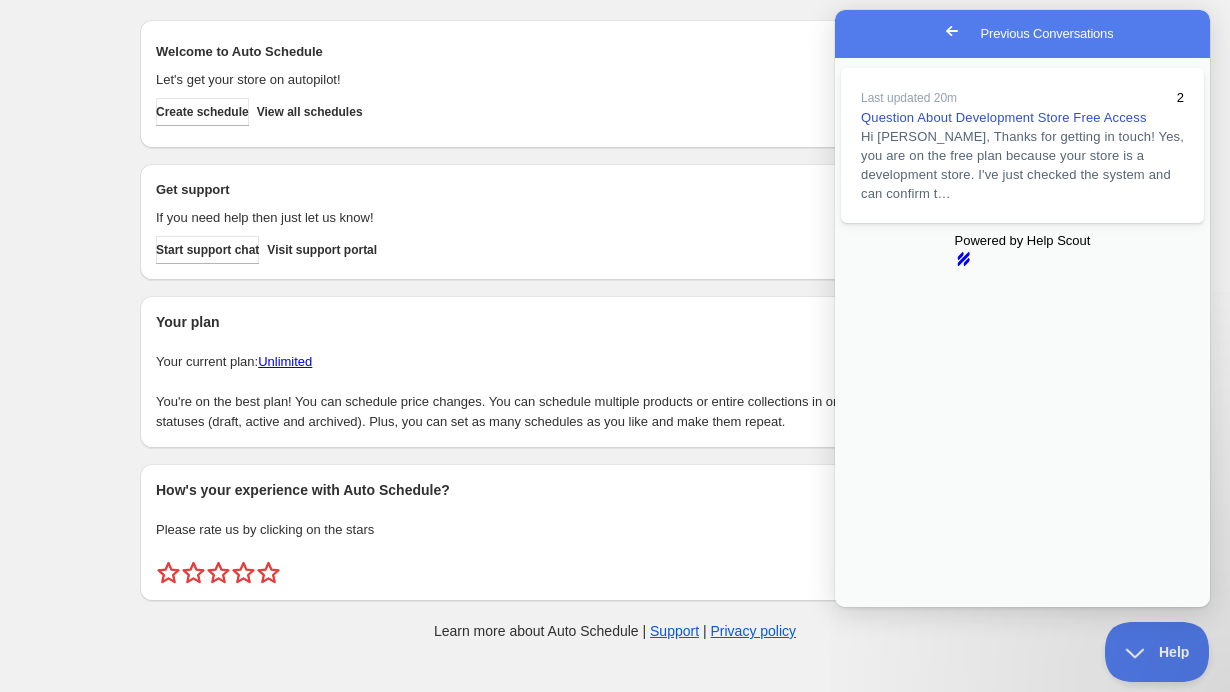 scroll, scrollTop: 32, scrollLeft: 0, axis: vertical 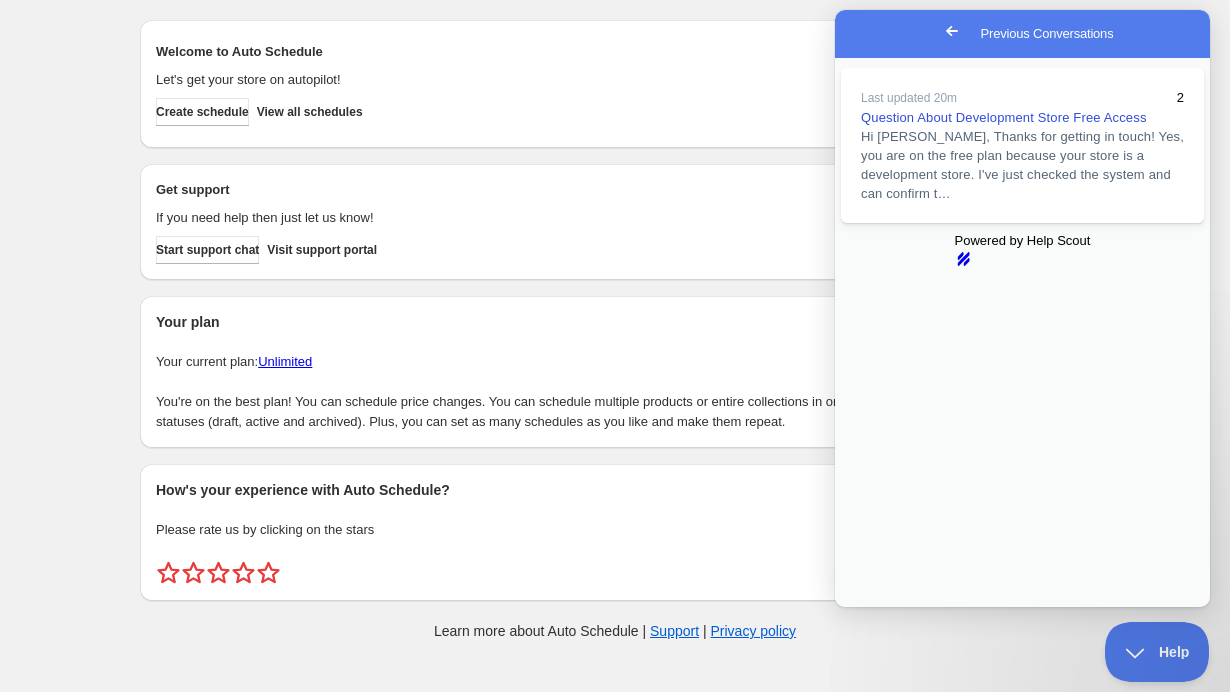 click on "Add a reply" at bounding box center [877, 2201] 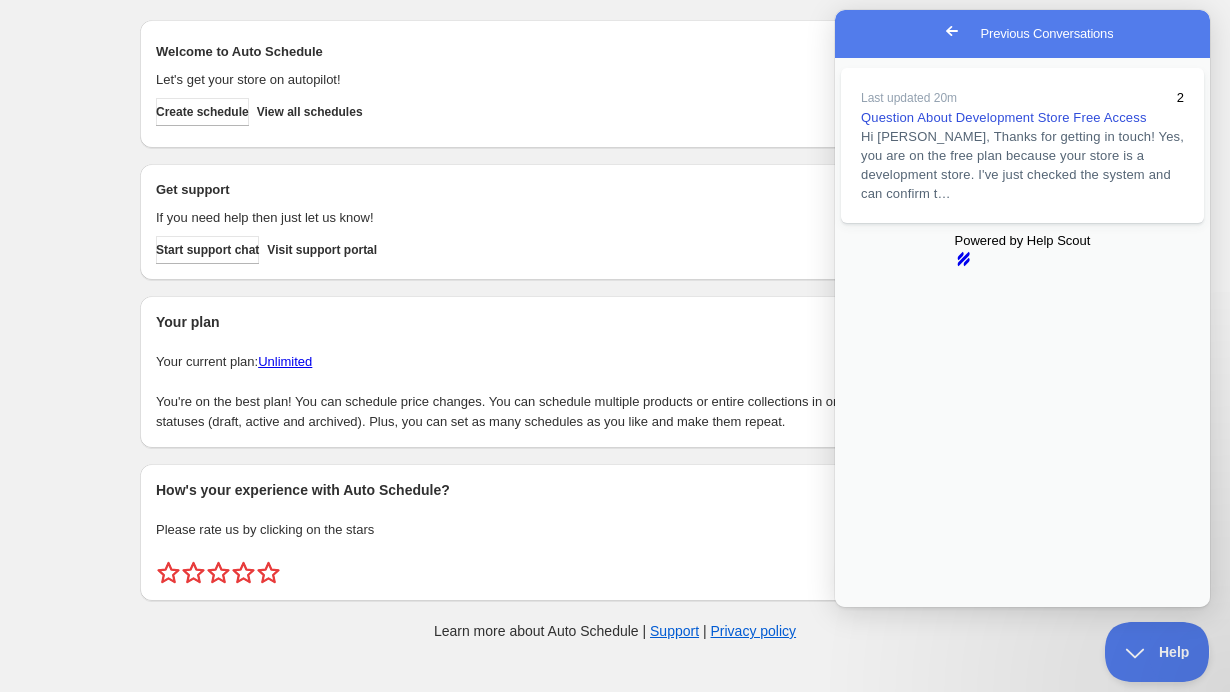click at bounding box center (1022, 2441) 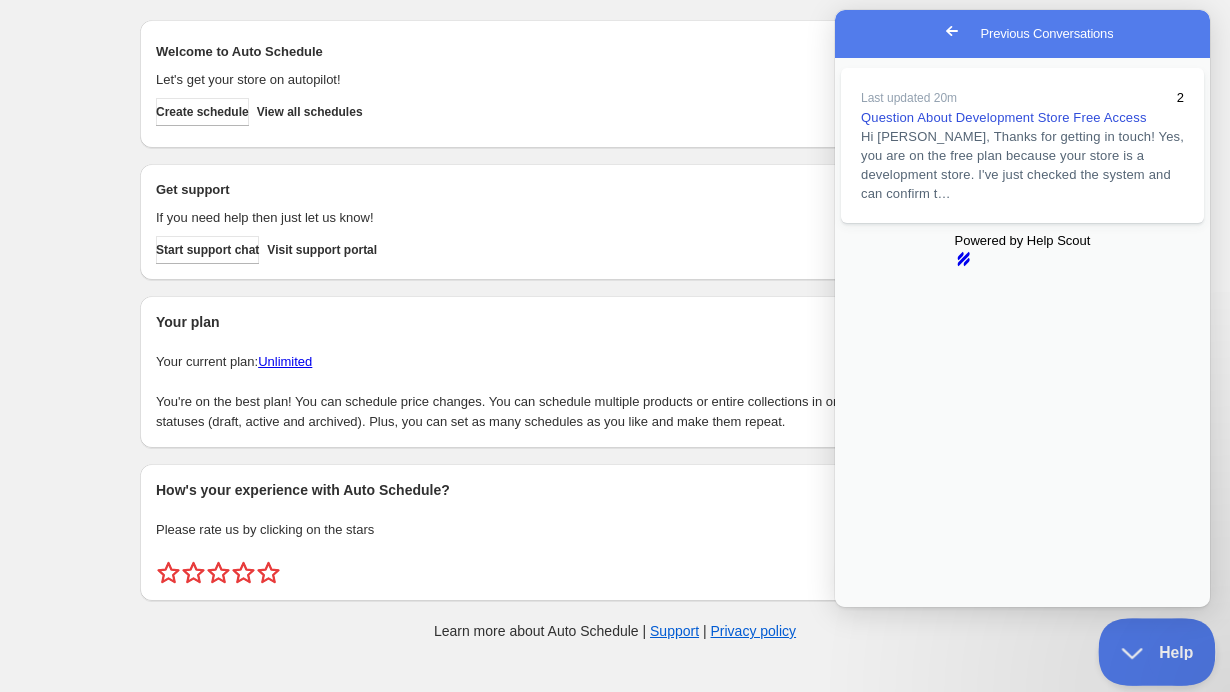 click on "Help" at bounding box center (1150, 648) 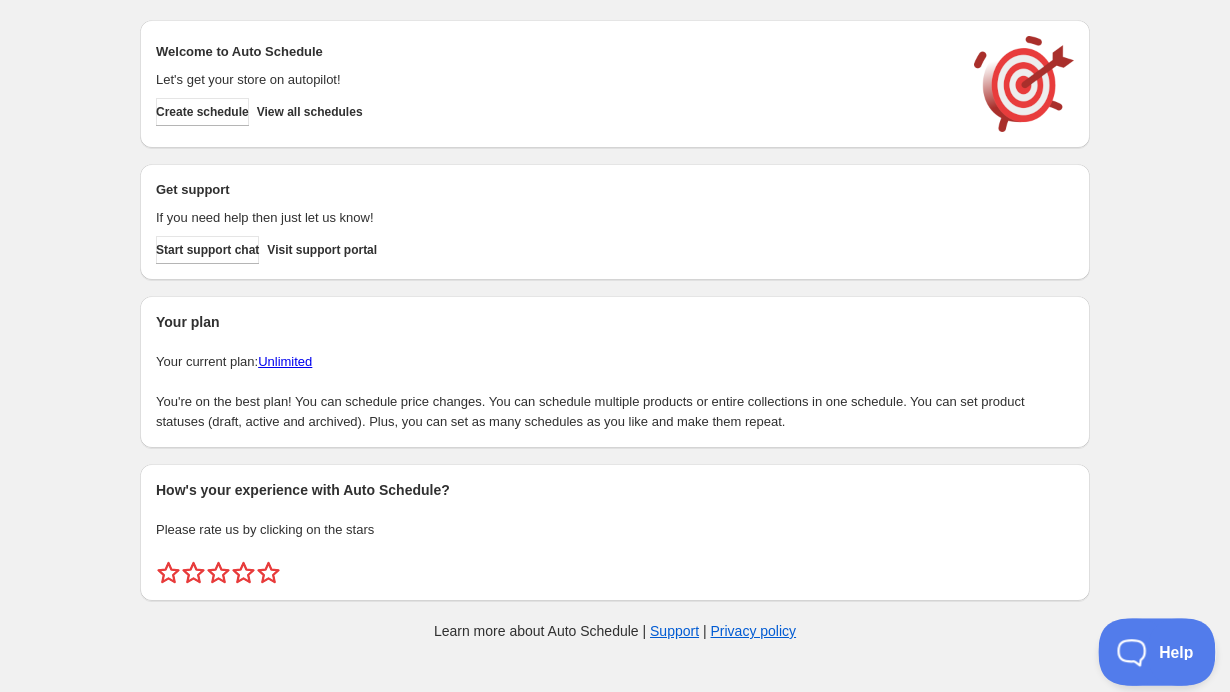 click on "Help" at bounding box center (1150, 648) 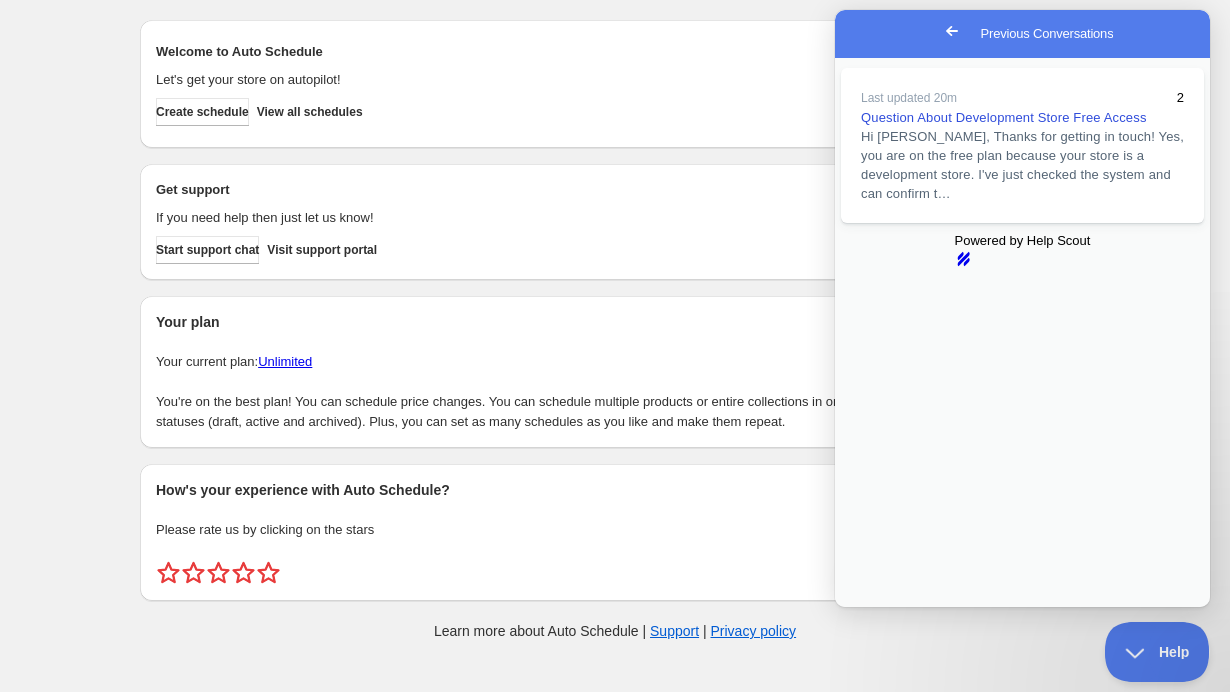 click on "Close" at bounding box center [854, 621] 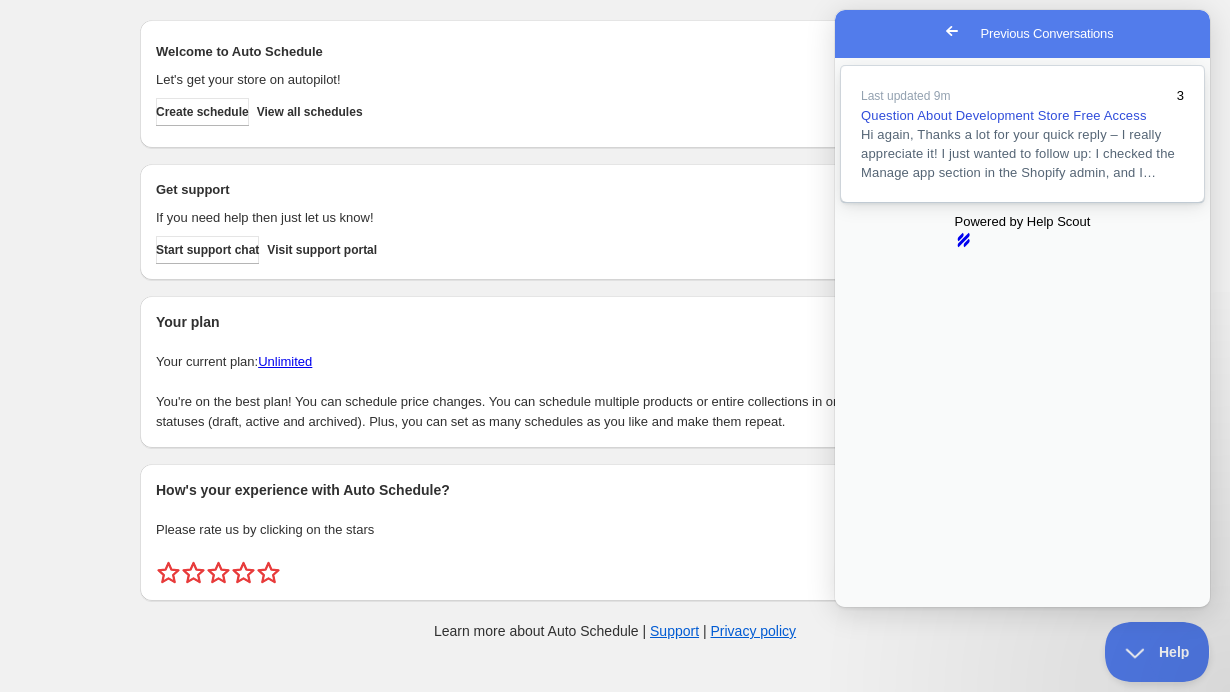 click on "Hi again, Thanks a lot for your quick reply – I really appreciate it! I just
wanted to follow up: I checked the Manage app section in the Shopify admin, and
I…" at bounding box center (1022, 153) 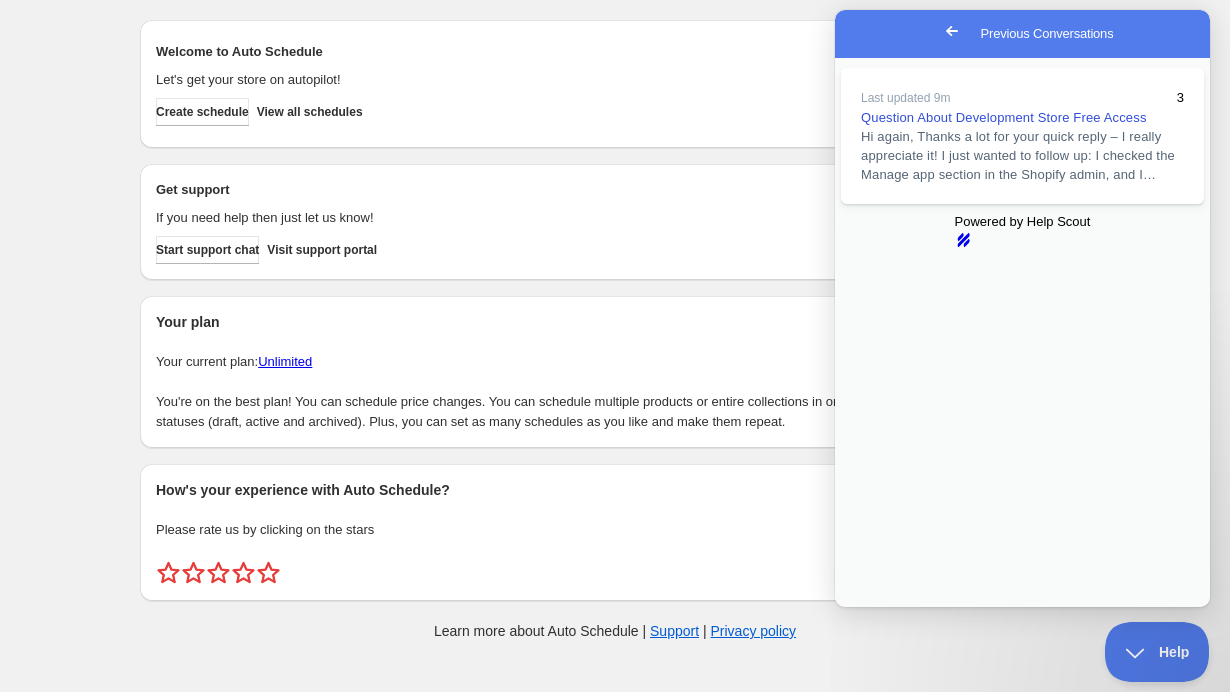 scroll, scrollTop: 19, scrollLeft: 0, axis: vertical 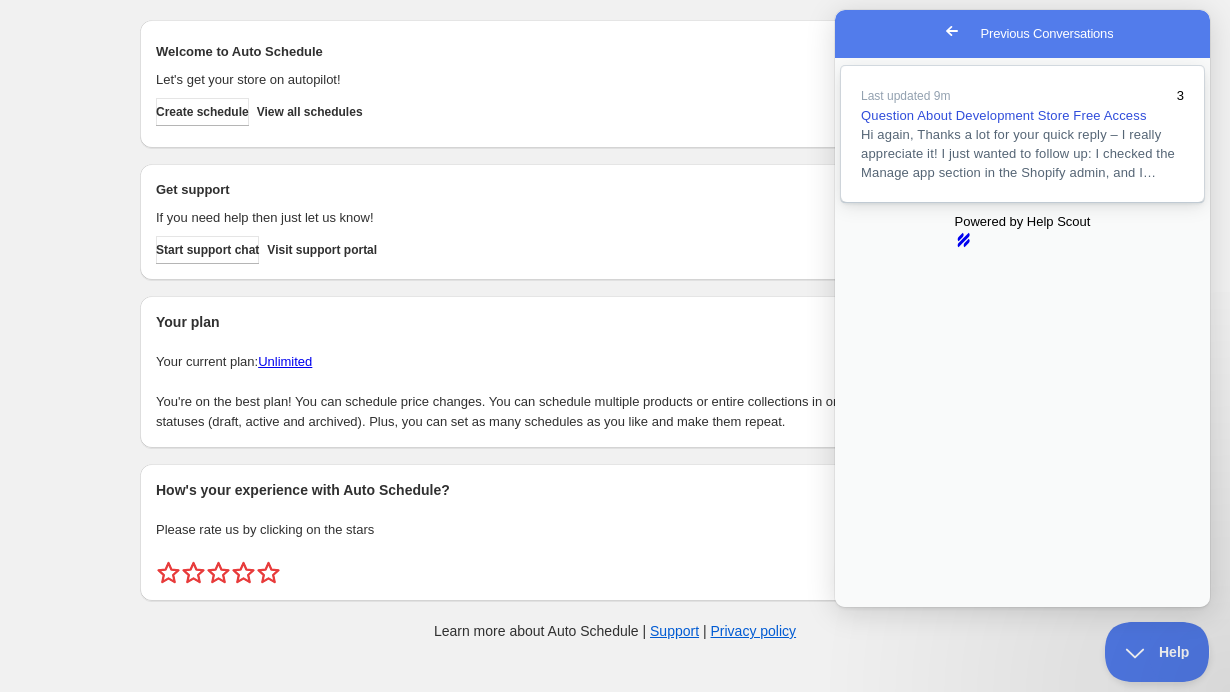 click on "Last updated   9m 3 Question About Development Store Free Access Hi again, Thanks a lot for your quick reply – I really appreciate it! I just
wanted to follow up: I checked the Manage app section in the Shopify admin, and
I…" at bounding box center (1022, 134) 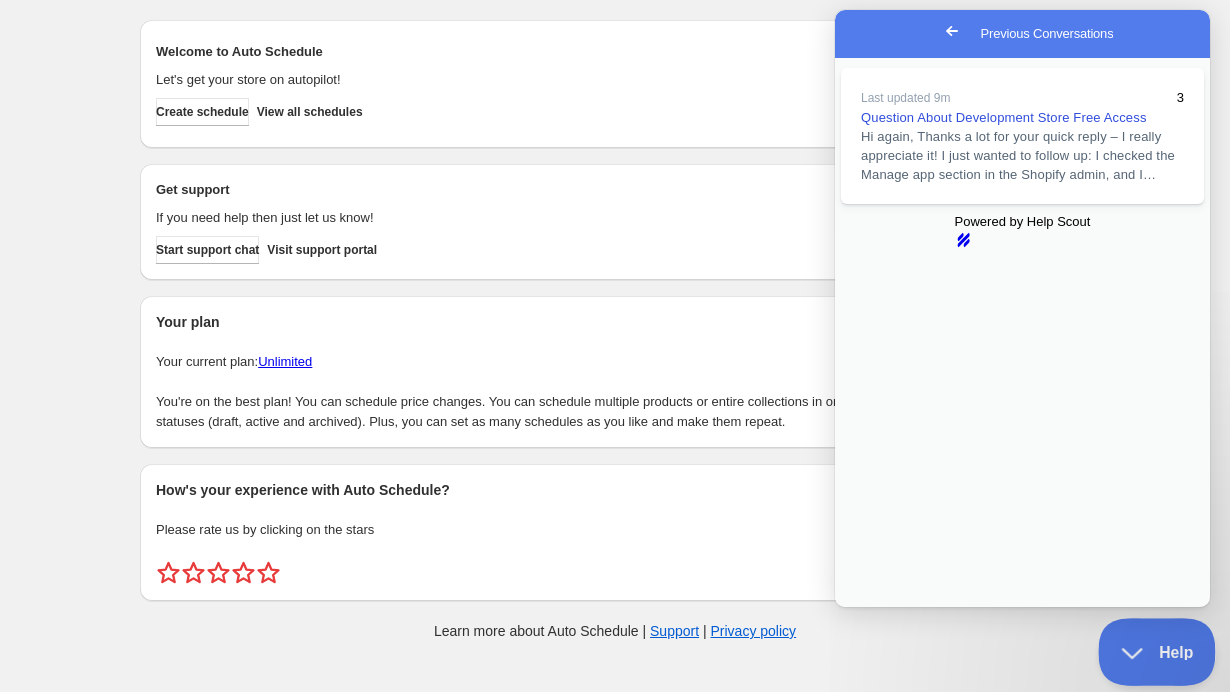 click on "Help" at bounding box center (1150, 648) 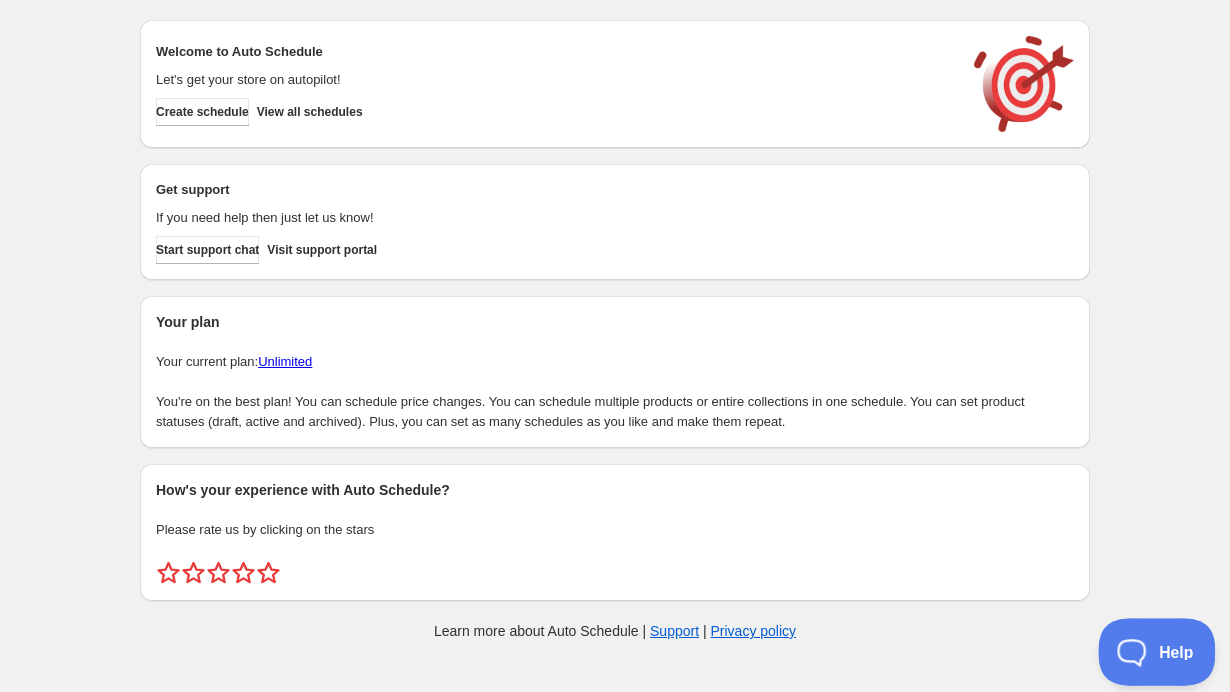 click on "Help" at bounding box center (1150, 648) 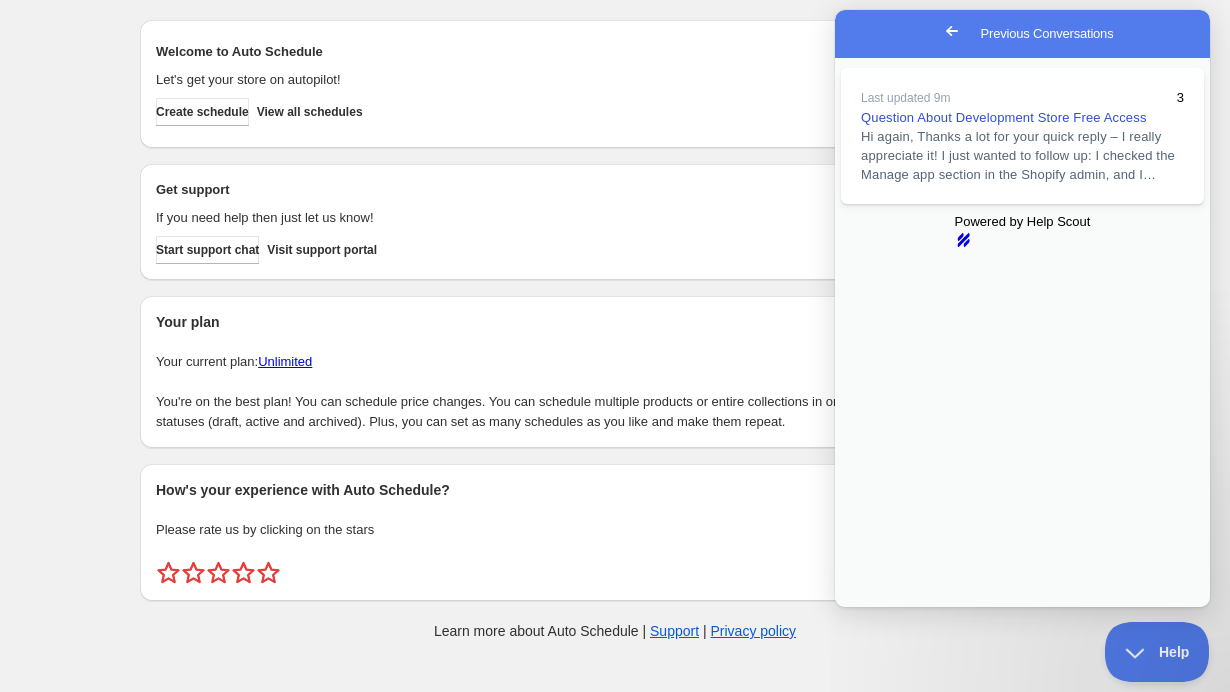 click on "Close" at bounding box center (854, 621) 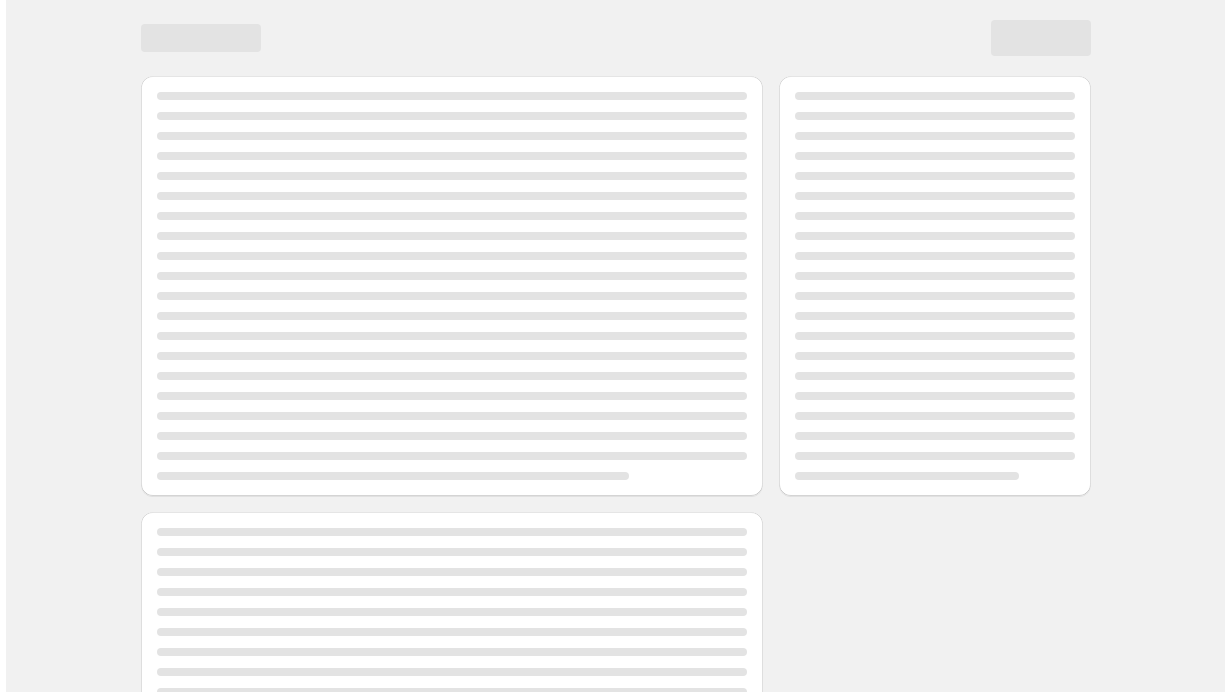 scroll, scrollTop: 0, scrollLeft: 0, axis: both 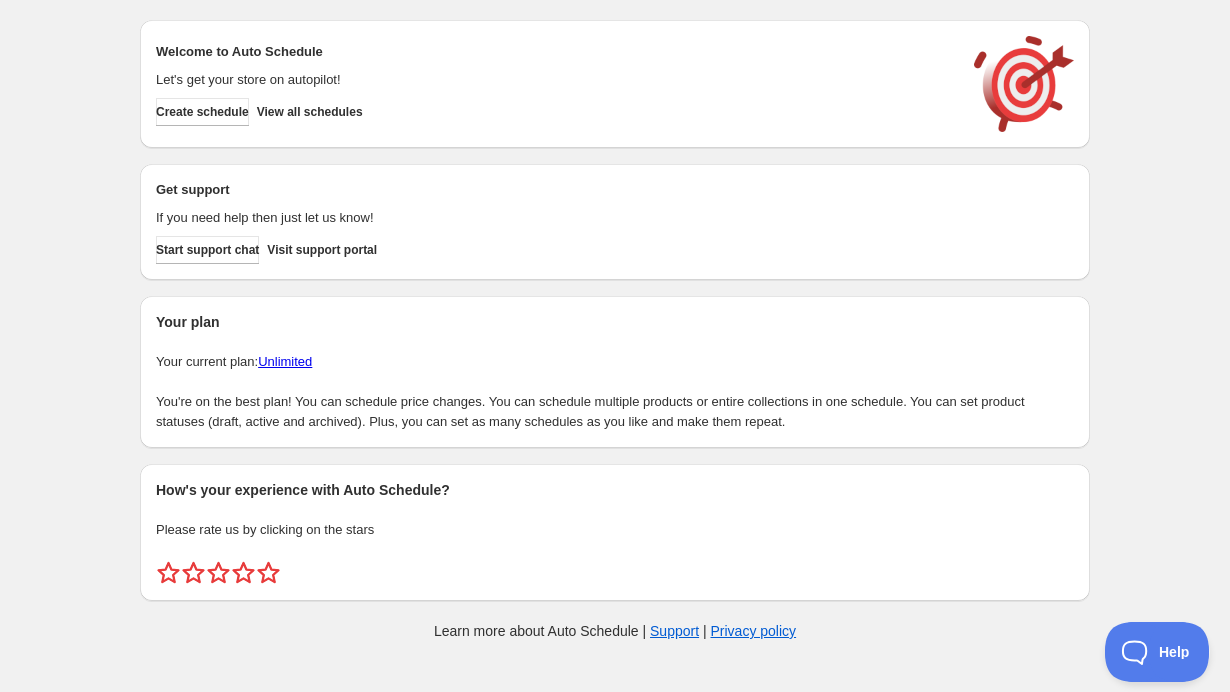 click on "Unlimited" at bounding box center [285, 361] 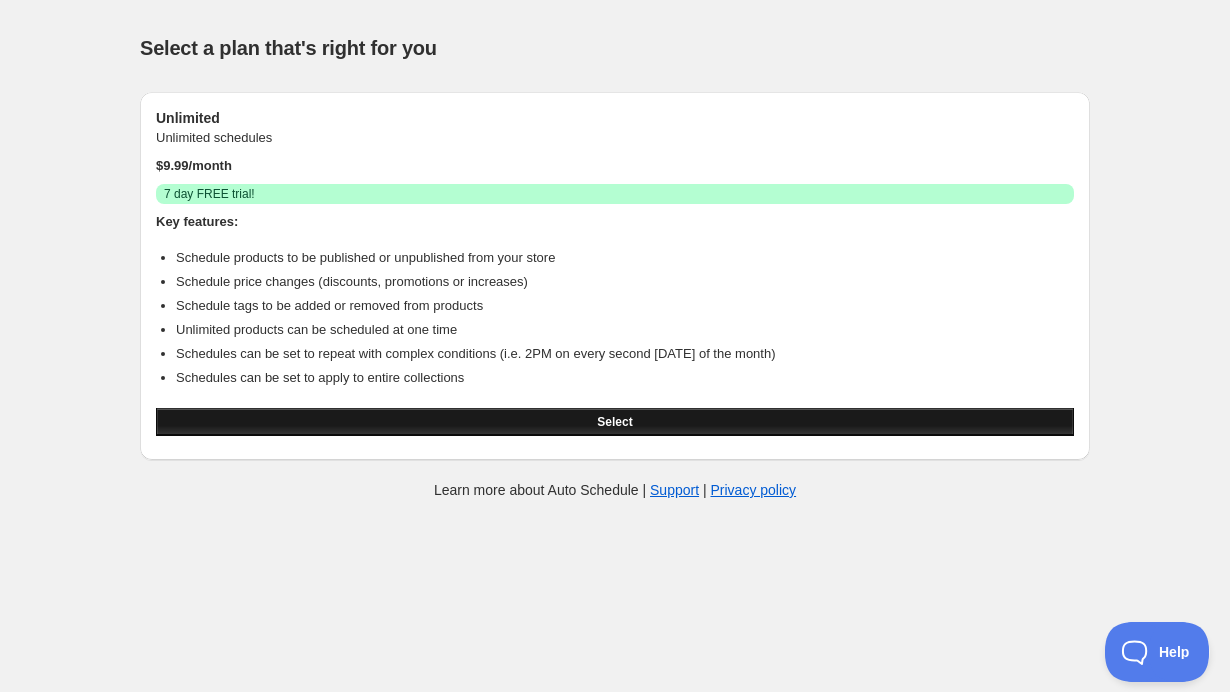click on "Select" at bounding box center (615, 422) 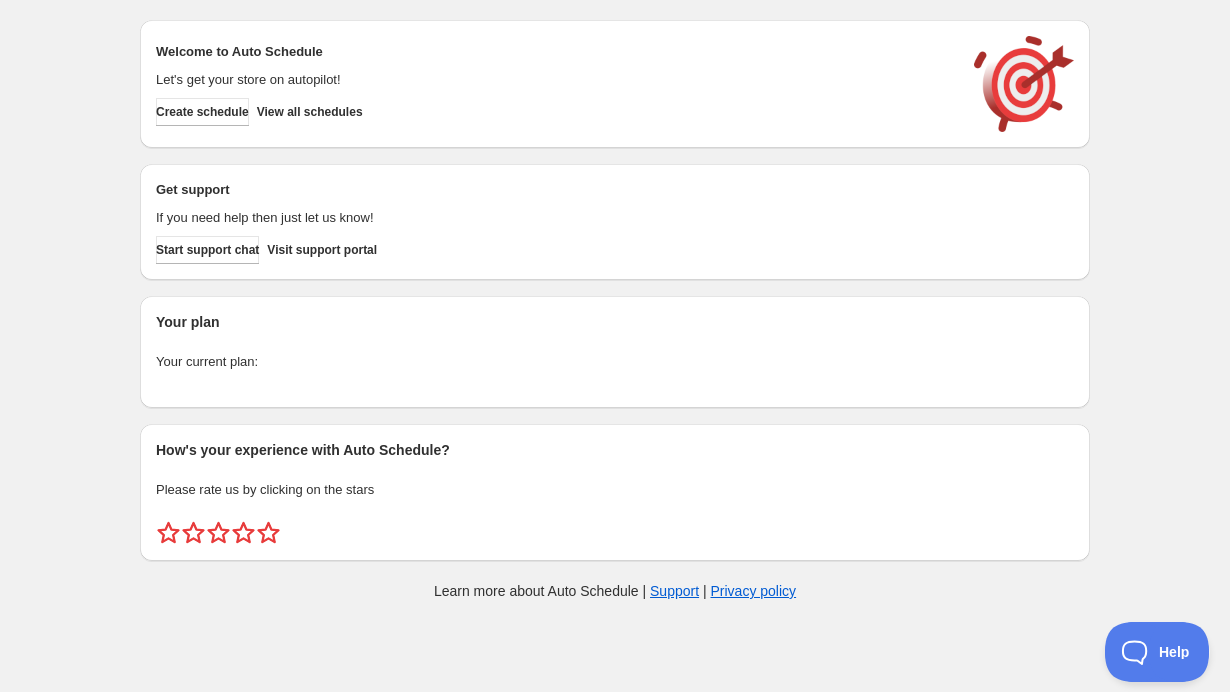 scroll, scrollTop: 0, scrollLeft: 0, axis: both 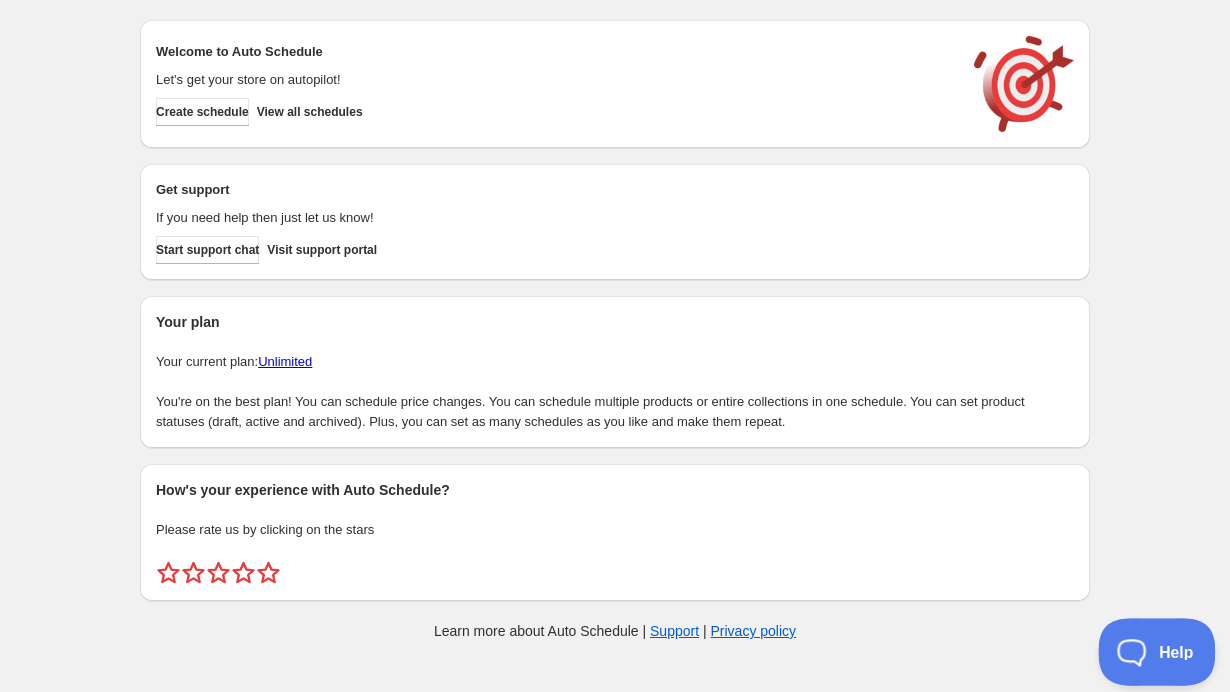 click on "Help" at bounding box center [1150, 648] 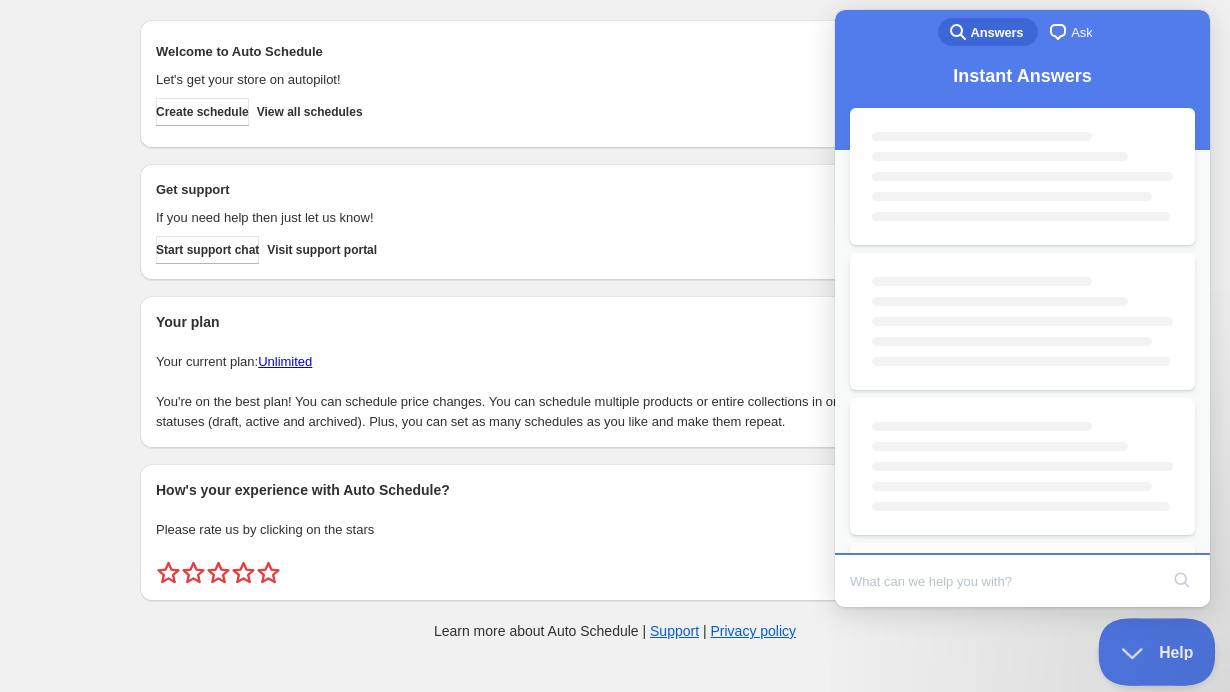 scroll, scrollTop: 0, scrollLeft: 0, axis: both 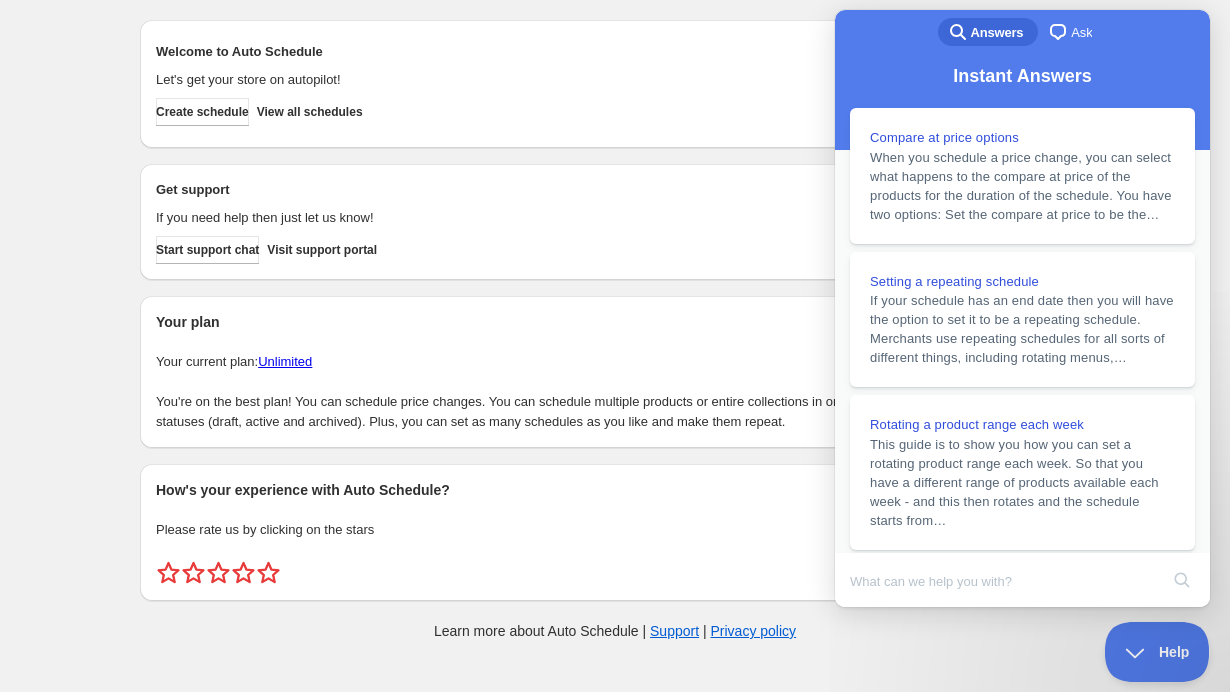 click on "chat-square" at bounding box center [1058, 32] 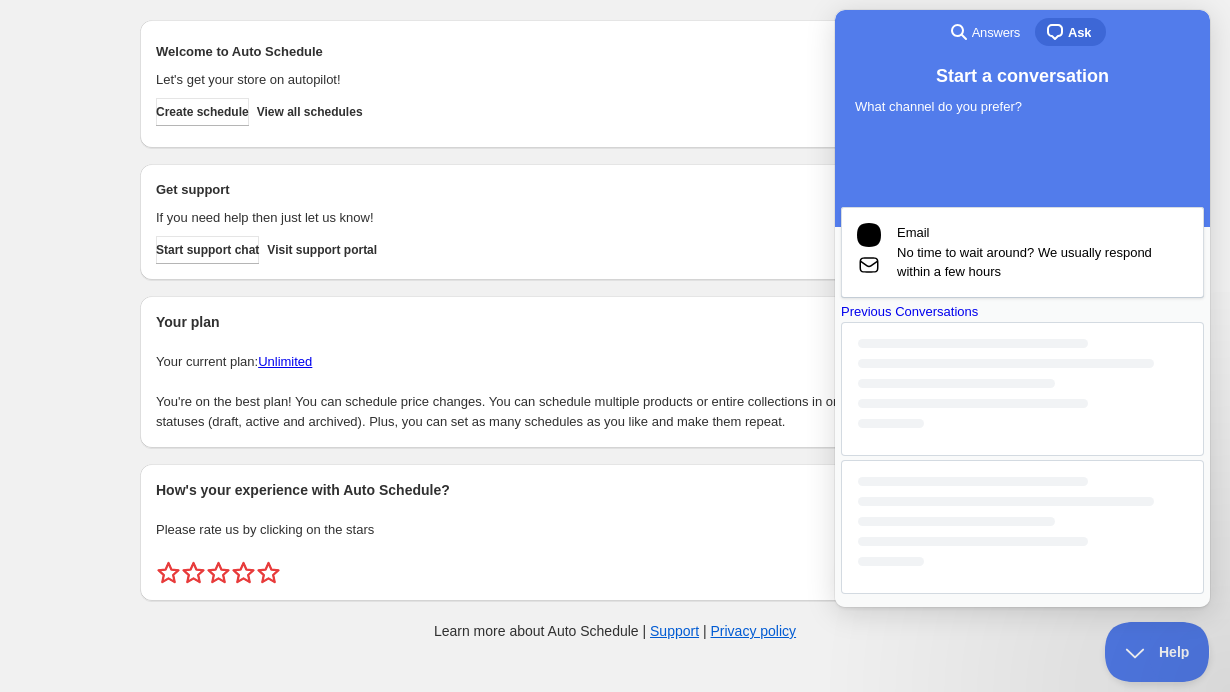 click at bounding box center (973, 481) 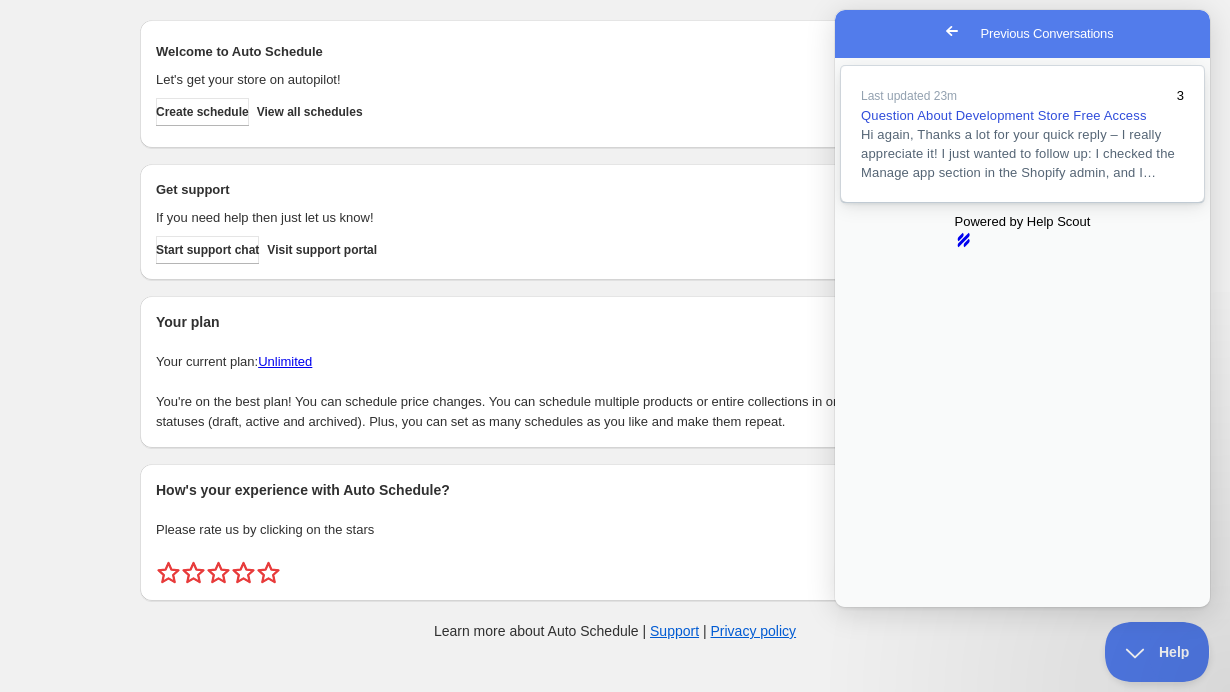 click on "Hi again, Thanks a lot for your quick reply – I really appreciate it! I just
wanted to follow up: I checked the Manage app section in the Shopify admin, and
I…" at bounding box center (1022, 153) 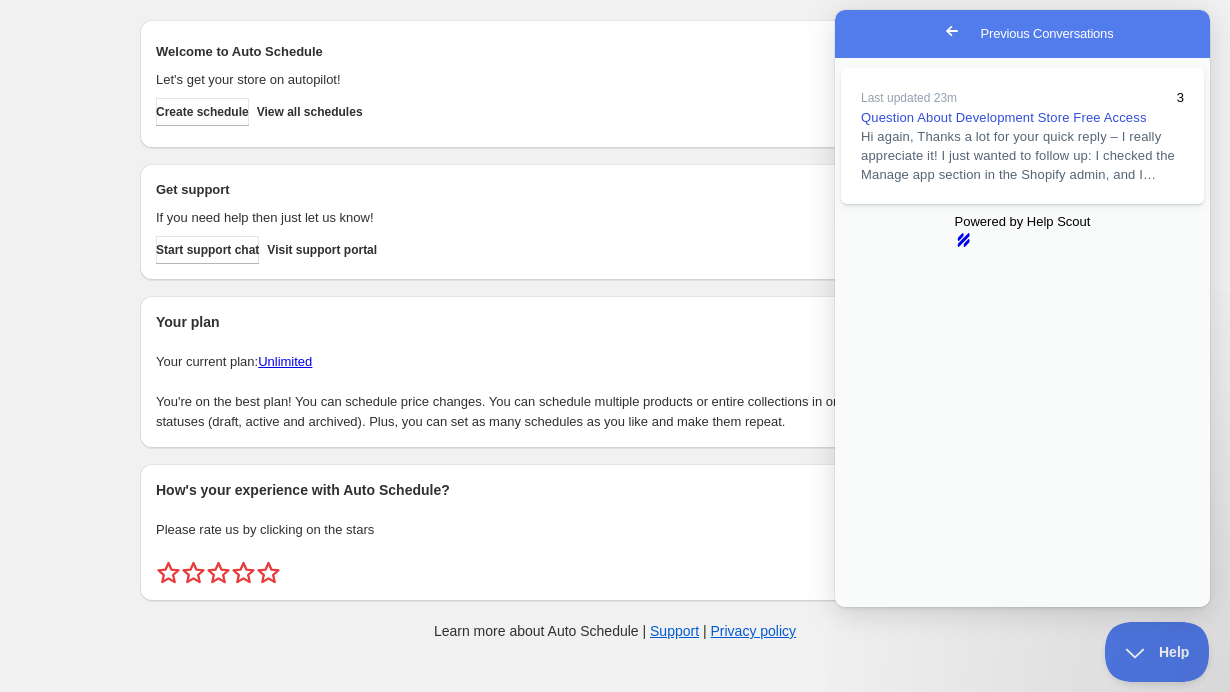 scroll, scrollTop: 1342, scrollLeft: 0, axis: vertical 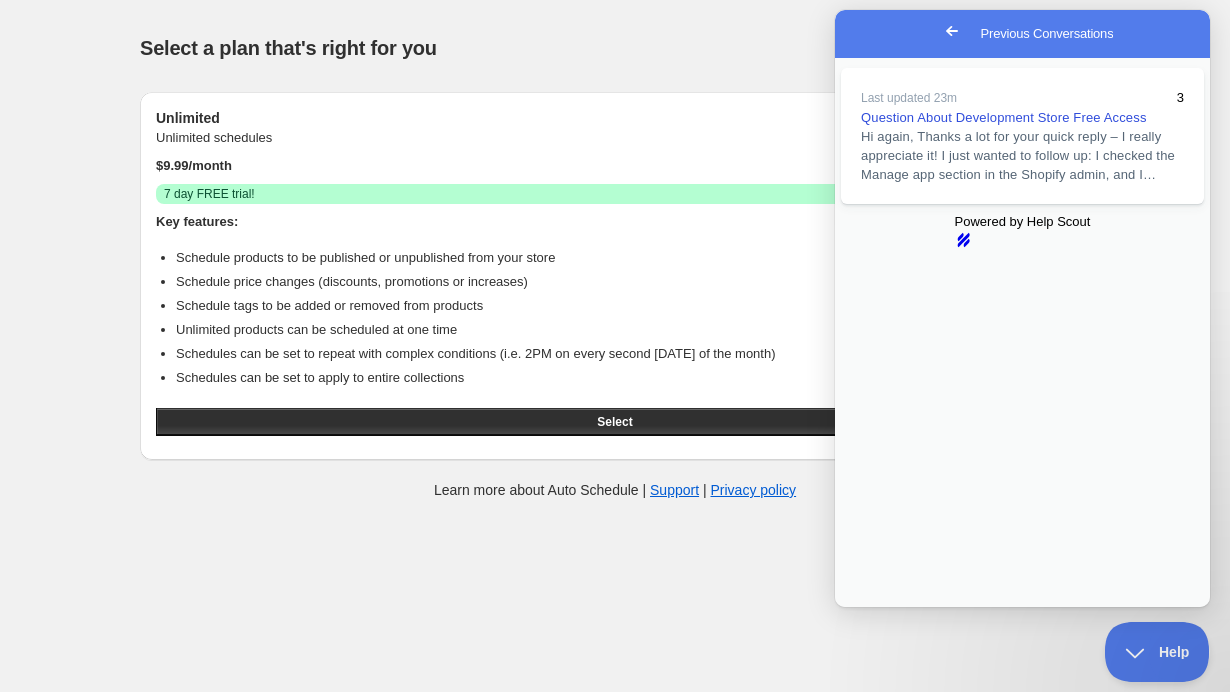 click on "Close" at bounding box center [854, 621] 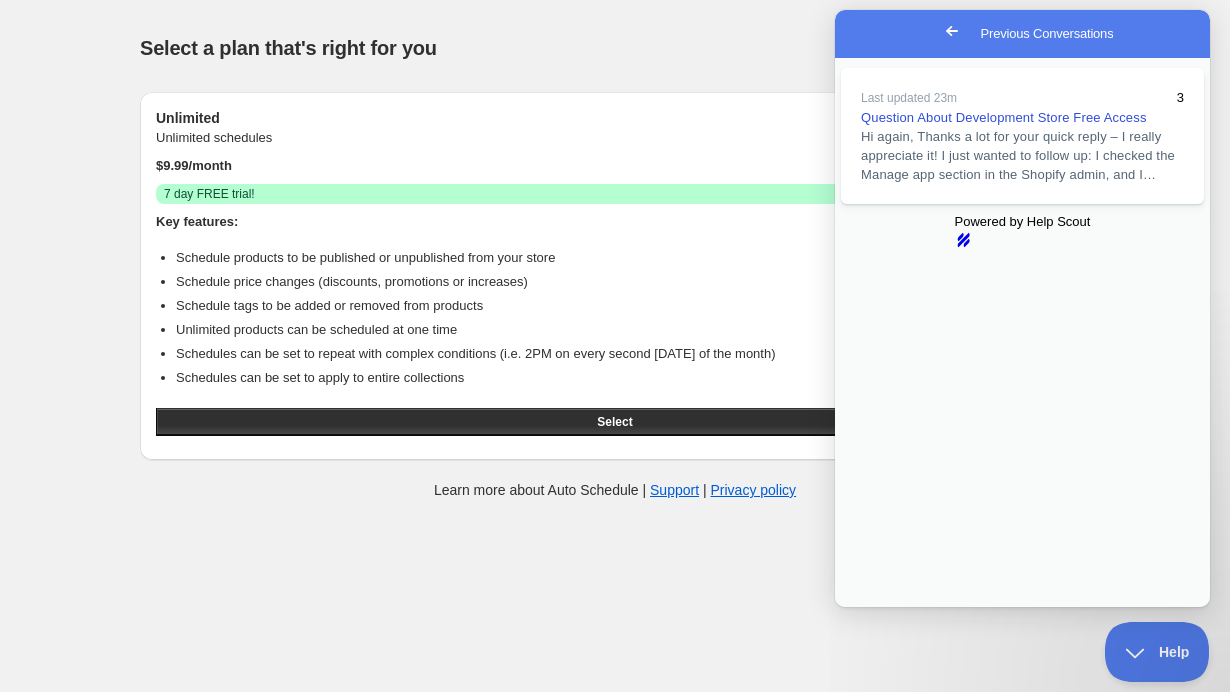 click on "Help & support Select a plan that's right for you Unlimited Unlimited schedules $ 9.99 /month Success 7 day FREE trial! Key features: Schedule products to be published or unpublished from your store Schedule price changes (discounts, promotions or increases) Schedule tags to be added or removed from products Unlimited products can be scheduled at one time Schedules can be set to repeat with complex conditions (i.e. 2PM on every second Sunday of the month) Schedules can be set to apply to entire collections Select Learn more about Auto Schedule |    Support    |    Privacy policy" at bounding box center (615, 264) 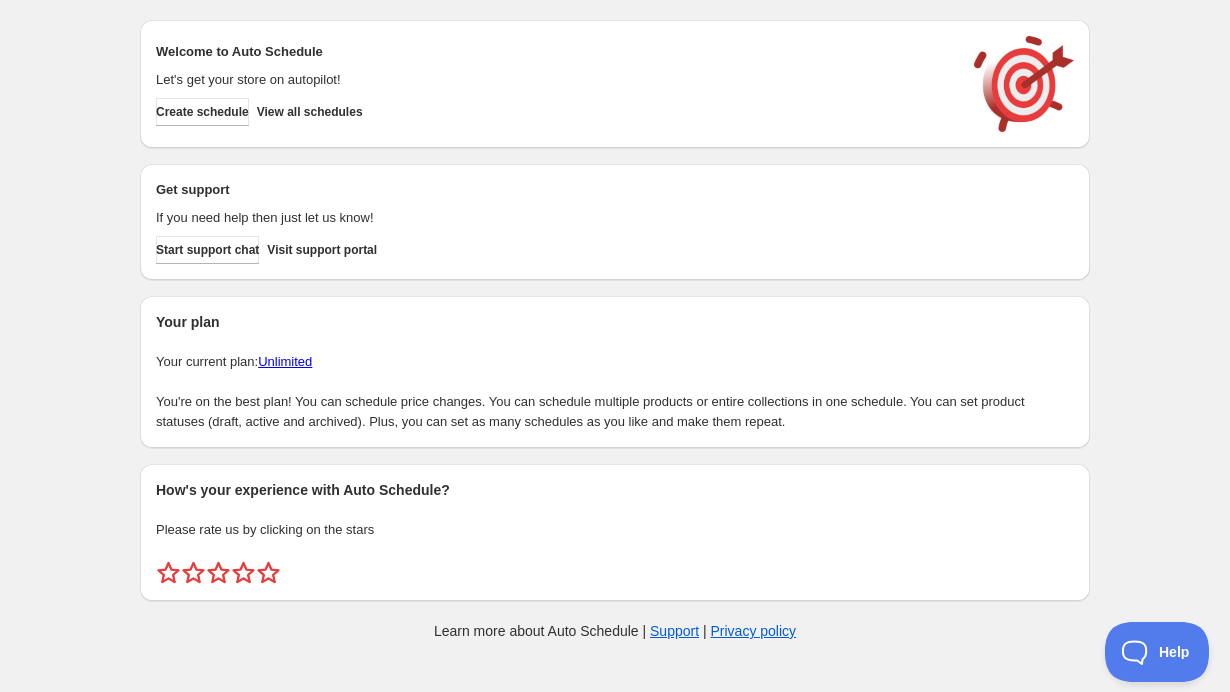 scroll, scrollTop: 0, scrollLeft: 0, axis: both 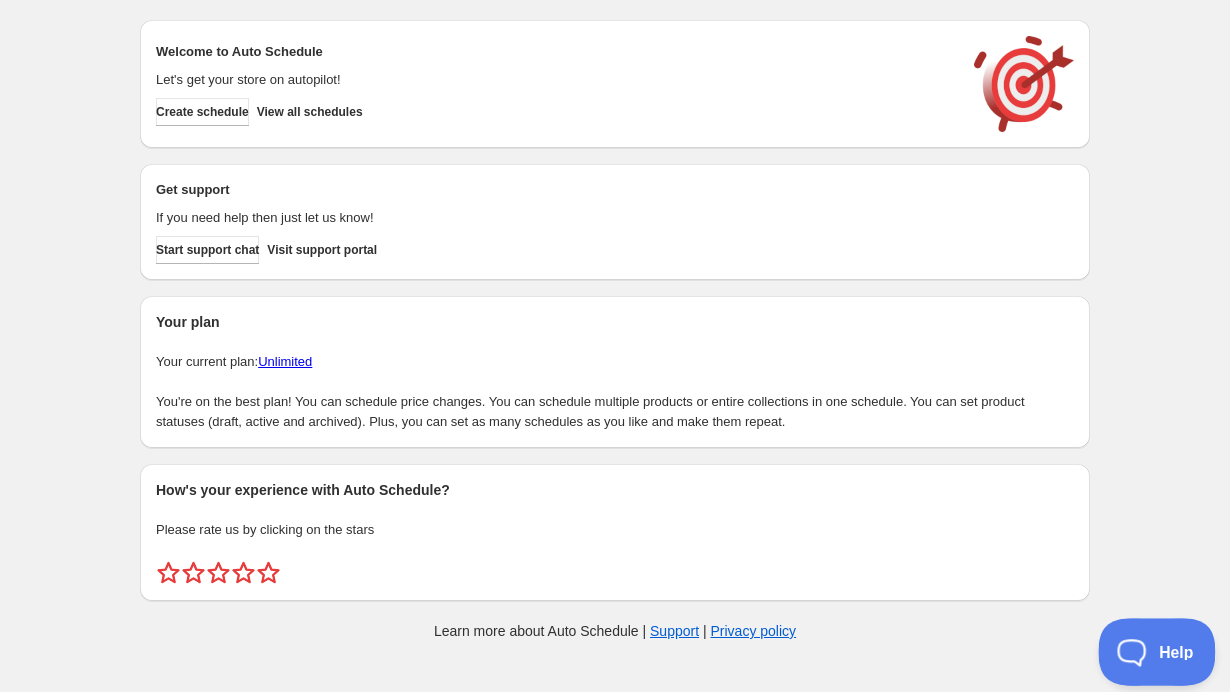 click on "Help" at bounding box center (1150, 648) 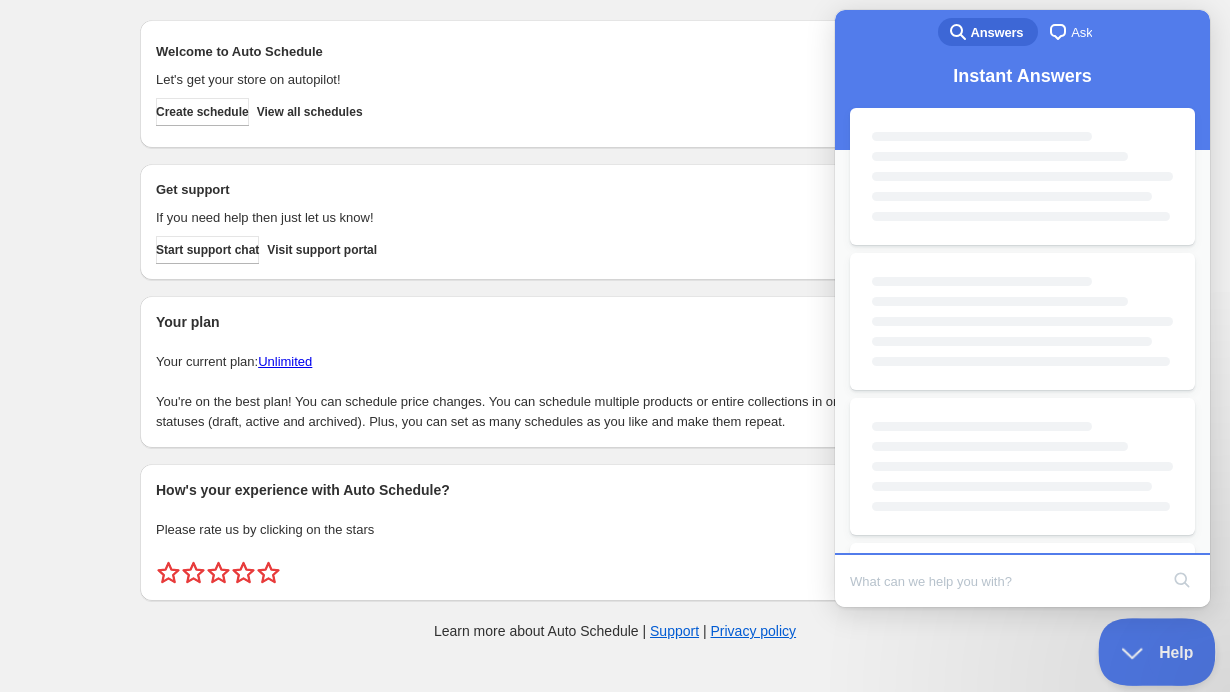 scroll, scrollTop: 0, scrollLeft: 0, axis: both 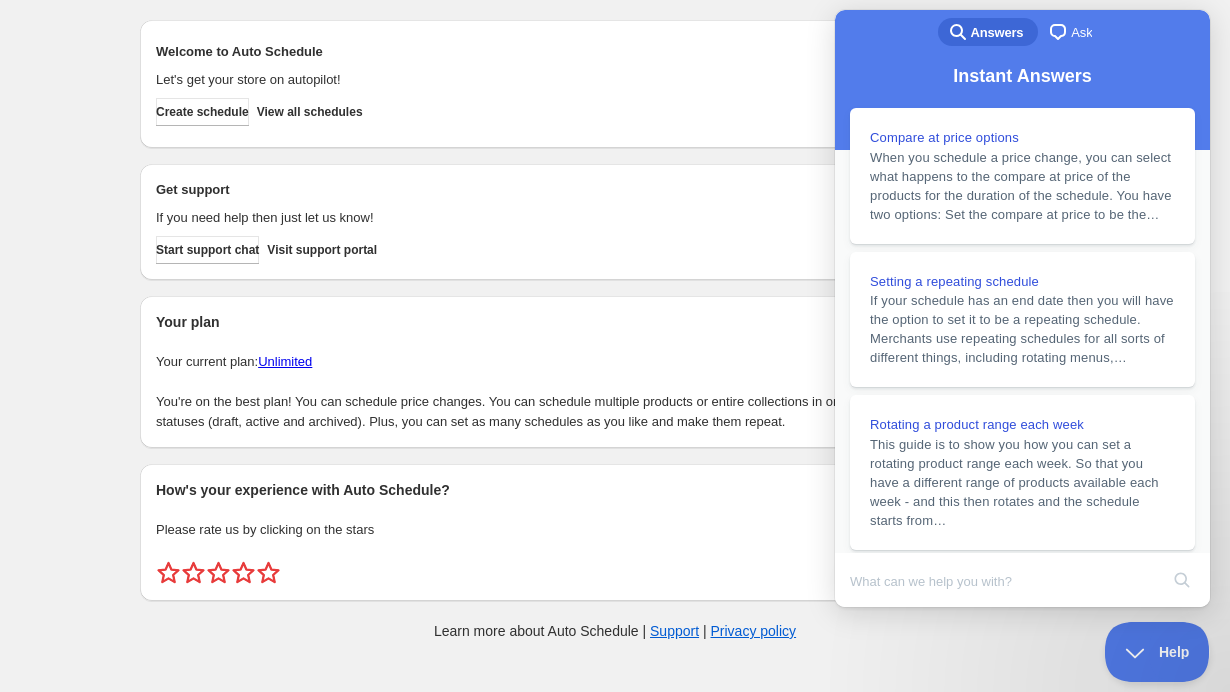 click on "Ask" at bounding box center [1081, 33] 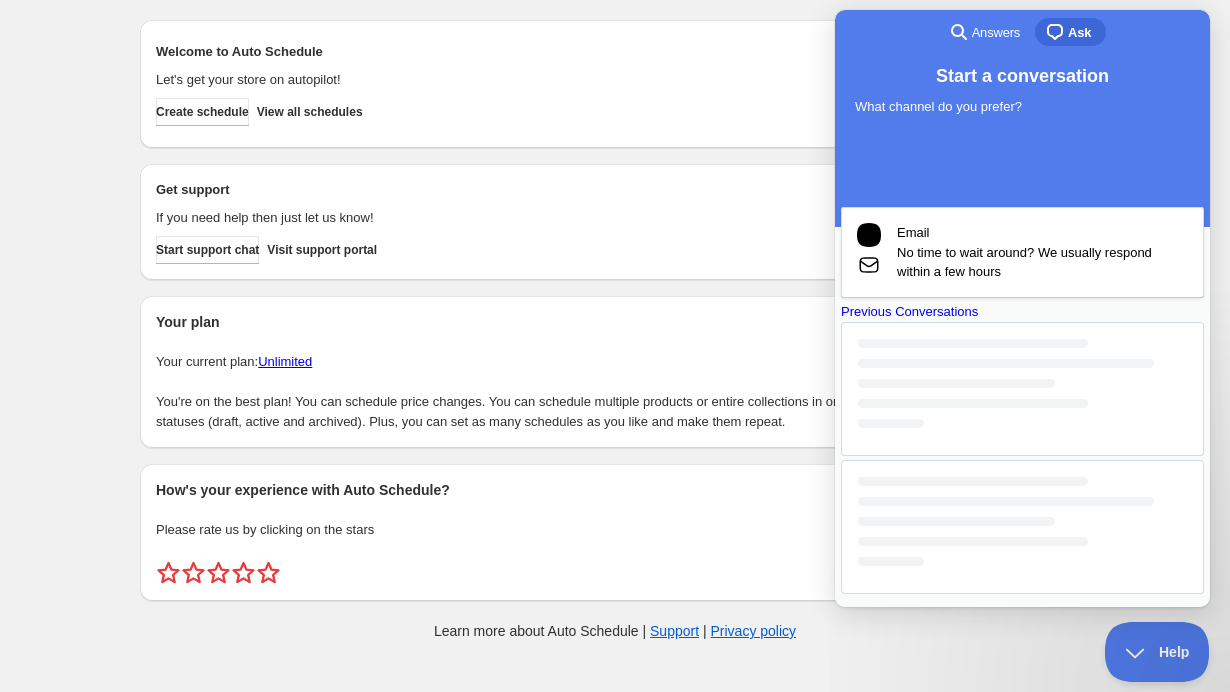 click at bounding box center [1022, 527] 